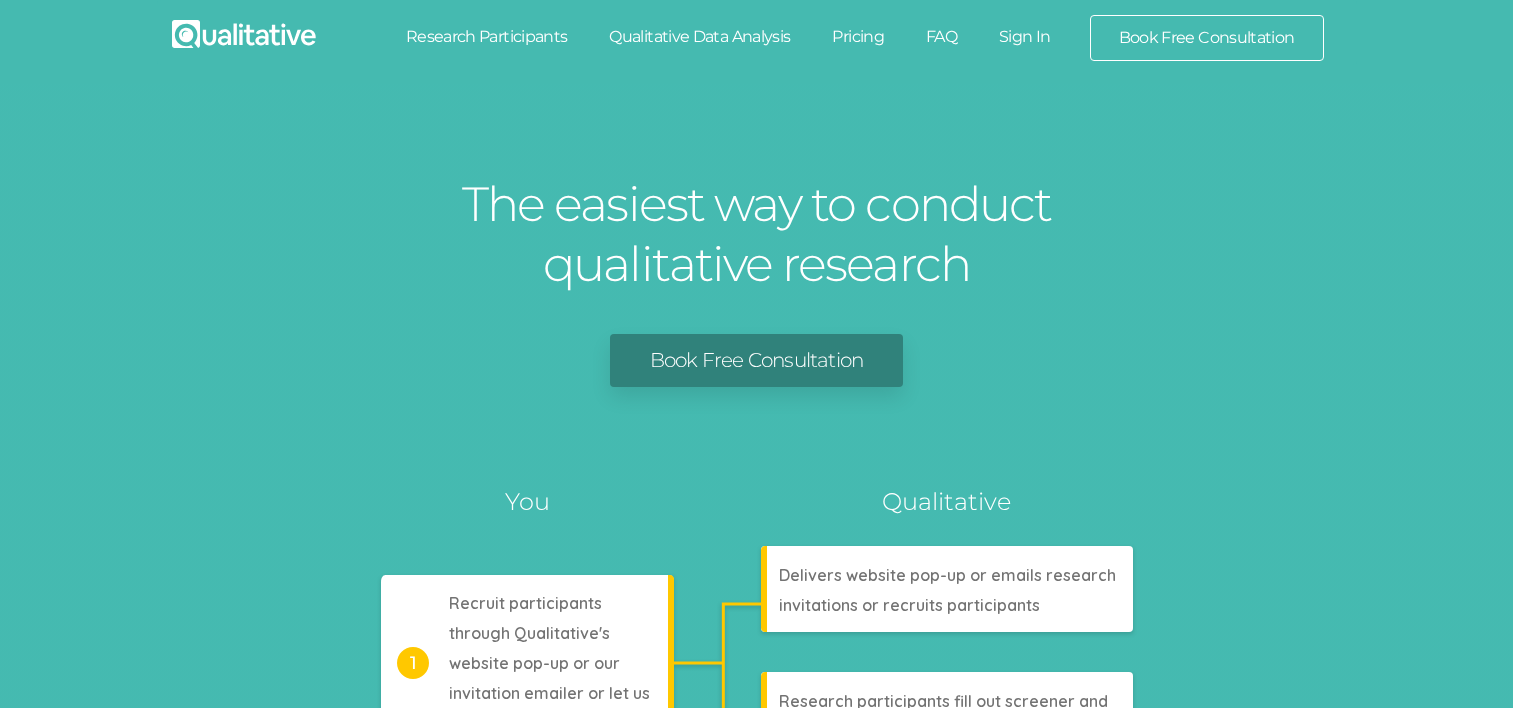 scroll, scrollTop: 0, scrollLeft: 0, axis: both 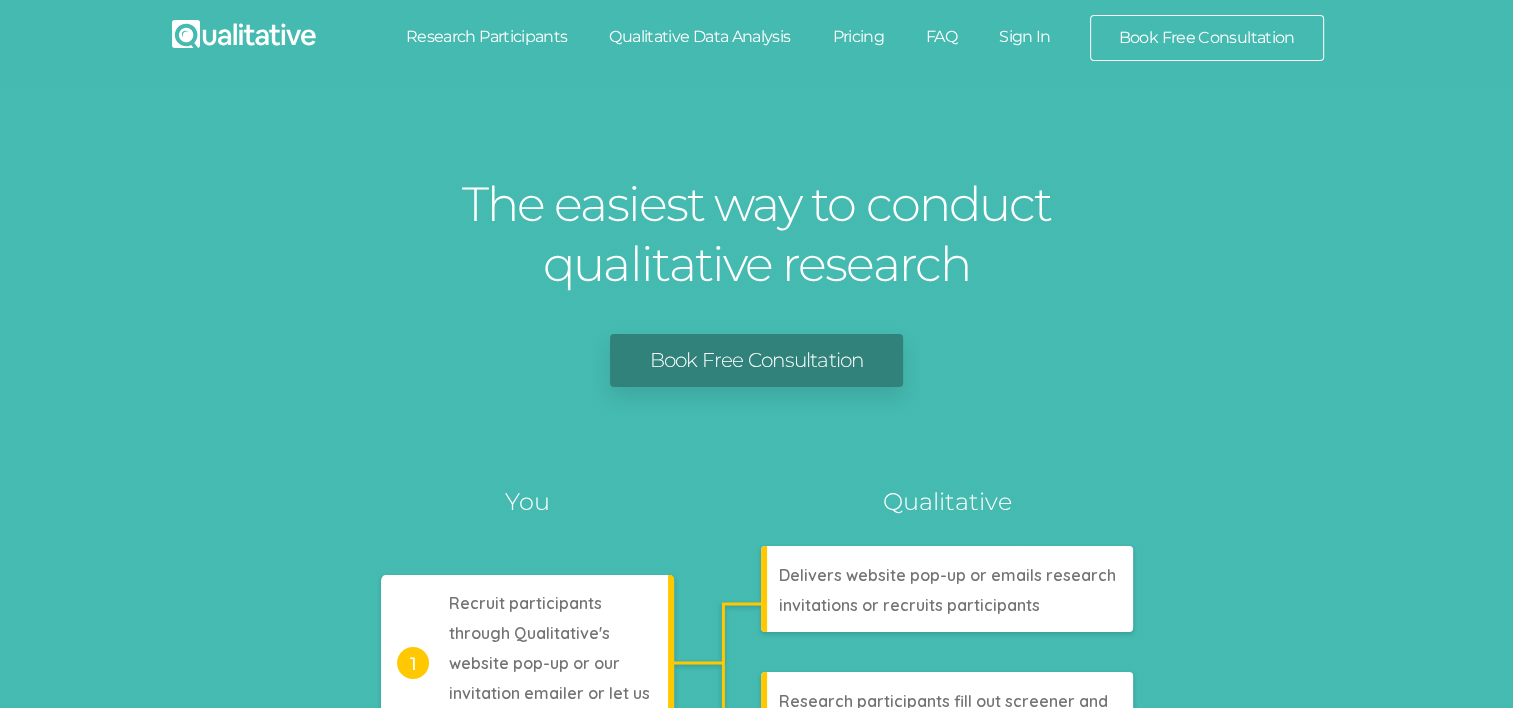 click on "FAQ" at bounding box center [941, 37] 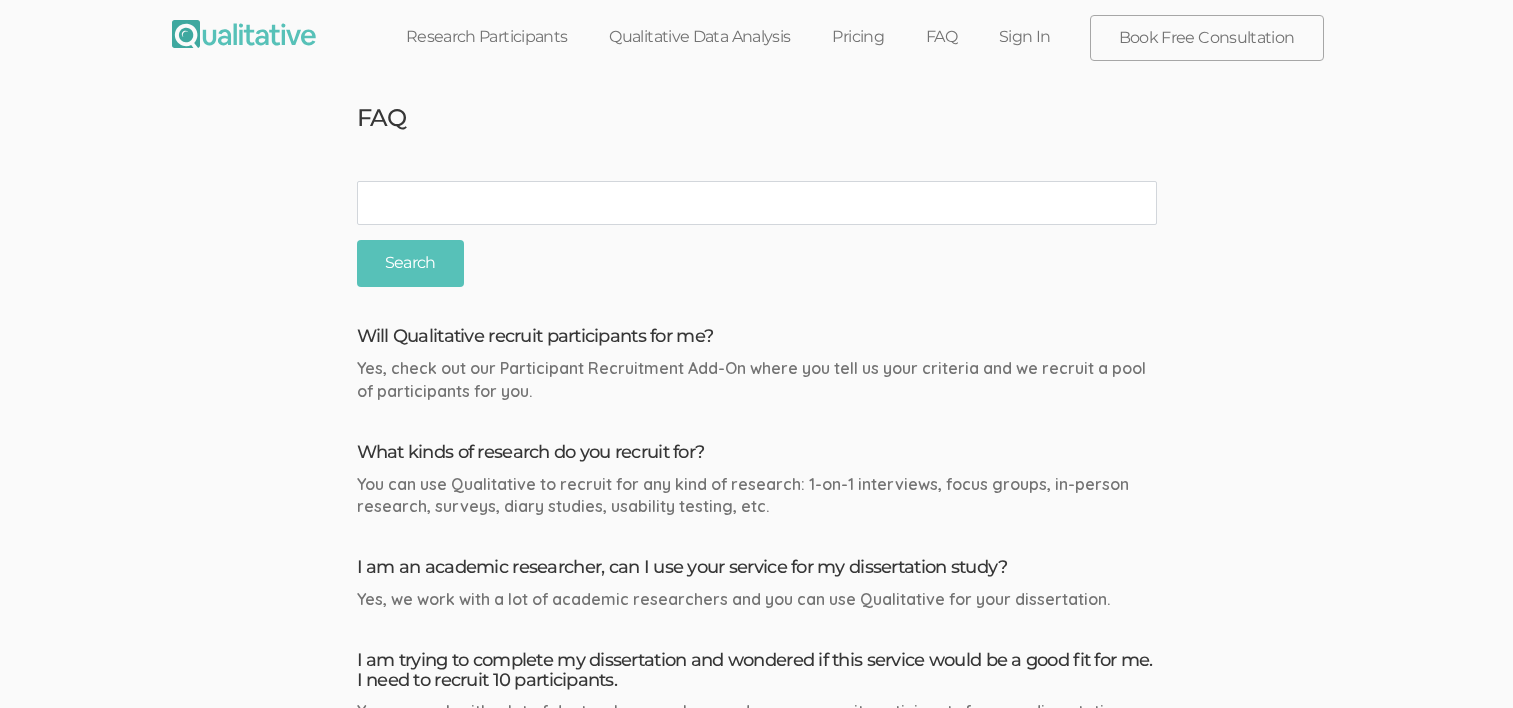 scroll, scrollTop: 0, scrollLeft: 0, axis: both 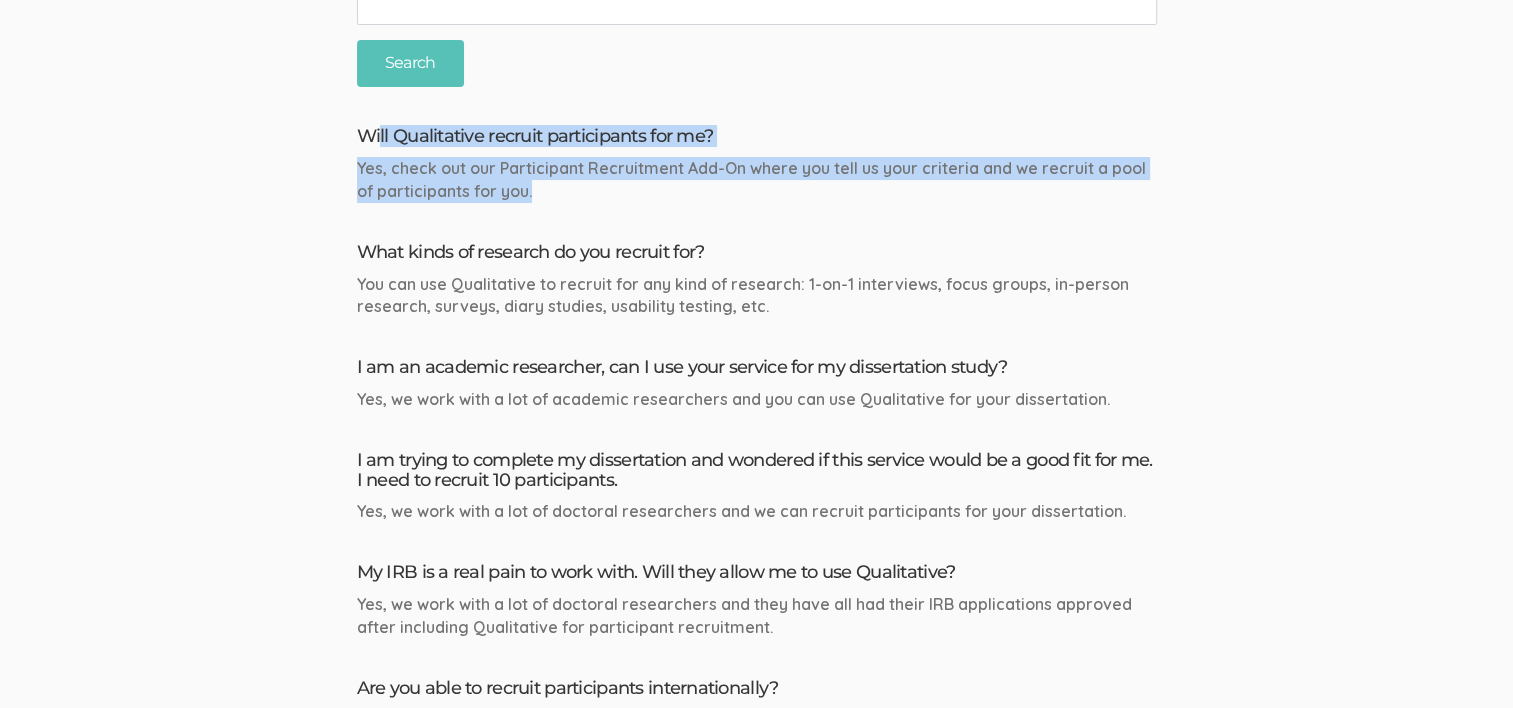 drag, startPoint x: 381, startPoint y: 139, endPoint x: 544, endPoint y: 186, distance: 169.6408 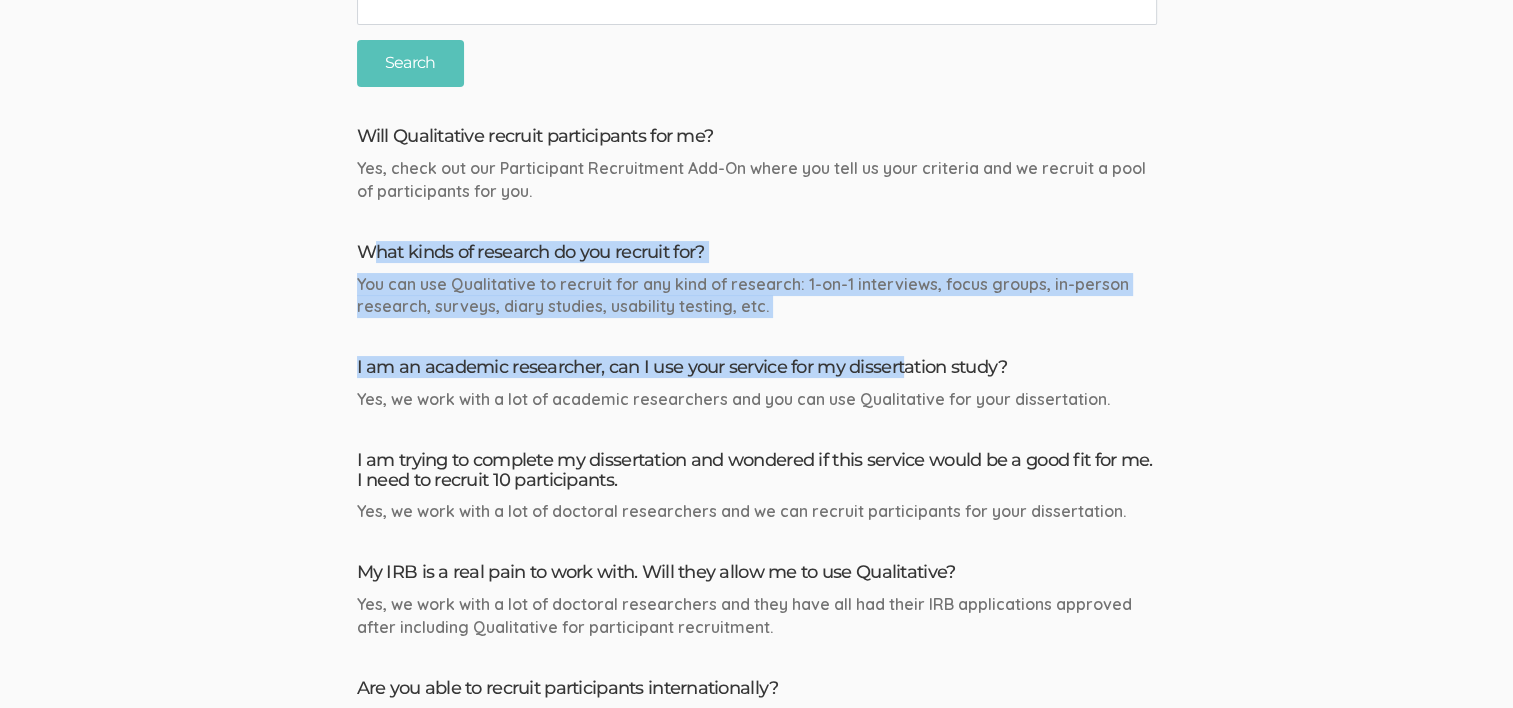 drag, startPoint x: 369, startPoint y: 260, endPoint x: 904, endPoint y: 319, distance: 538.24347 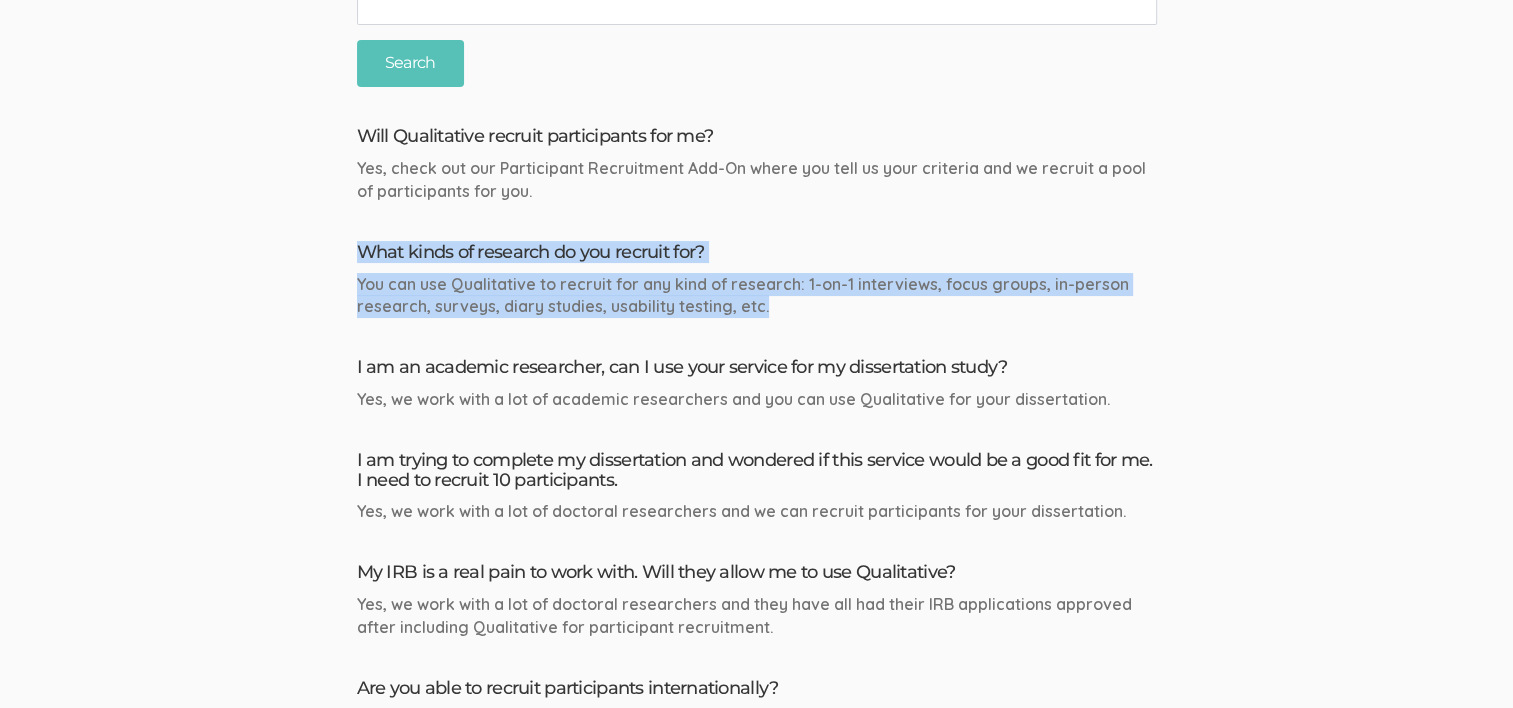 drag, startPoint x: 852, startPoint y: 297, endPoint x: 294, endPoint y: 228, distance: 562.24994 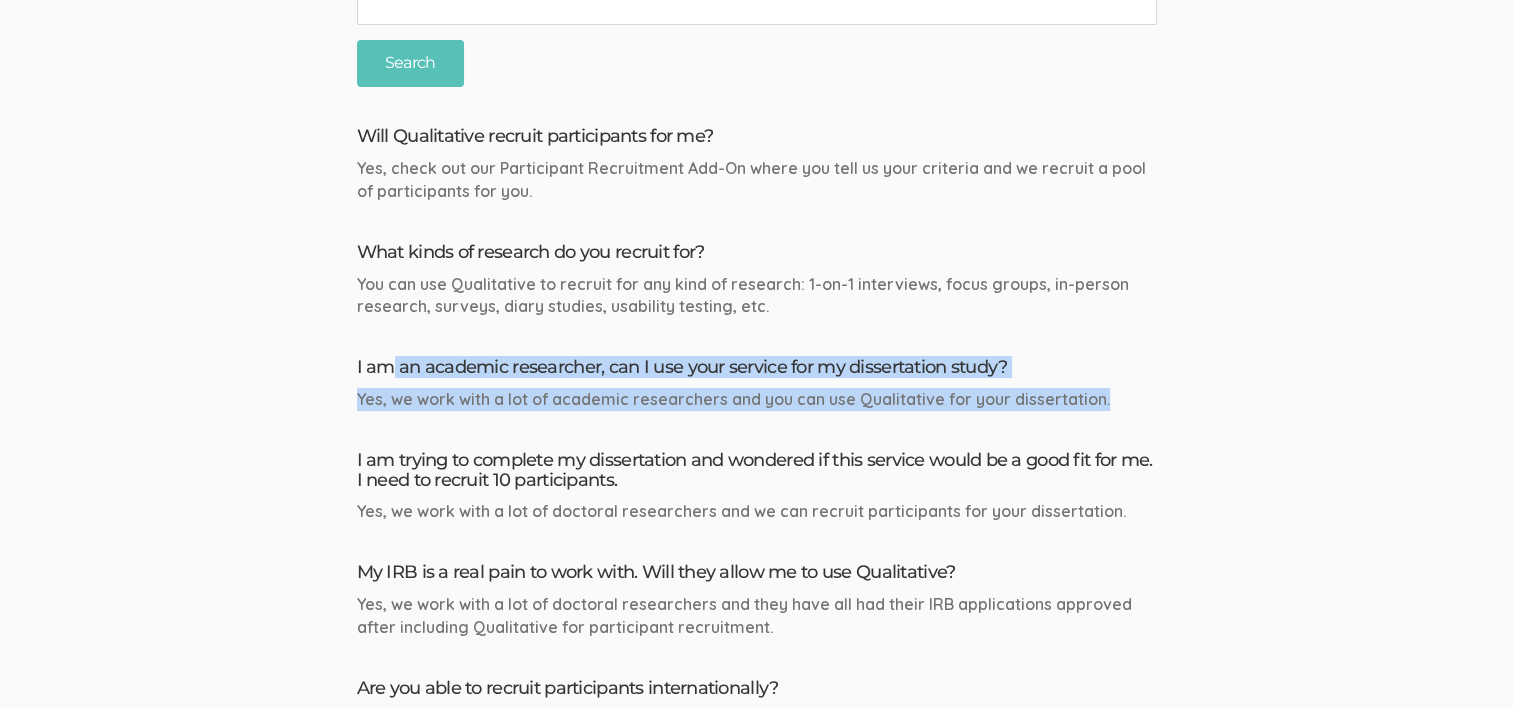 drag, startPoint x: 436, startPoint y: 352, endPoint x: 1134, endPoint y: 399, distance: 699.58057 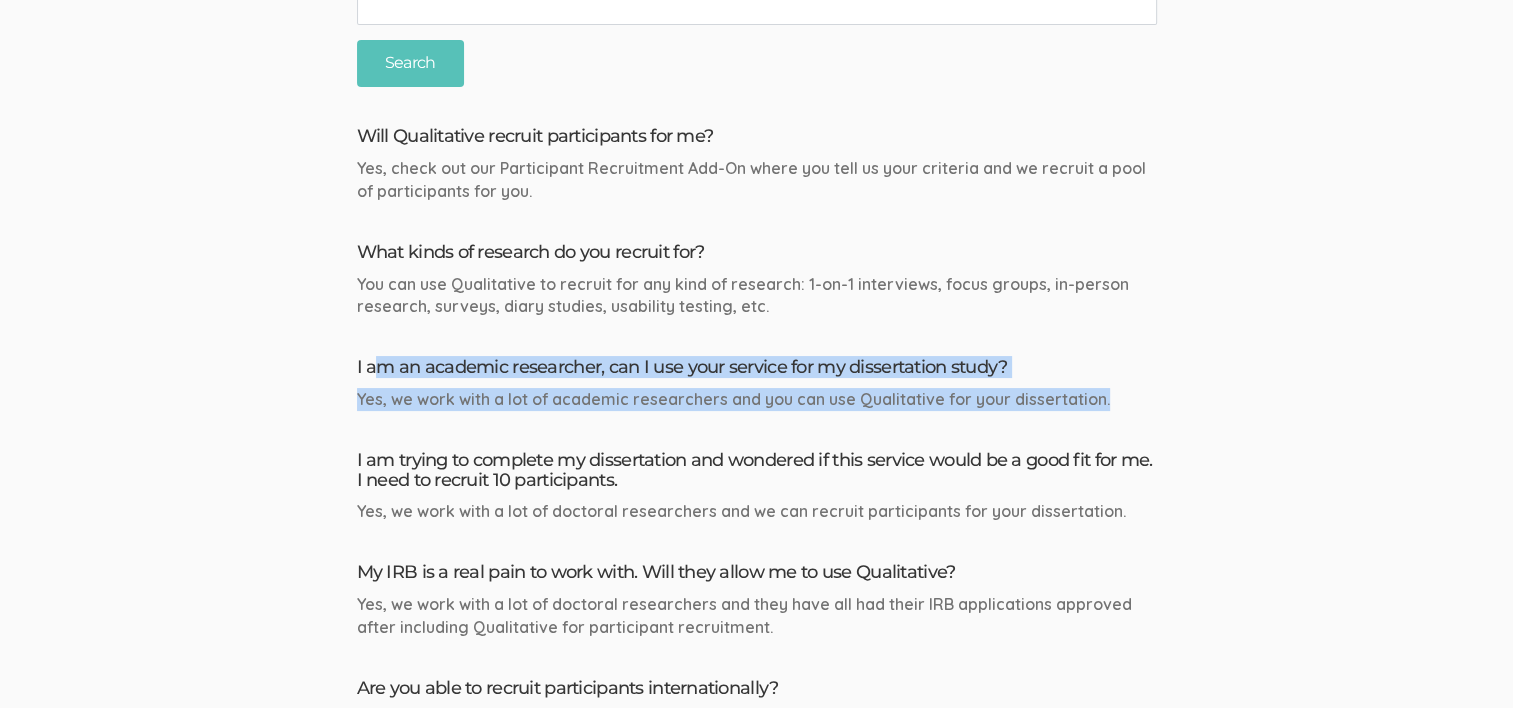 drag, startPoint x: 1164, startPoint y: 400, endPoint x: 377, endPoint y: 367, distance: 787.6916 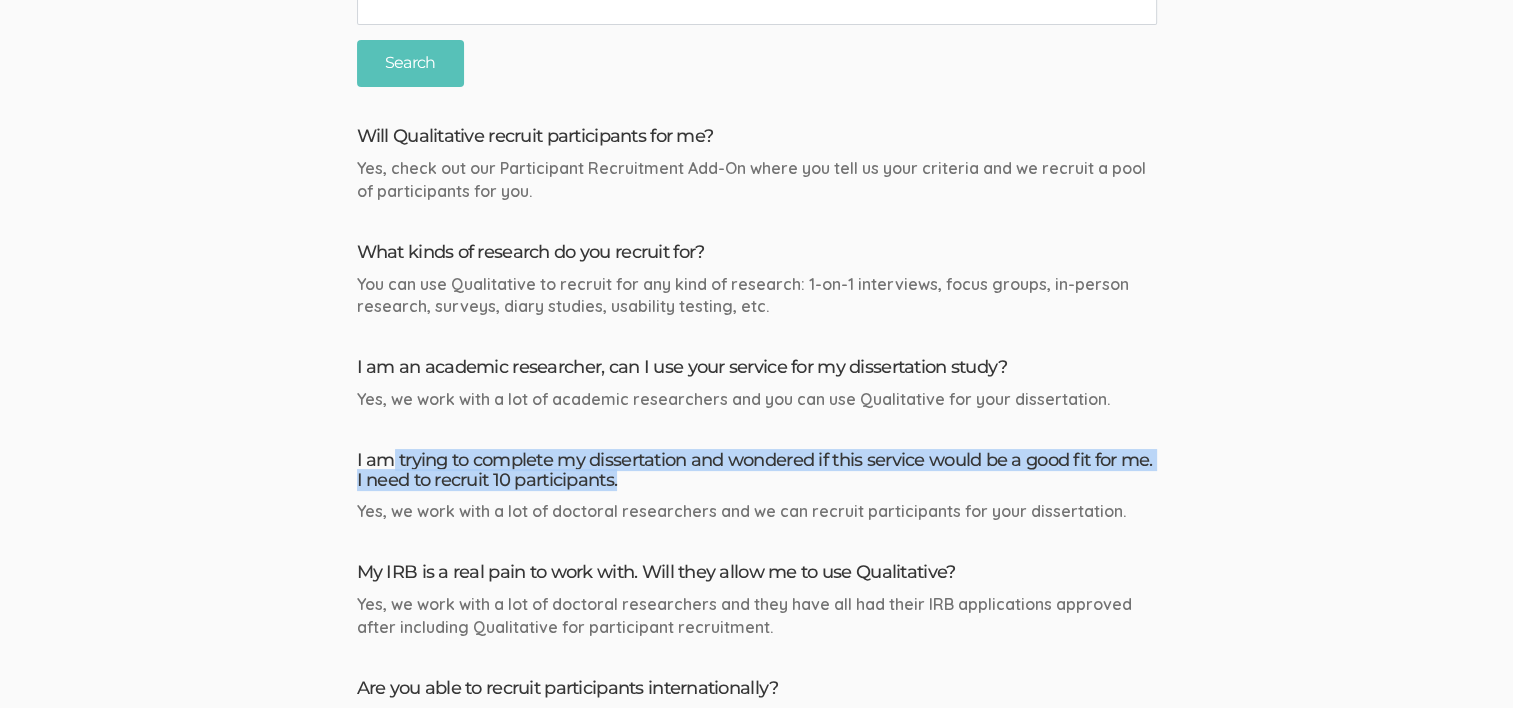 drag, startPoint x: 416, startPoint y: 460, endPoint x: 761, endPoint y: 490, distance: 346.30188 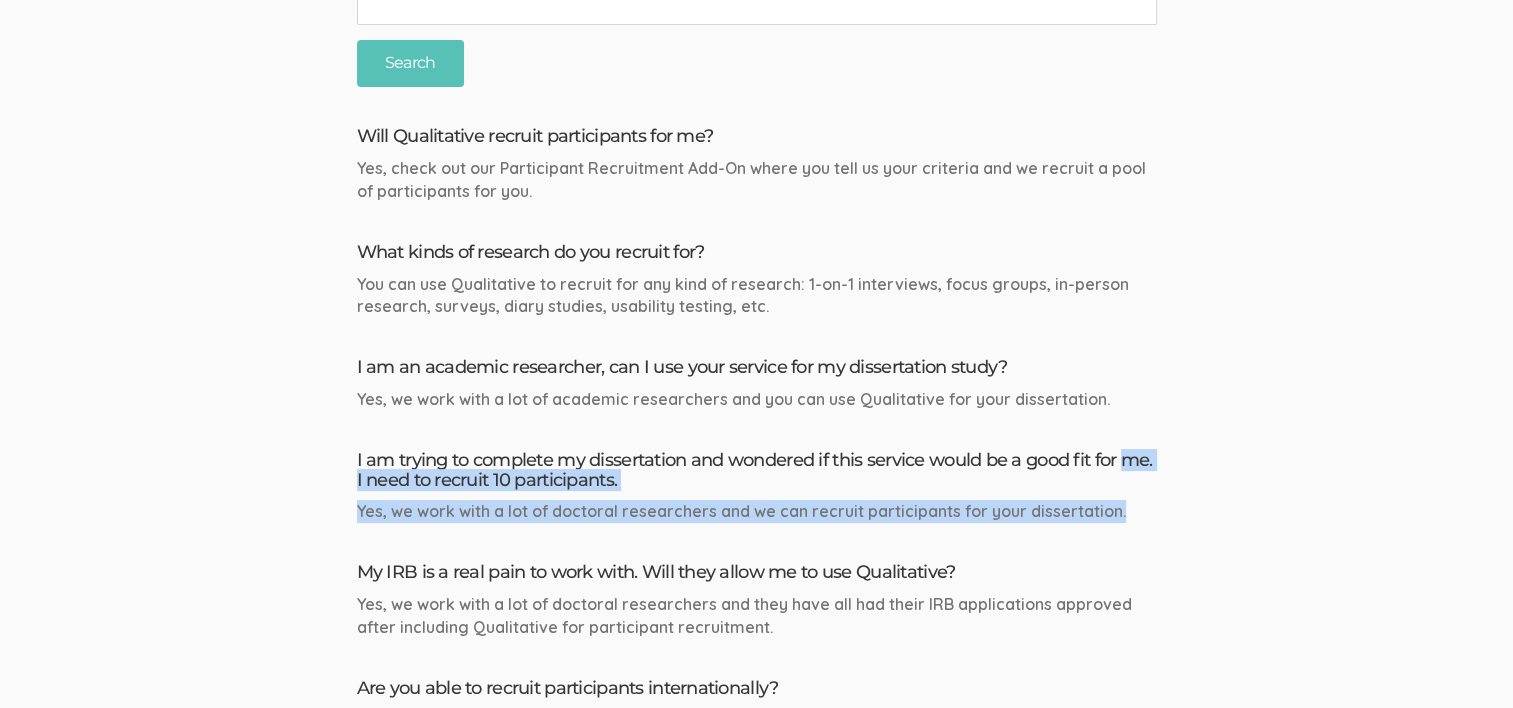 drag, startPoint x: 1128, startPoint y: 512, endPoint x: 315, endPoint y: 474, distance: 813.8876 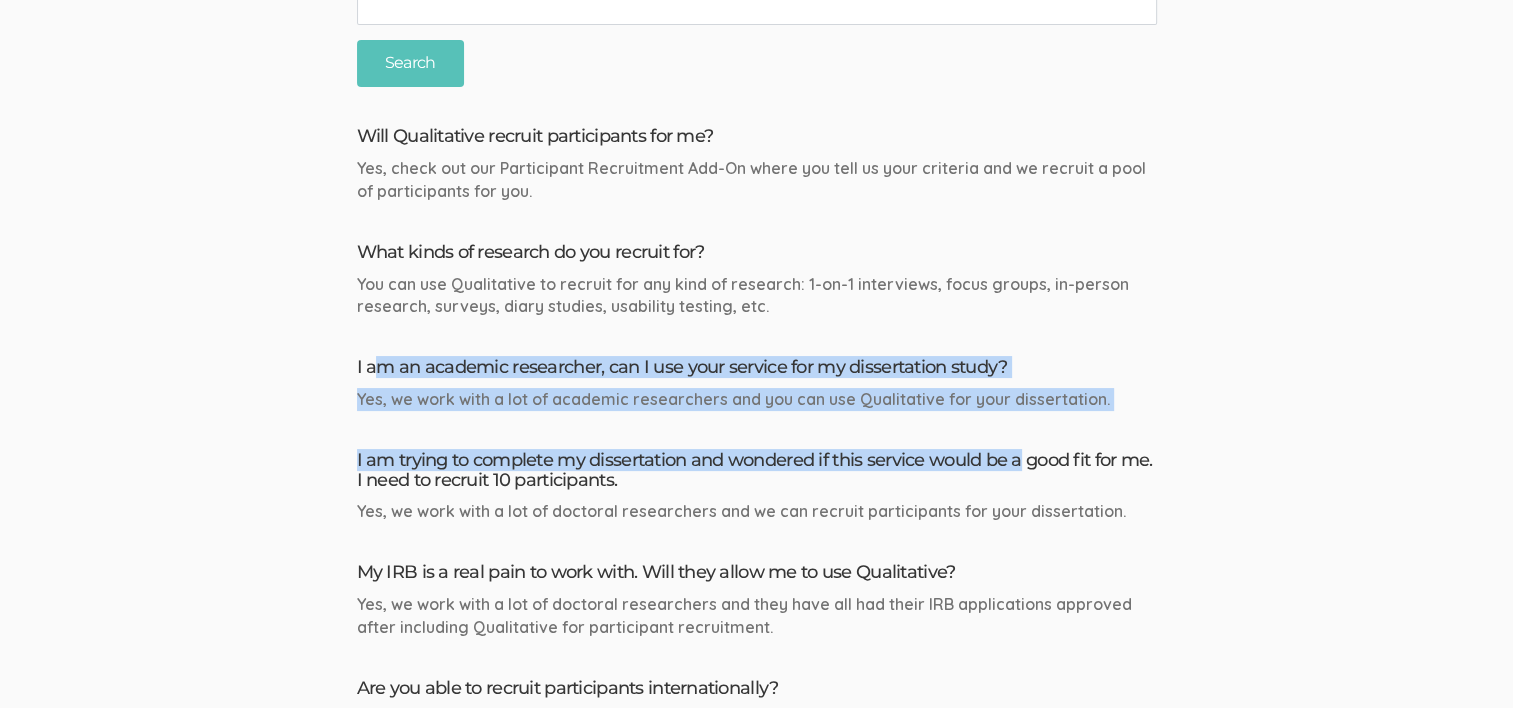 drag, startPoint x: 382, startPoint y: 360, endPoint x: 1028, endPoint y: 414, distance: 648.25305 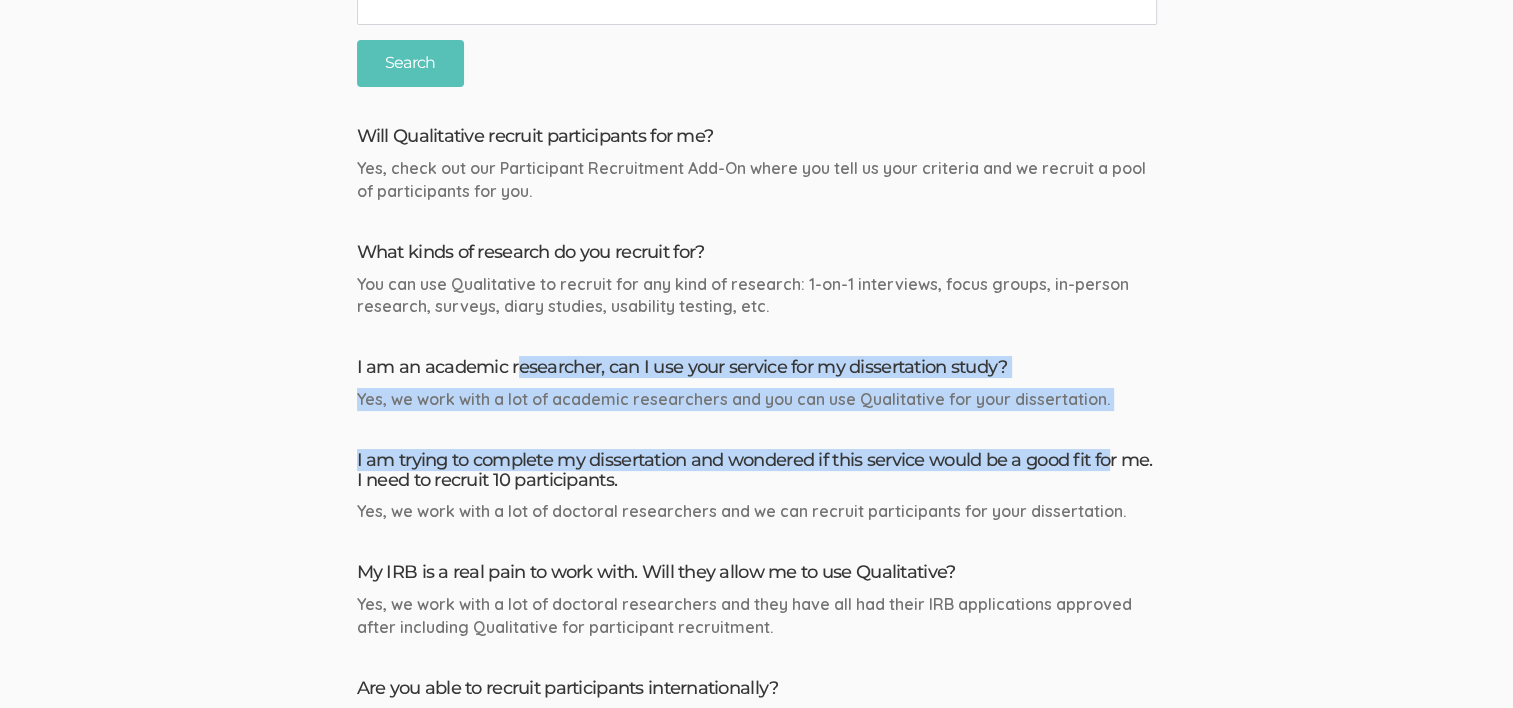 drag, startPoint x: 823, startPoint y: 384, endPoint x: 520, endPoint y: 367, distance: 303.47653 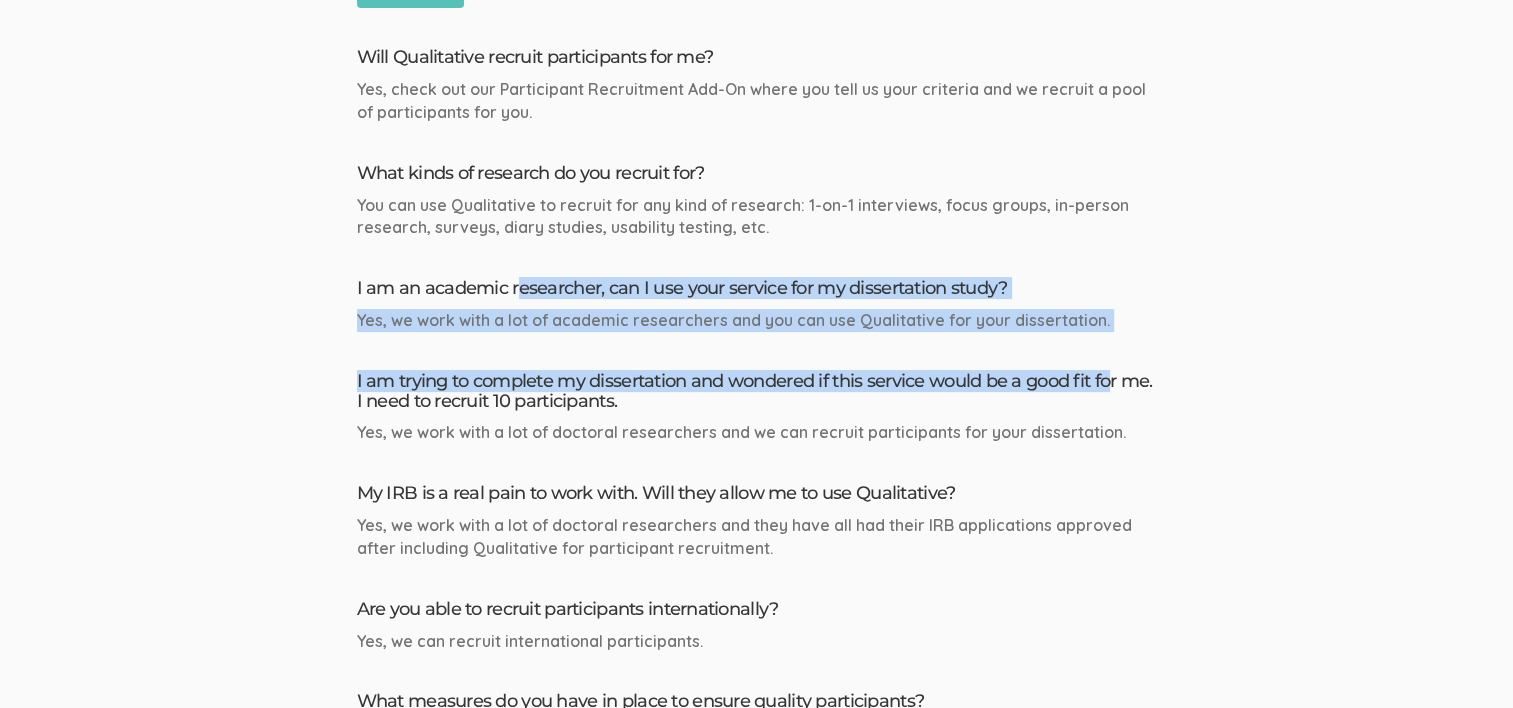 scroll, scrollTop: 500, scrollLeft: 0, axis: vertical 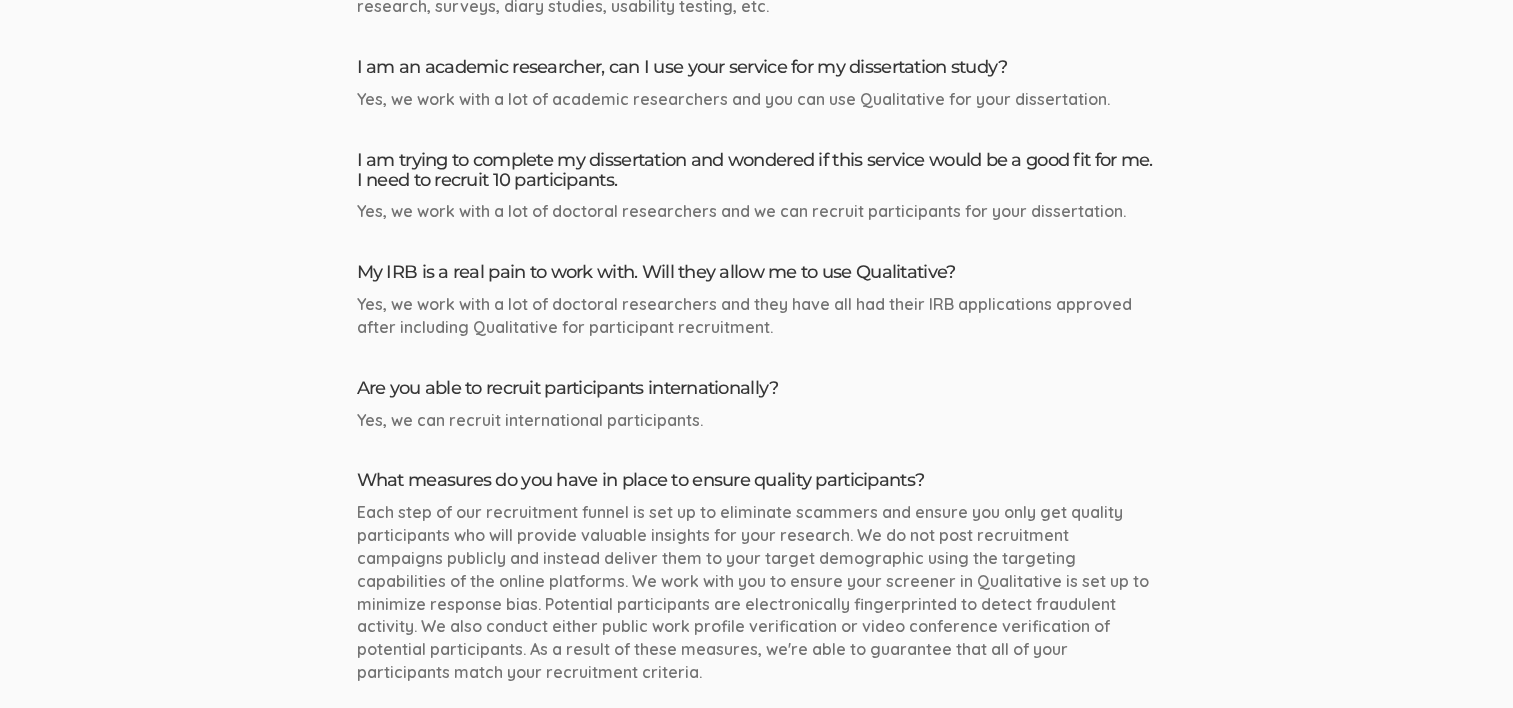 click on "I am trying to complete my dissertation and wondered if this service would be a good fit for me. I need to recruit 10 participants." at bounding box center (757, 171) 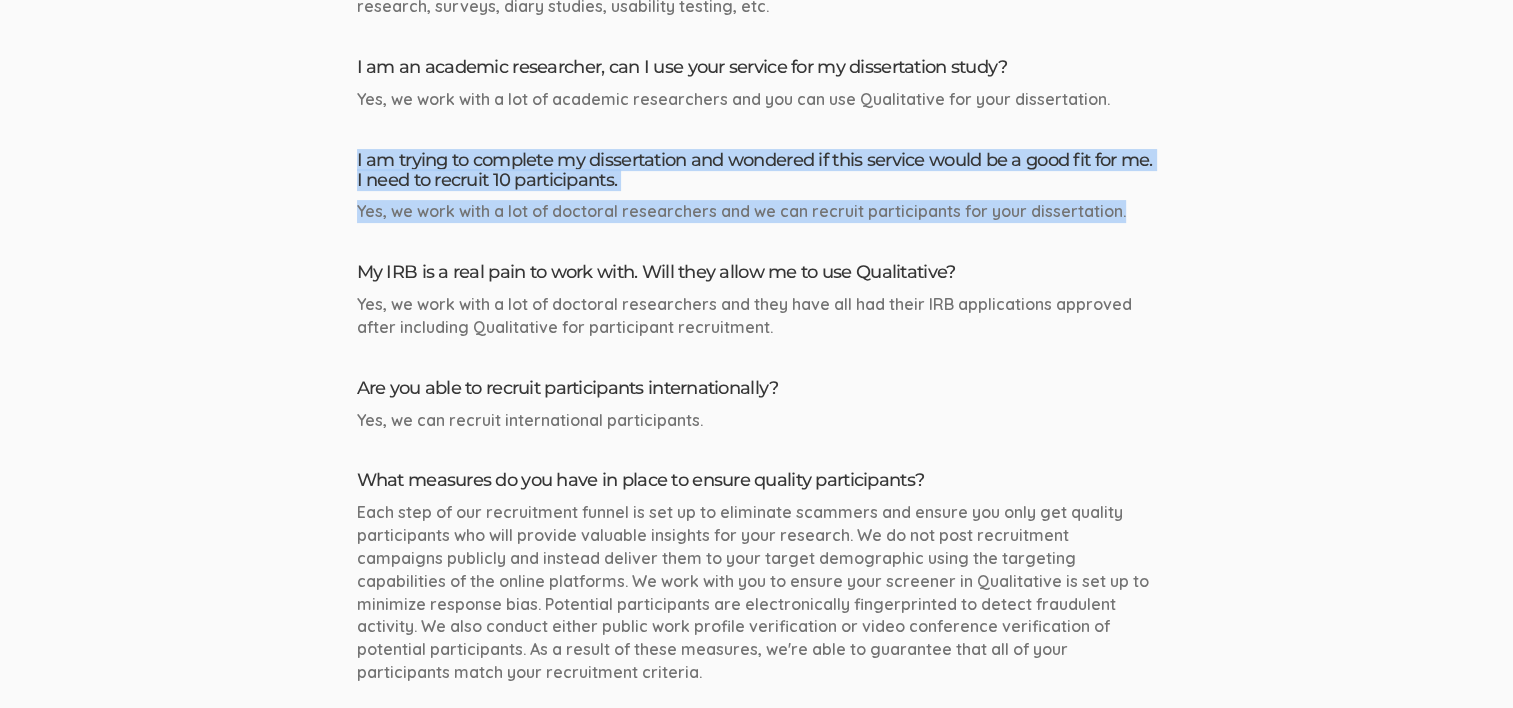 drag, startPoint x: 450, startPoint y: 168, endPoint x: 1124, endPoint y: 201, distance: 674.8074 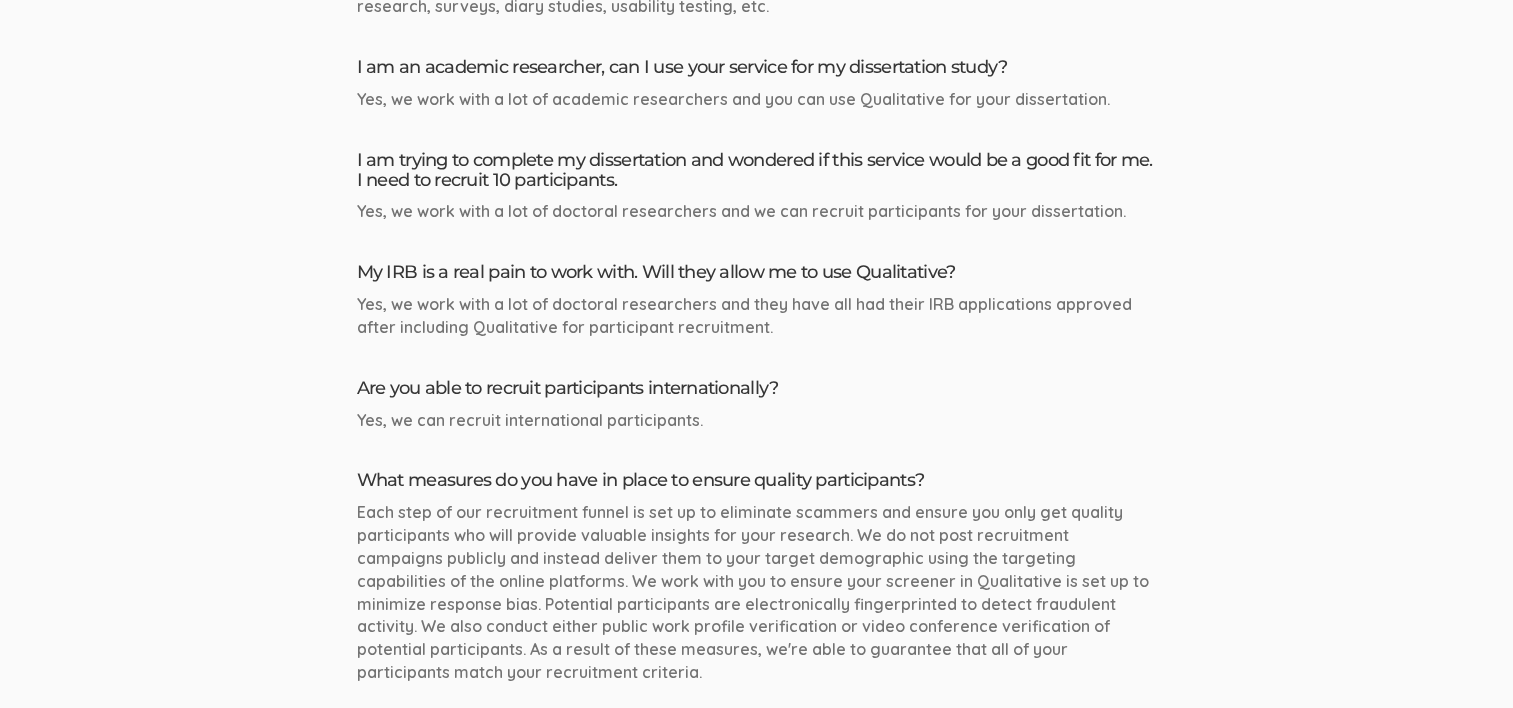 click on "My IRB is a real pain to work with. Will they allow me to use Qualitative?" at bounding box center [757, 273] 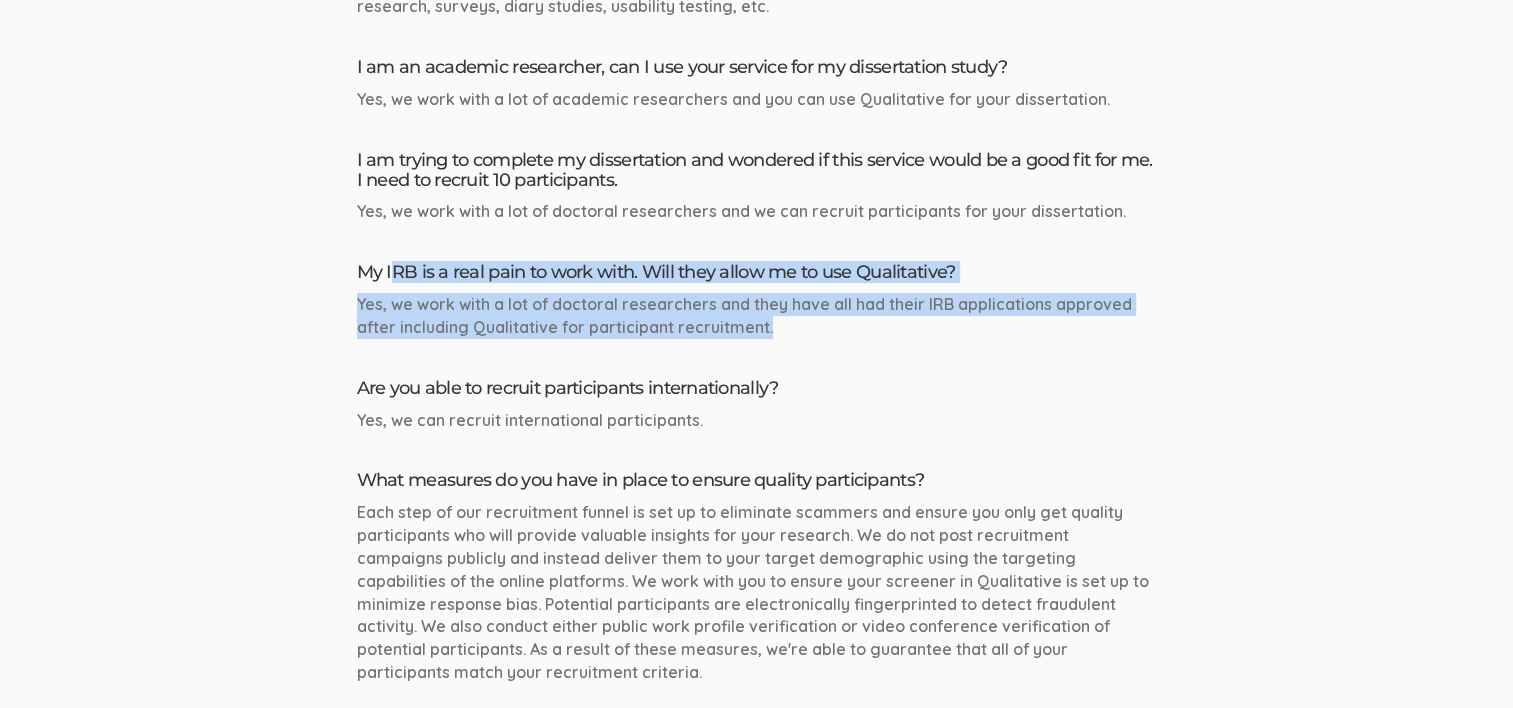 drag, startPoint x: 388, startPoint y: 268, endPoint x: 994, endPoint y: 330, distance: 609.1634 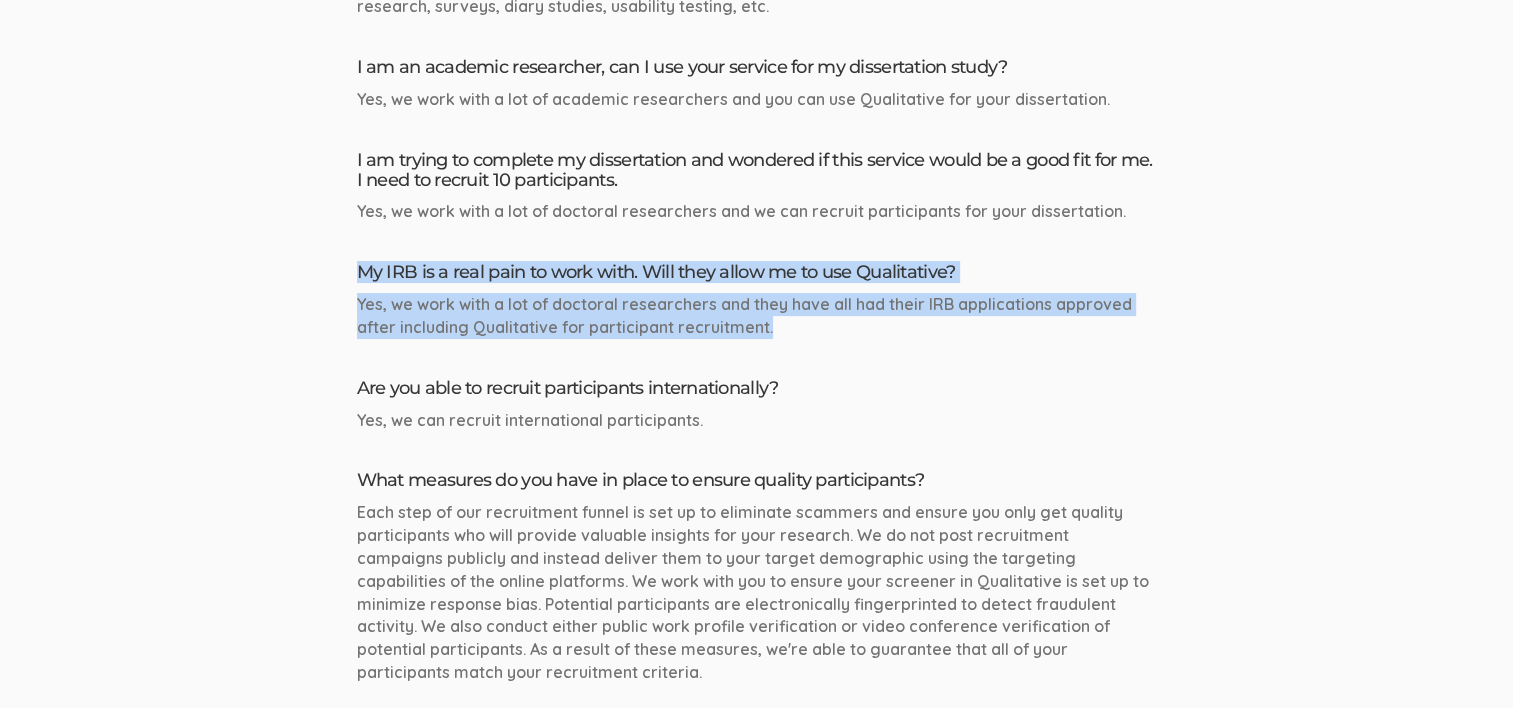 drag, startPoint x: 792, startPoint y: 303, endPoint x: 164, endPoint y: 260, distance: 629.4704 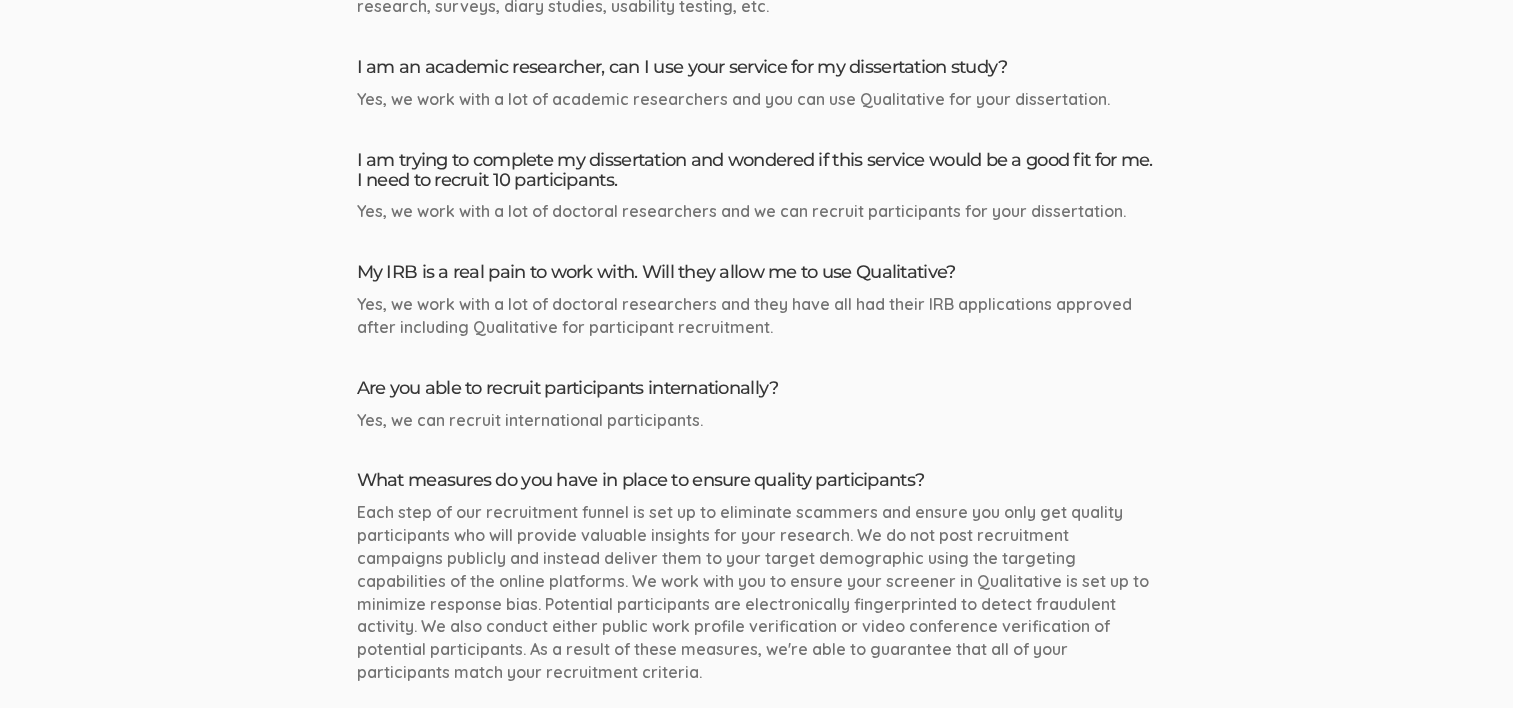 click on "I am trying to complete my dissertation and wondered if this service would be a good fit for me. I need to recruit 10 participants." at bounding box center [757, 171] 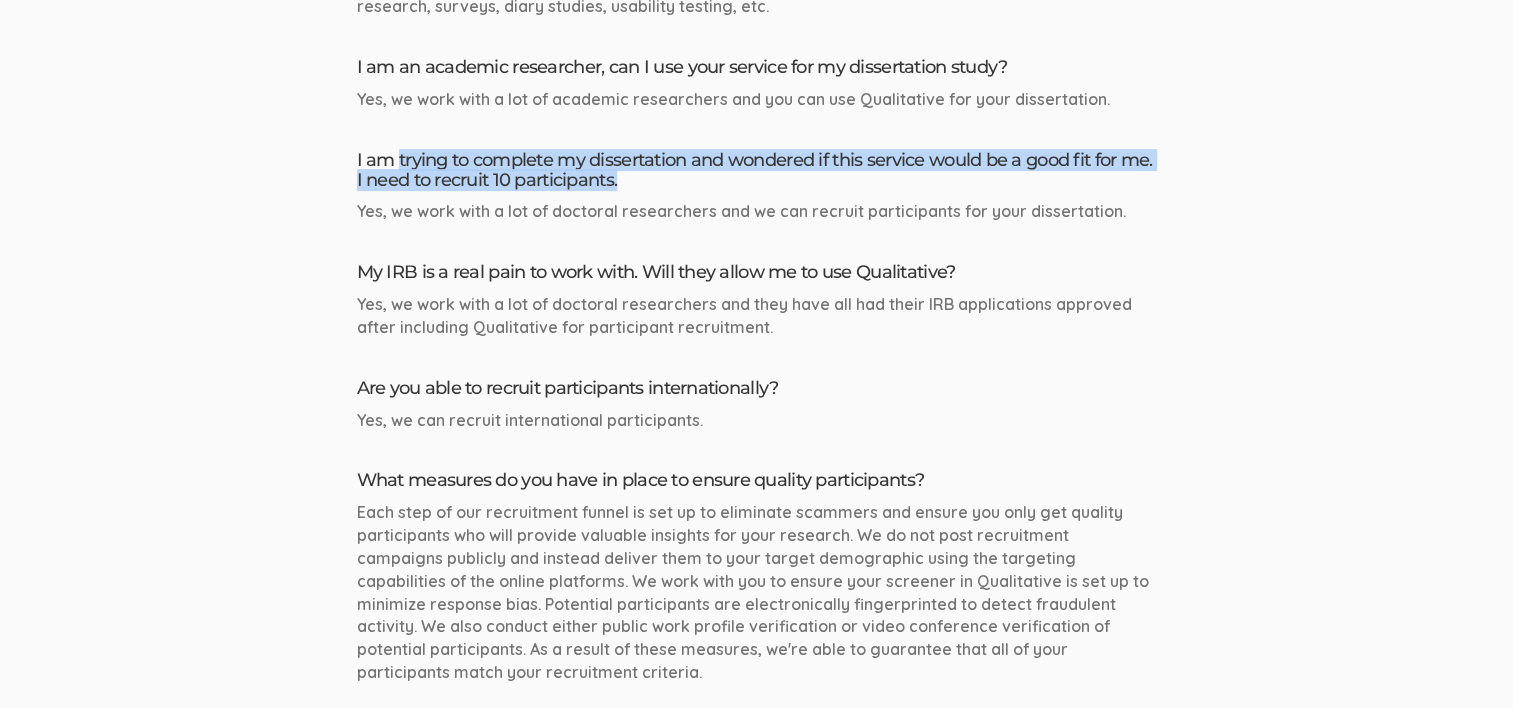 drag, startPoint x: 1114, startPoint y: 188, endPoint x: 396, endPoint y: 146, distance: 719.22736 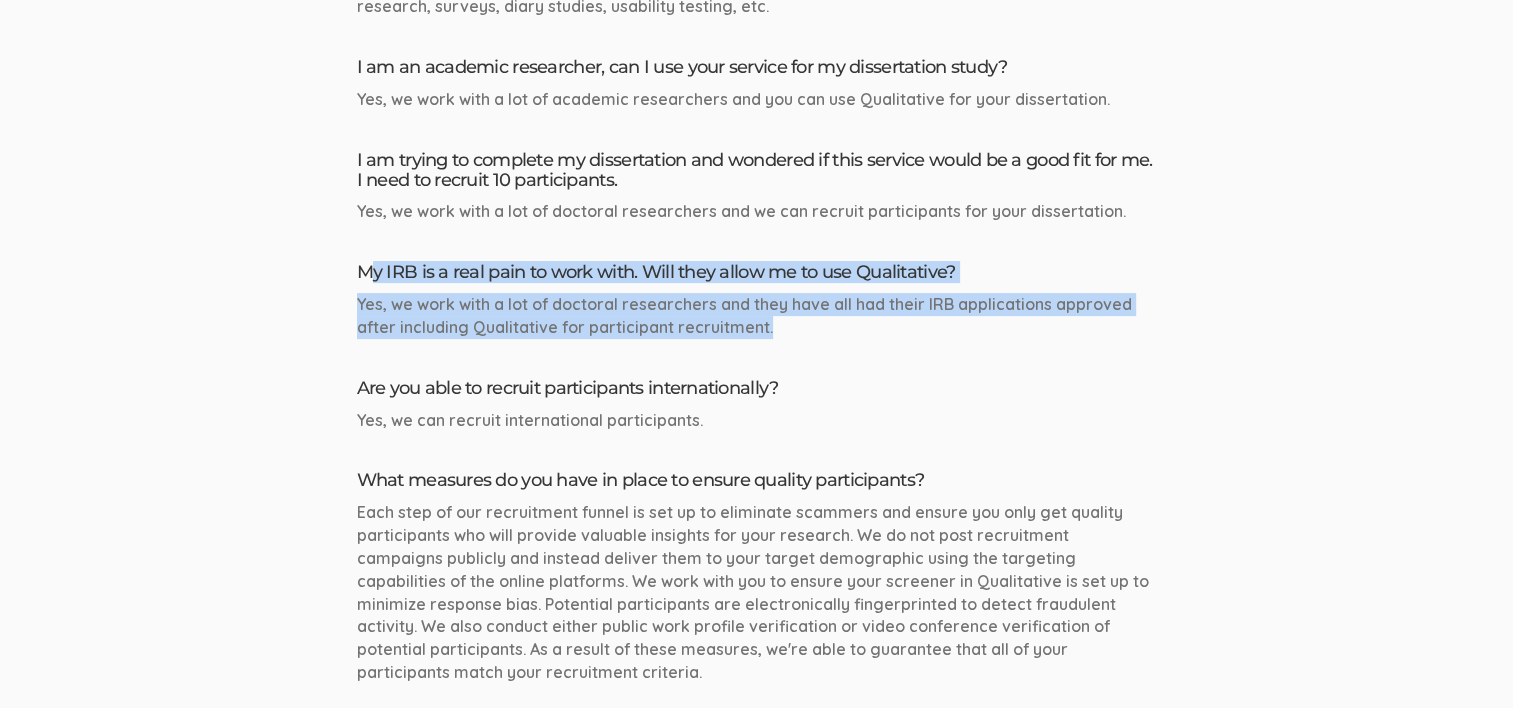 drag, startPoint x: 404, startPoint y: 272, endPoint x: 948, endPoint y: 322, distance: 546.29297 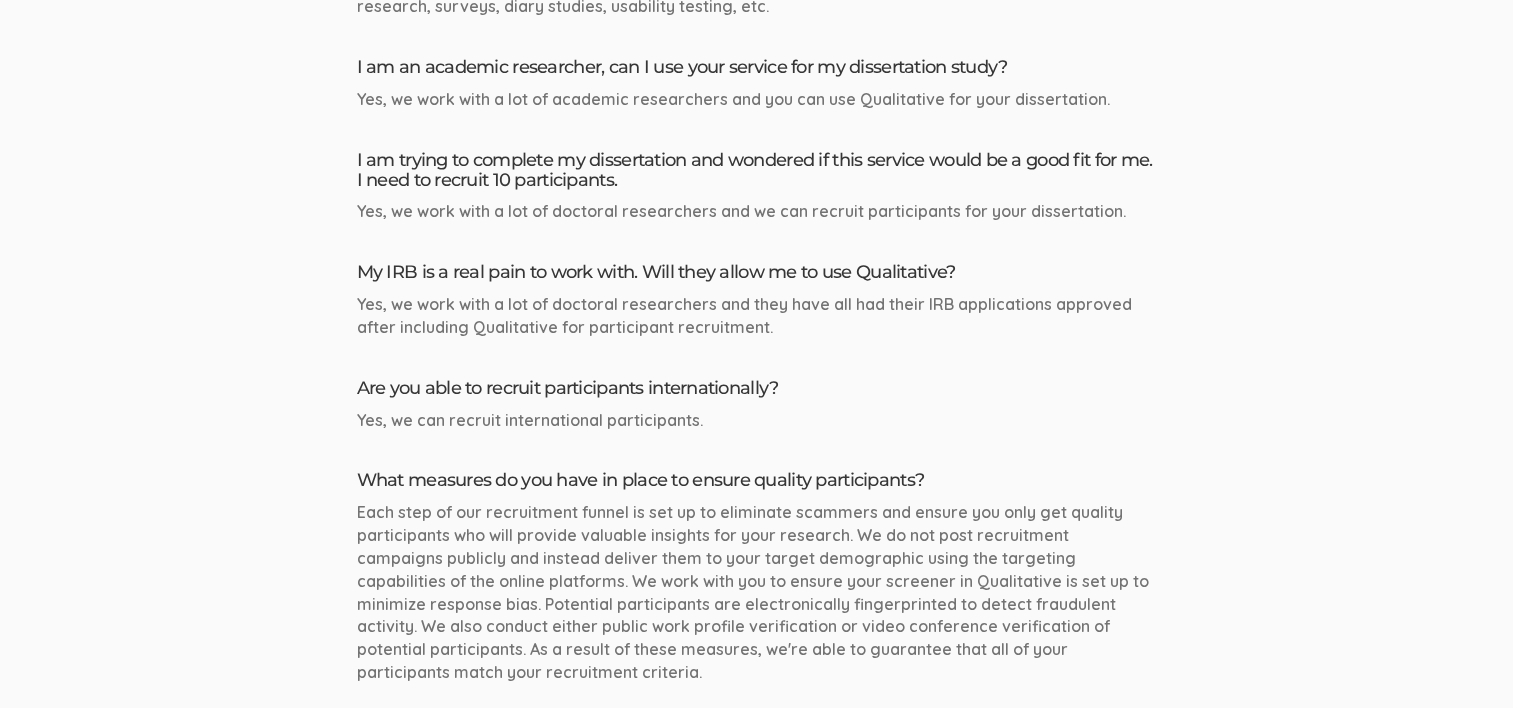 click on "Will Qualitative recruit participants for me?
Yes, check out our Participant Recruitment Add-On where you tell us your criteria and we recruit a pool of participants for you.
What kinds of research do you recruit for?
You can use Qualitative to recruit for any kind of research: 1-on-1 interviews, focus groups, in-person research, surveys, diary studies, usability testing, etc.
I am an academic researcher, can I use your service for my dissertation study?
Yes, we work with a lot of academic researchers and you can use Qualitative for your dissertation.
I am trying to complete my dissertation and wondered if this service would be a good fit for me. I need to recruit 10 participants." at bounding box center (757, 3076) 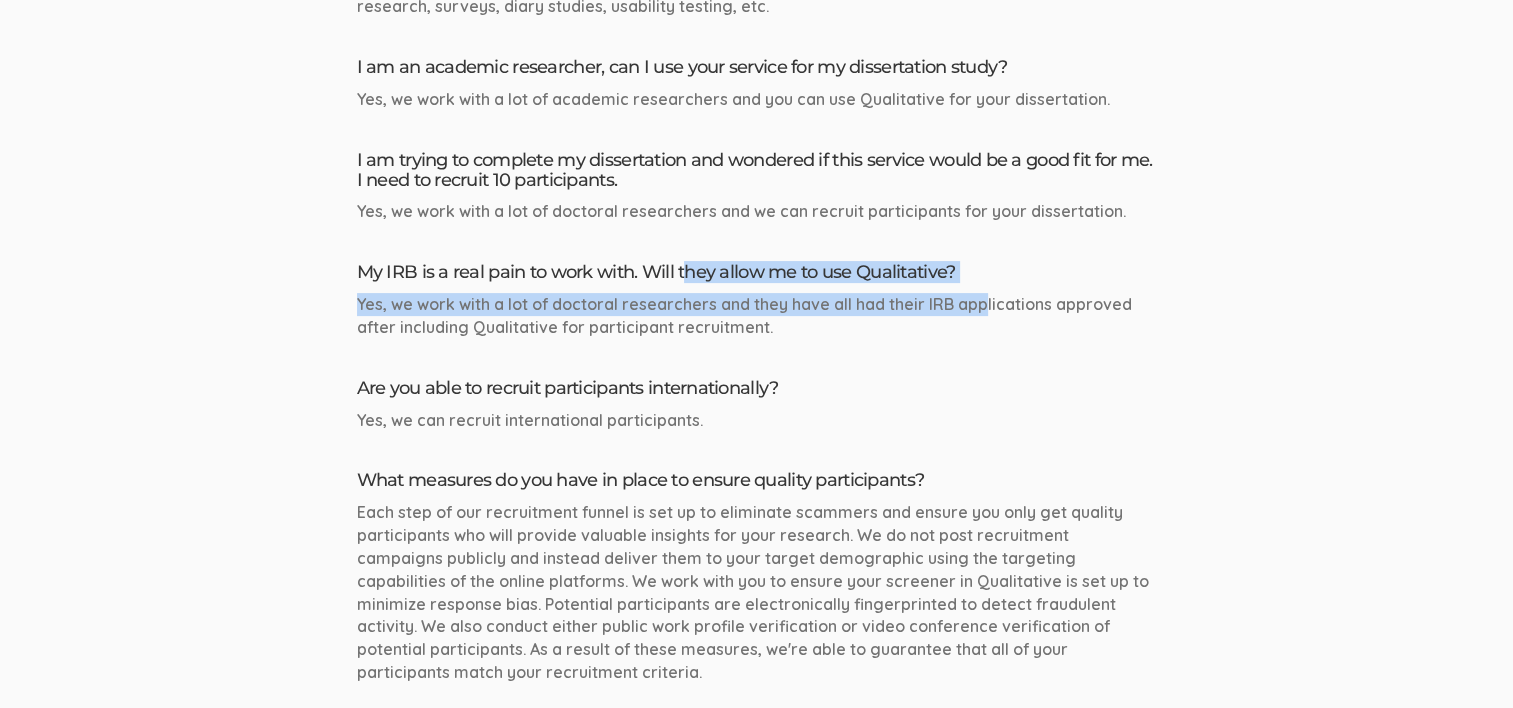 drag, startPoint x: 744, startPoint y: 268, endPoint x: 983, endPoint y: 286, distance: 239.67686 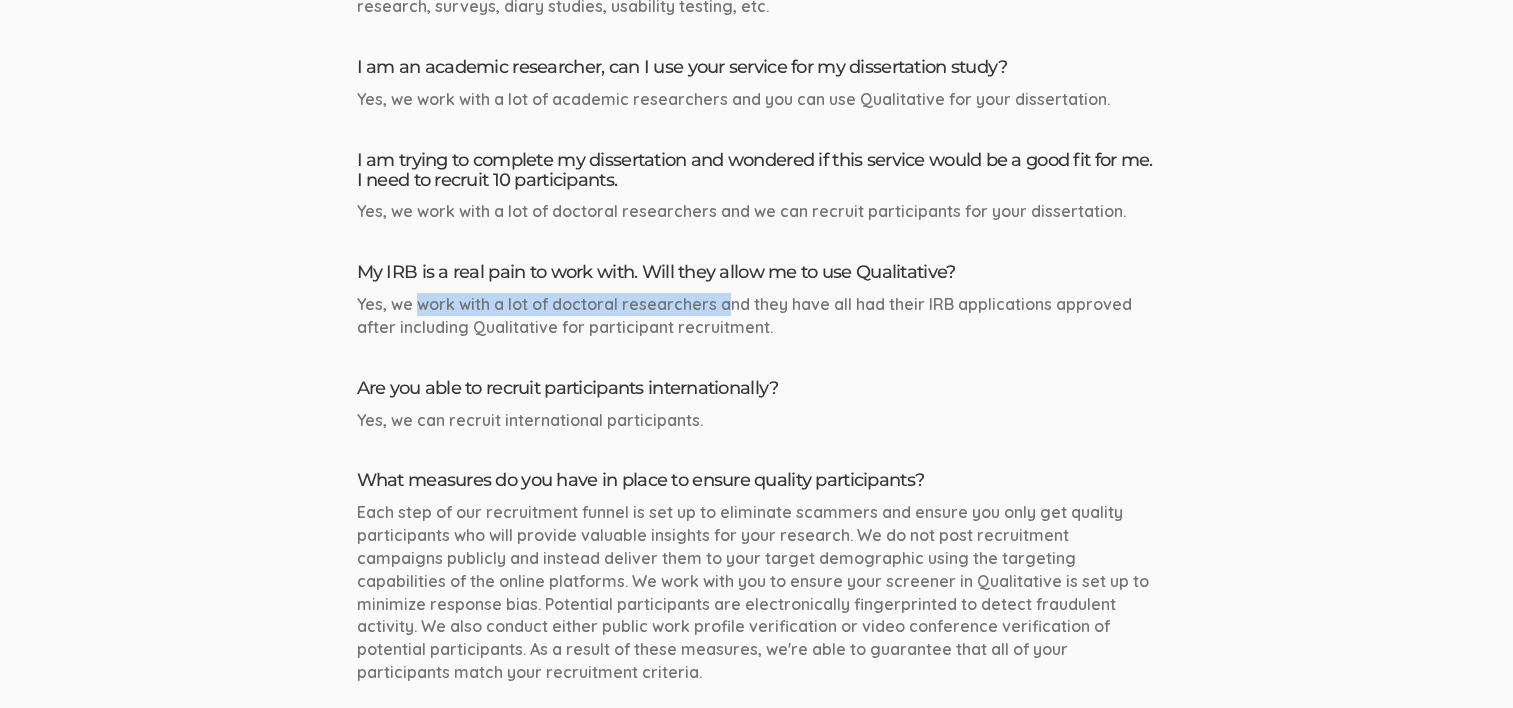drag, startPoint x: 419, startPoint y: 299, endPoint x: 720, endPoint y: 296, distance: 301.01495 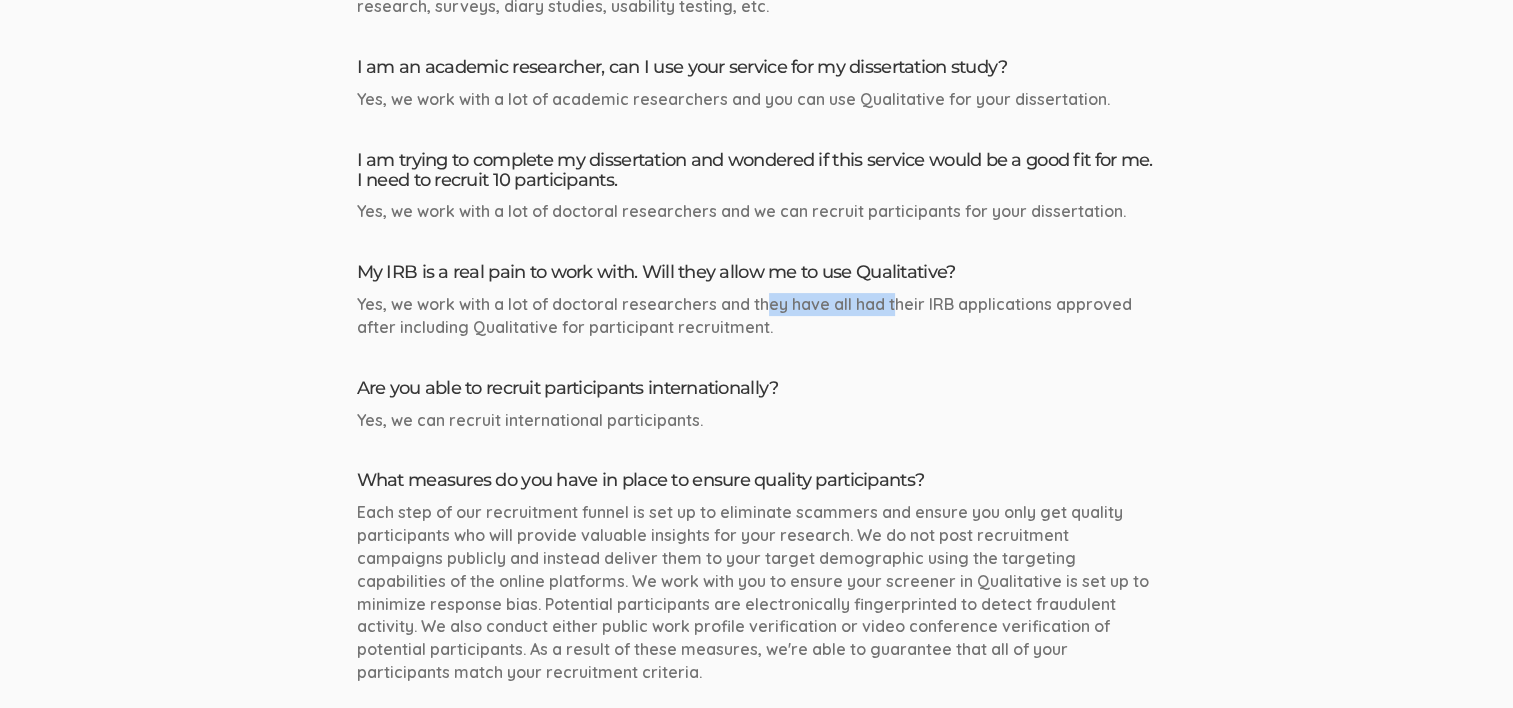 drag, startPoint x: 767, startPoint y: 296, endPoint x: 890, endPoint y: 297, distance: 123.00407 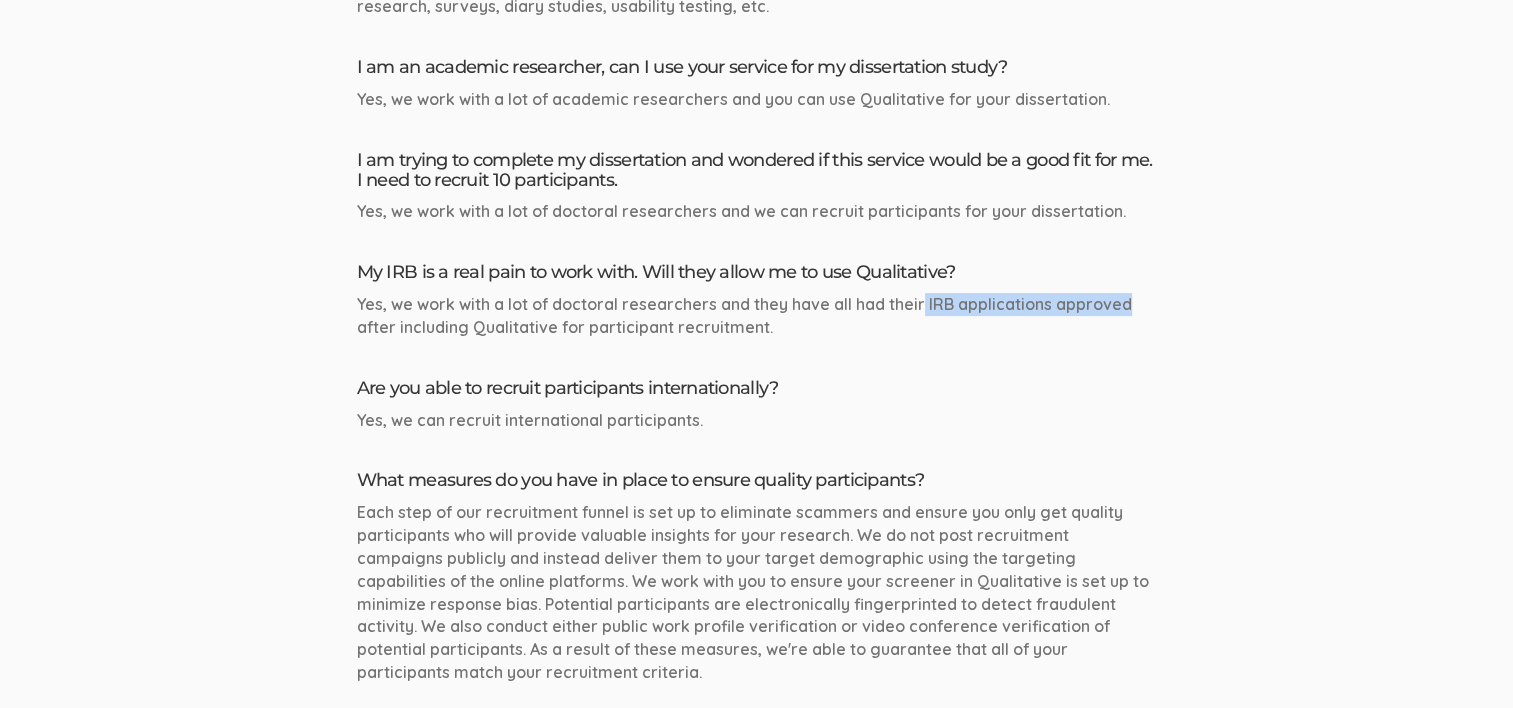 drag, startPoint x: 921, startPoint y: 297, endPoint x: 1120, endPoint y: 296, distance: 199.00252 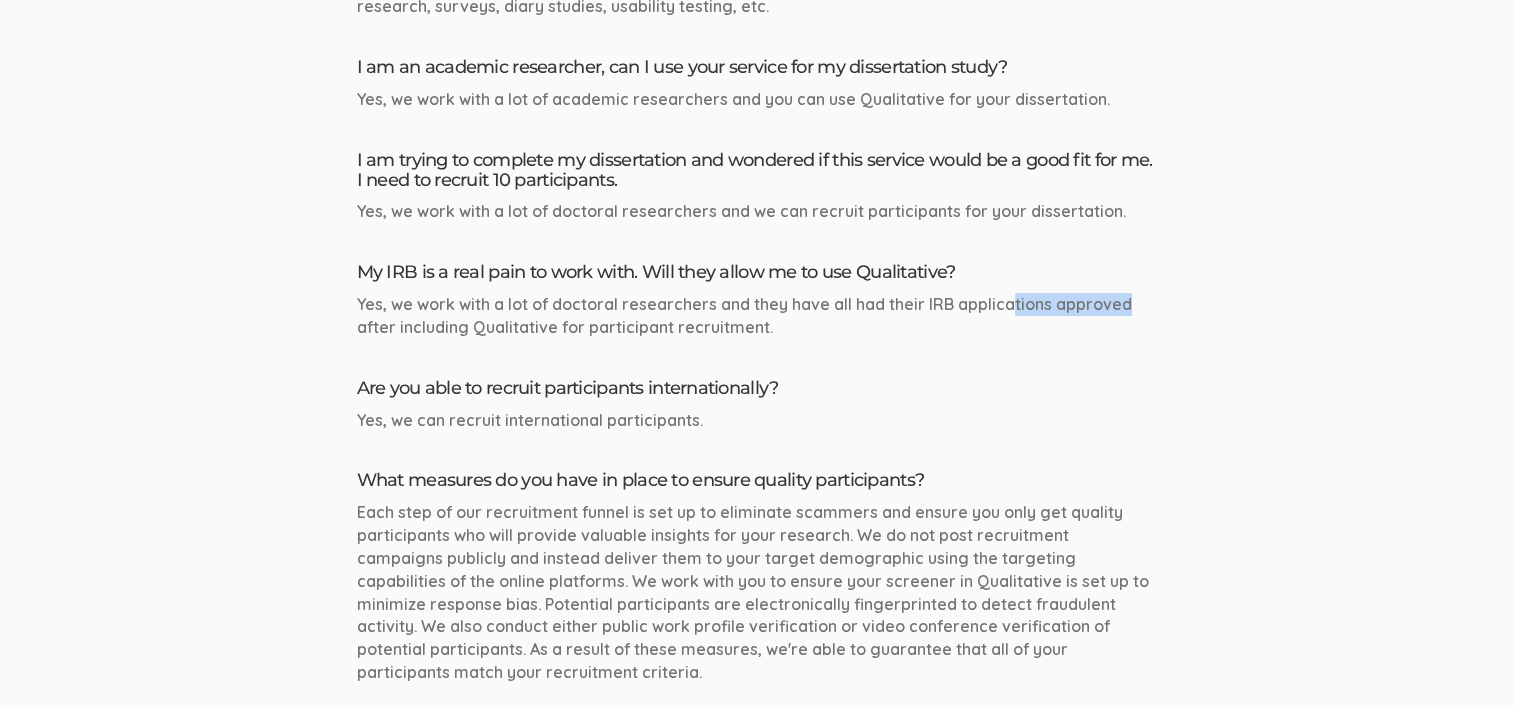 drag, startPoint x: 1114, startPoint y: 297, endPoint x: 362, endPoint y: 350, distance: 753.86536 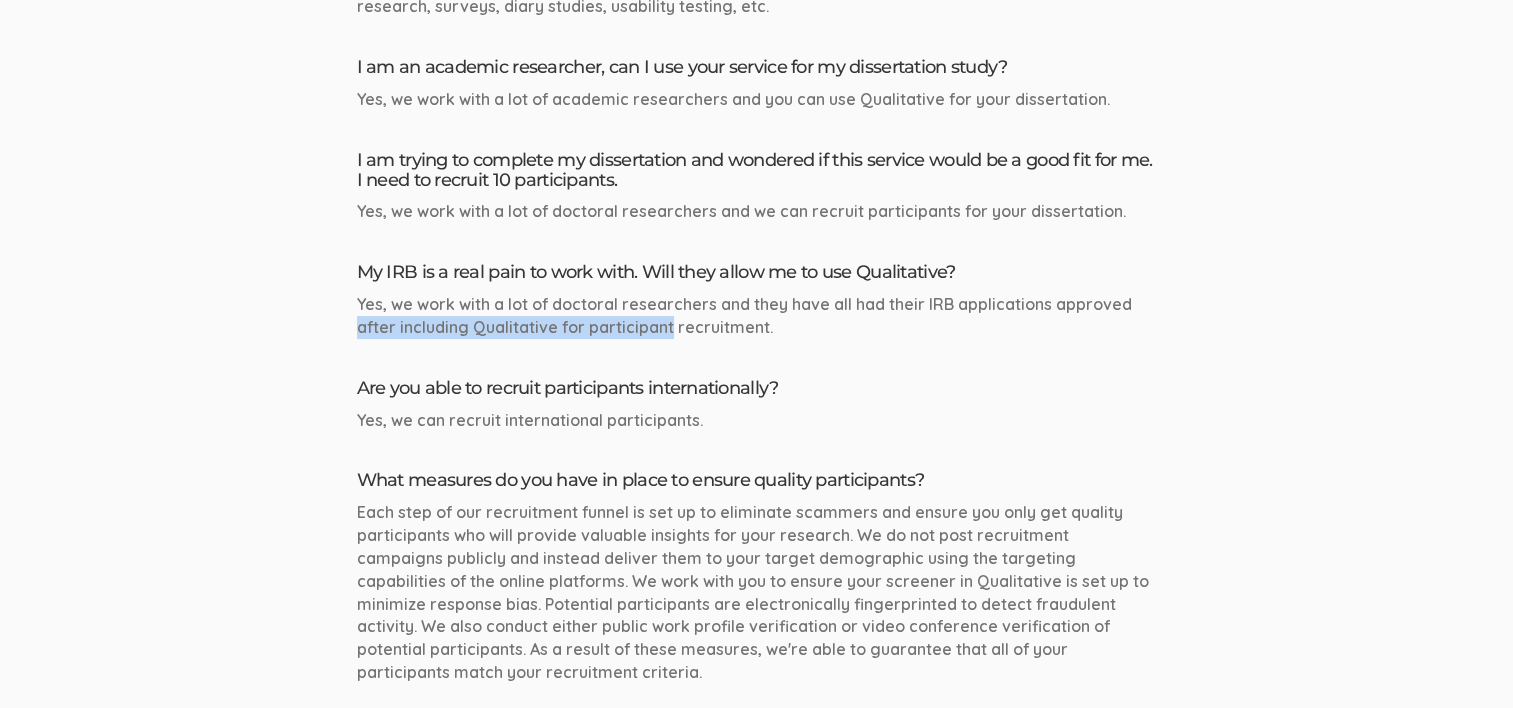 drag, startPoint x: 656, startPoint y: 328, endPoint x: 668, endPoint y: 328, distance: 12 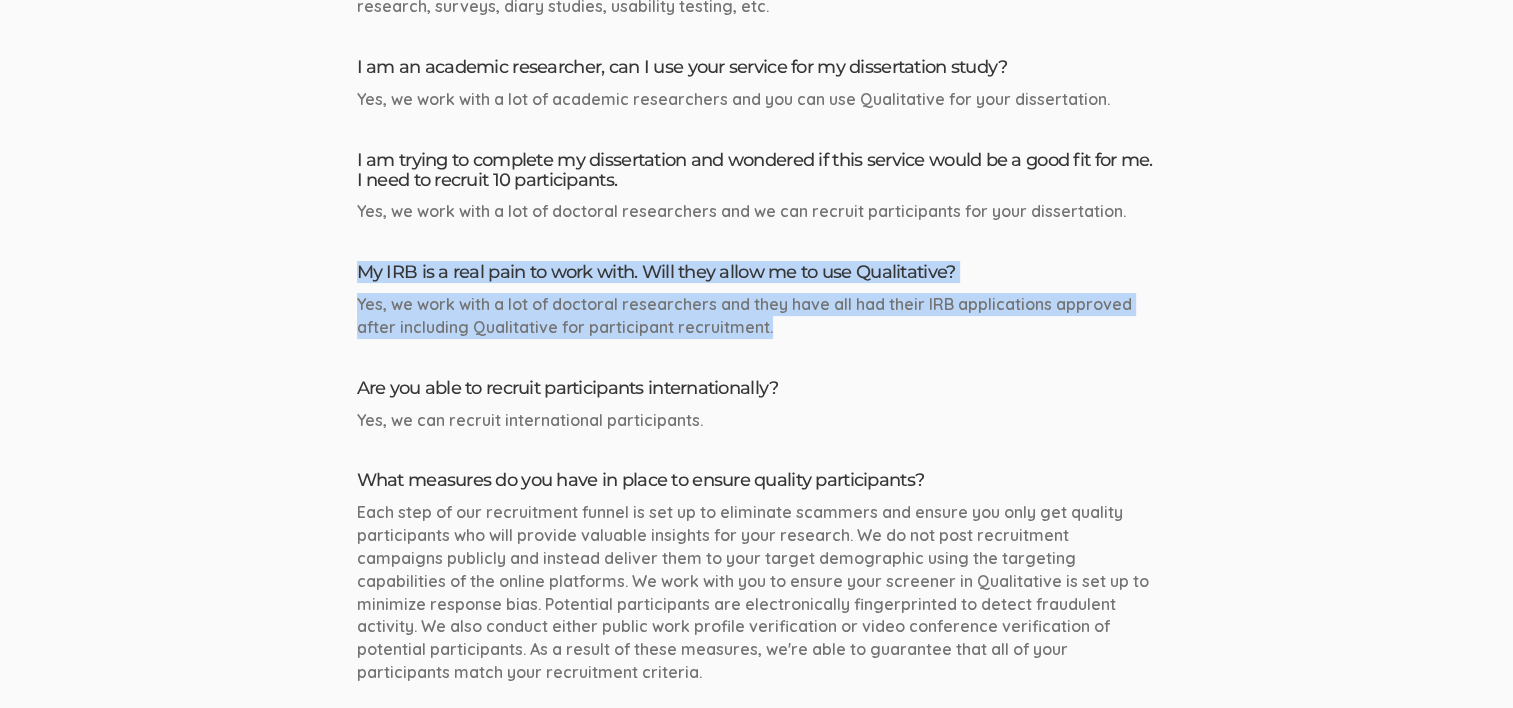 drag, startPoint x: 788, startPoint y: 329, endPoint x: 300, endPoint y: 270, distance: 491.55365 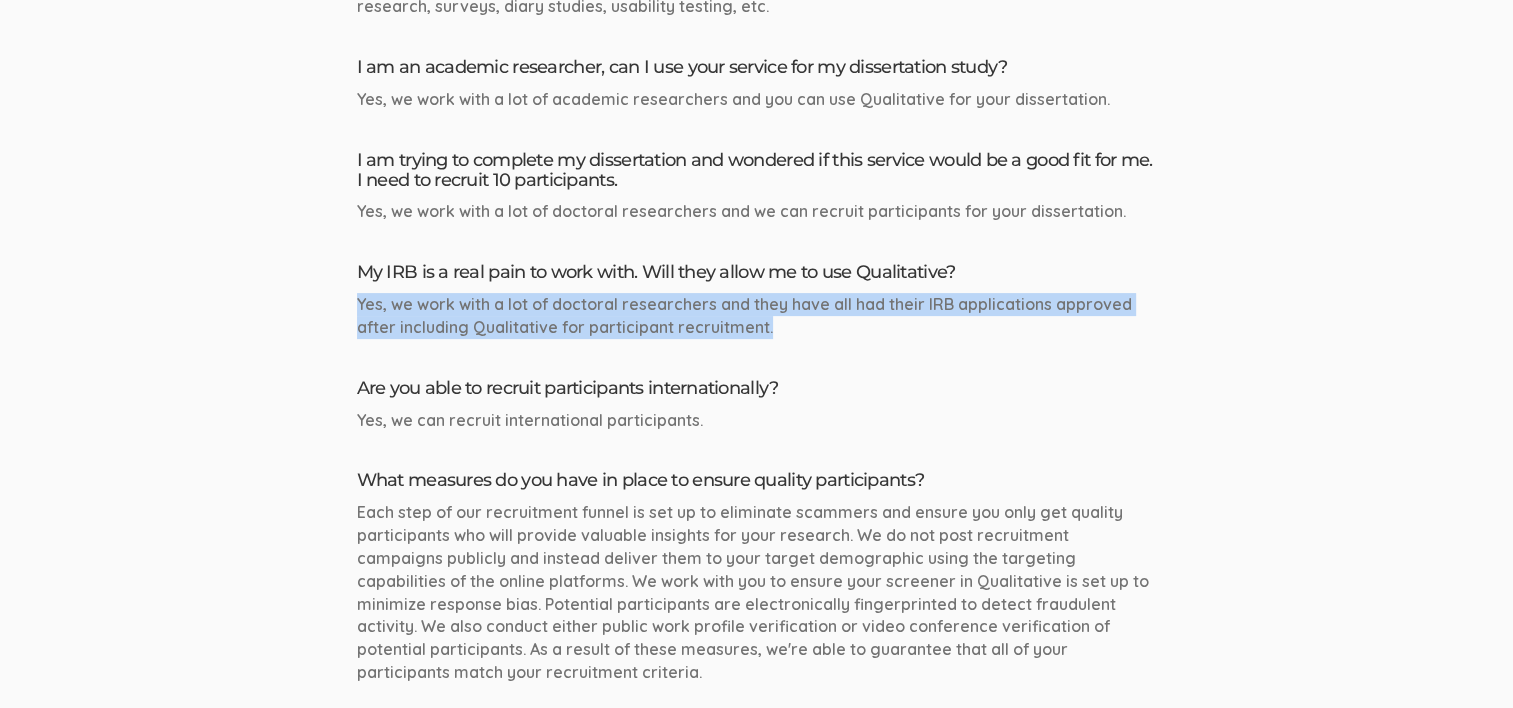 drag, startPoint x: 842, startPoint y: 334, endPoint x: 260, endPoint y: 288, distance: 583.81506 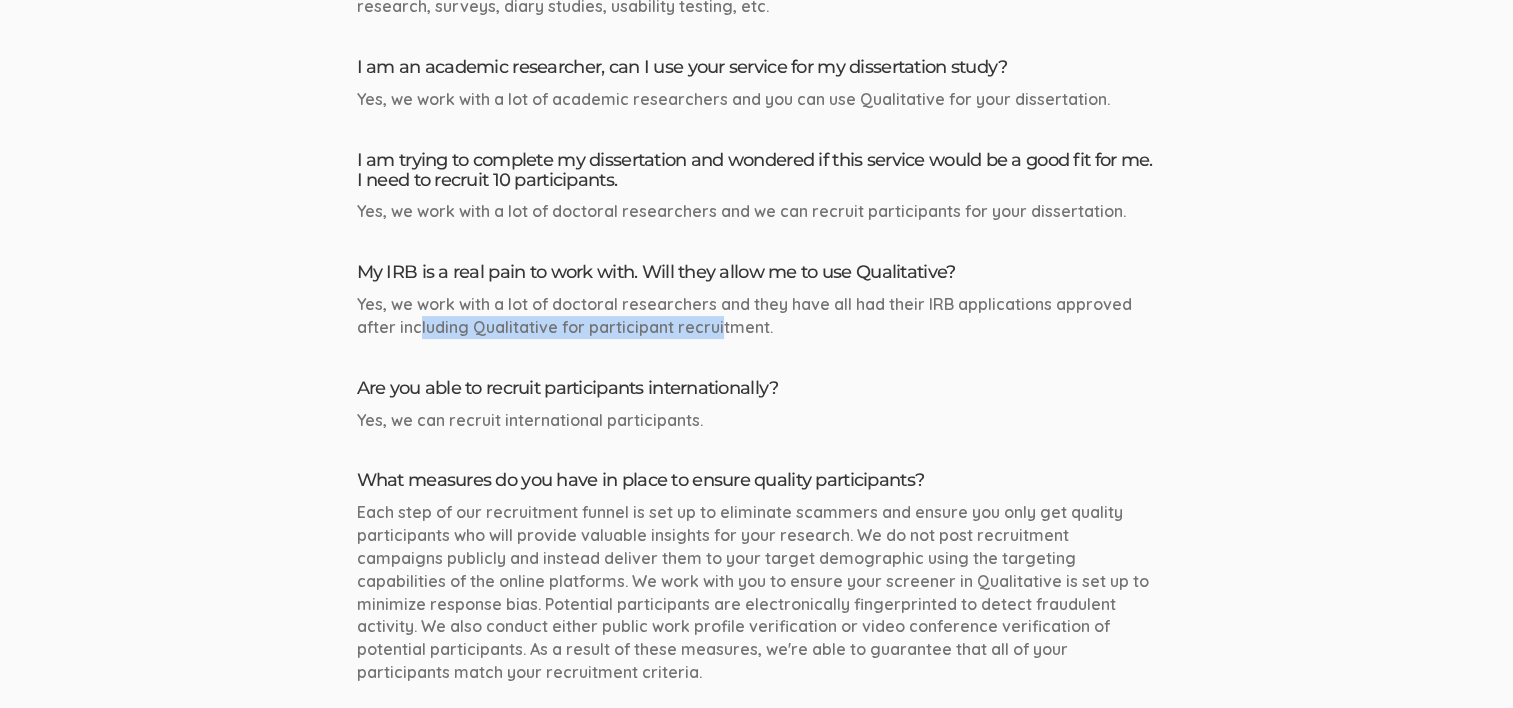 drag, startPoint x: 418, startPoint y: 322, endPoint x: 720, endPoint y: 329, distance: 302.08112 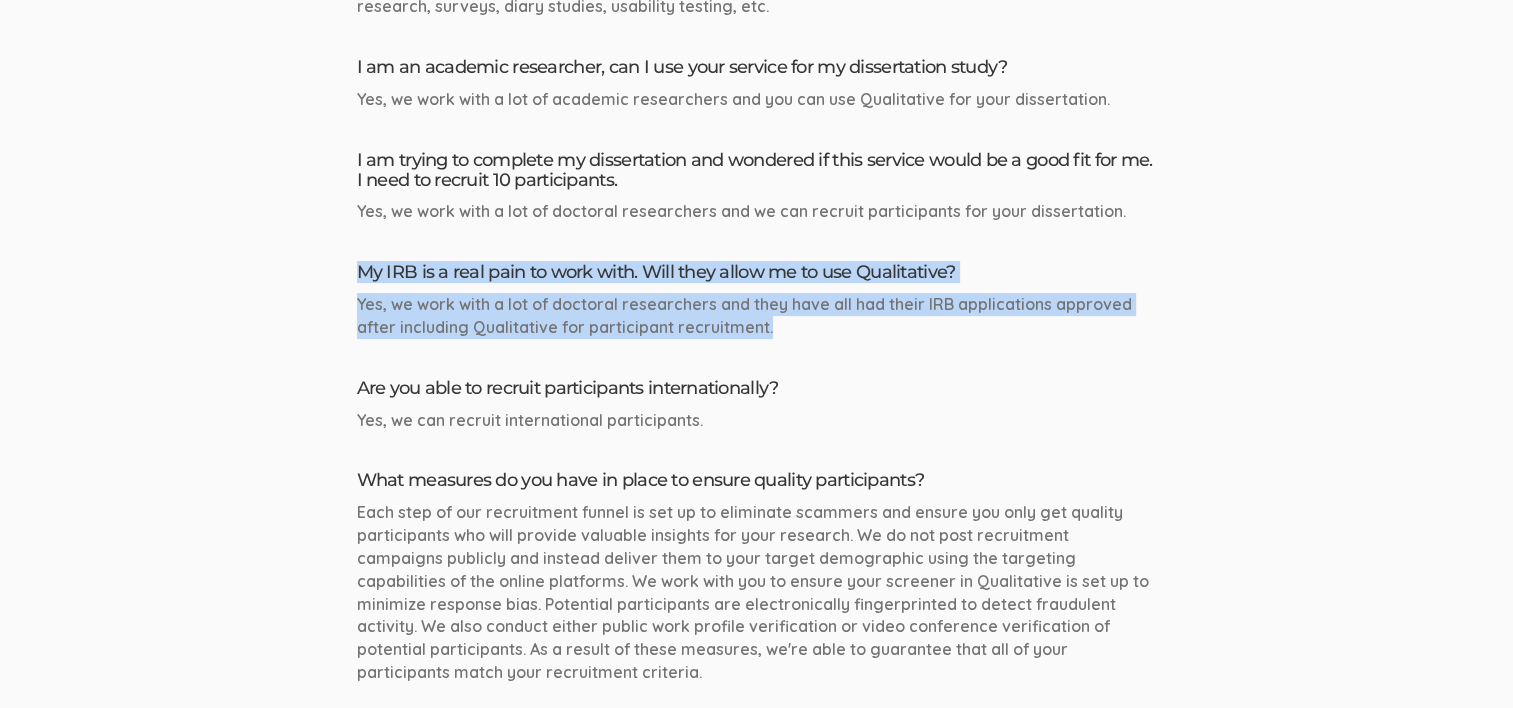 drag, startPoint x: 773, startPoint y: 331, endPoint x: 268, endPoint y: 258, distance: 510.24896 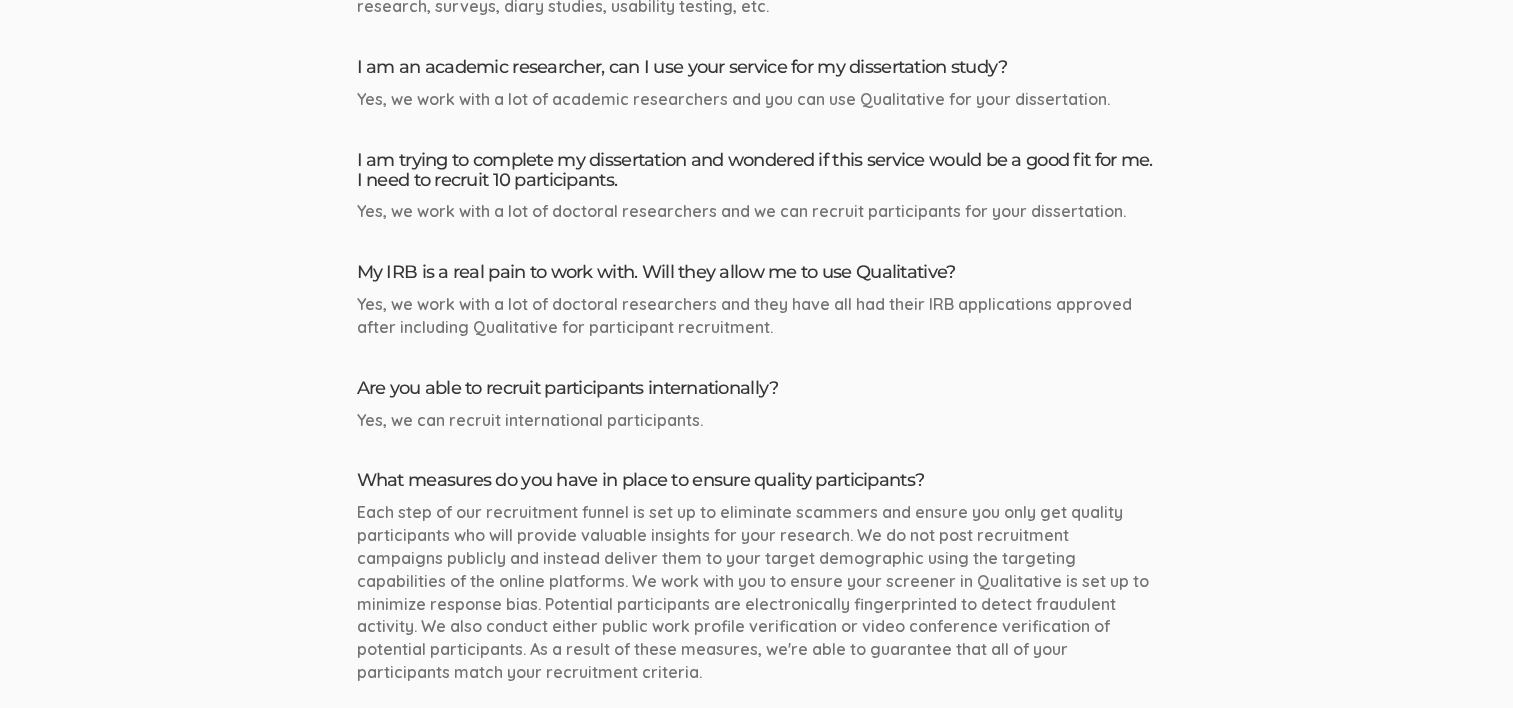 click on "Will Qualitative recruit participants for me?
Yes, check out our Participant Recruitment Add-On where you tell us your criteria and we recruit a pool of participants for you.
What kinds of research do you recruit for?
You can use Qualitative to recruit for any kind of research: 1-on-1 interviews, focus groups, in-person research, surveys, diary studies, usability testing, etc.
I am an academic researcher, can I use your service for my dissertation study?
Yes, we work with a lot of academic researchers and you can use Qualitative for your dissertation.
I am trying to complete my dissertation and wondered if this service would be a good fit for me. I need to recruit 10 participants." at bounding box center (757, 3076) 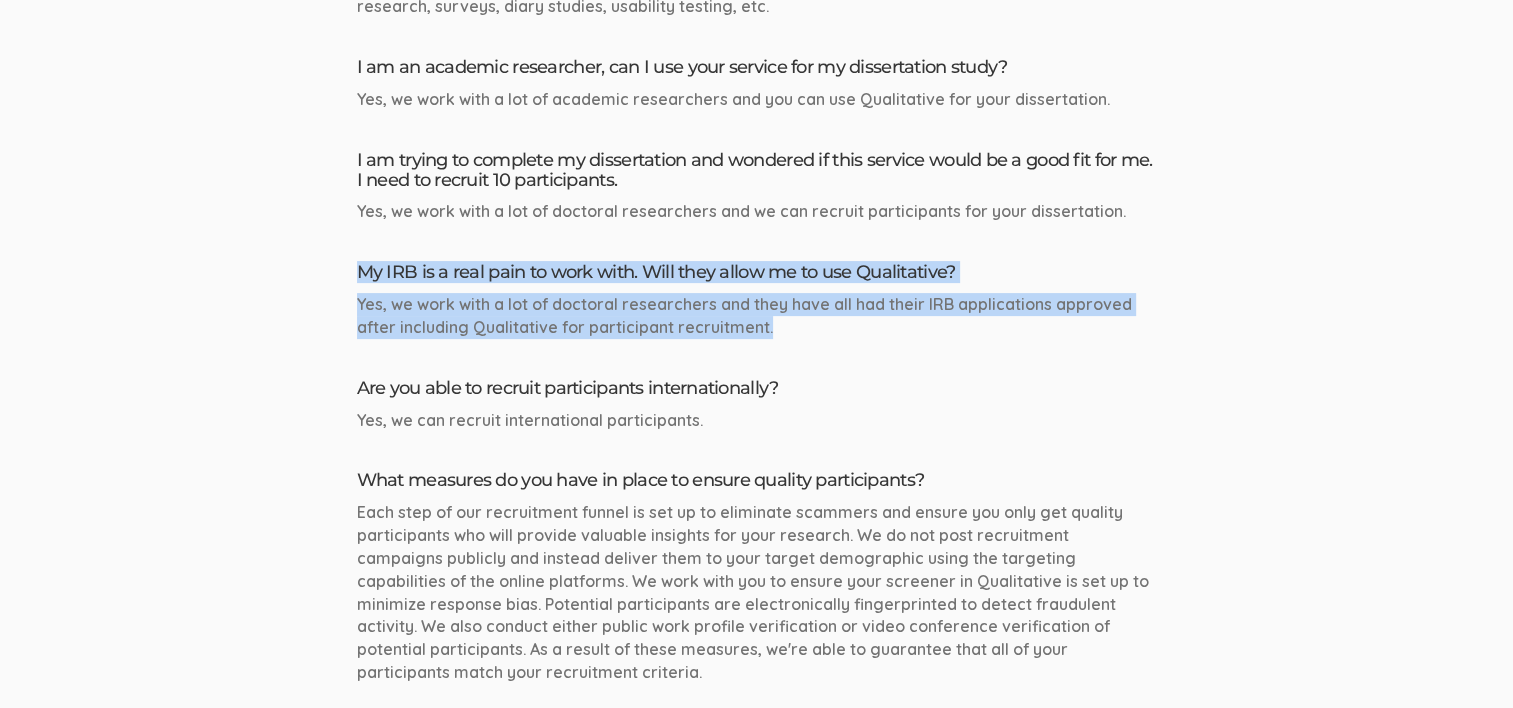 drag, startPoint x: 778, startPoint y: 329, endPoint x: 238, endPoint y: 263, distance: 544.0184 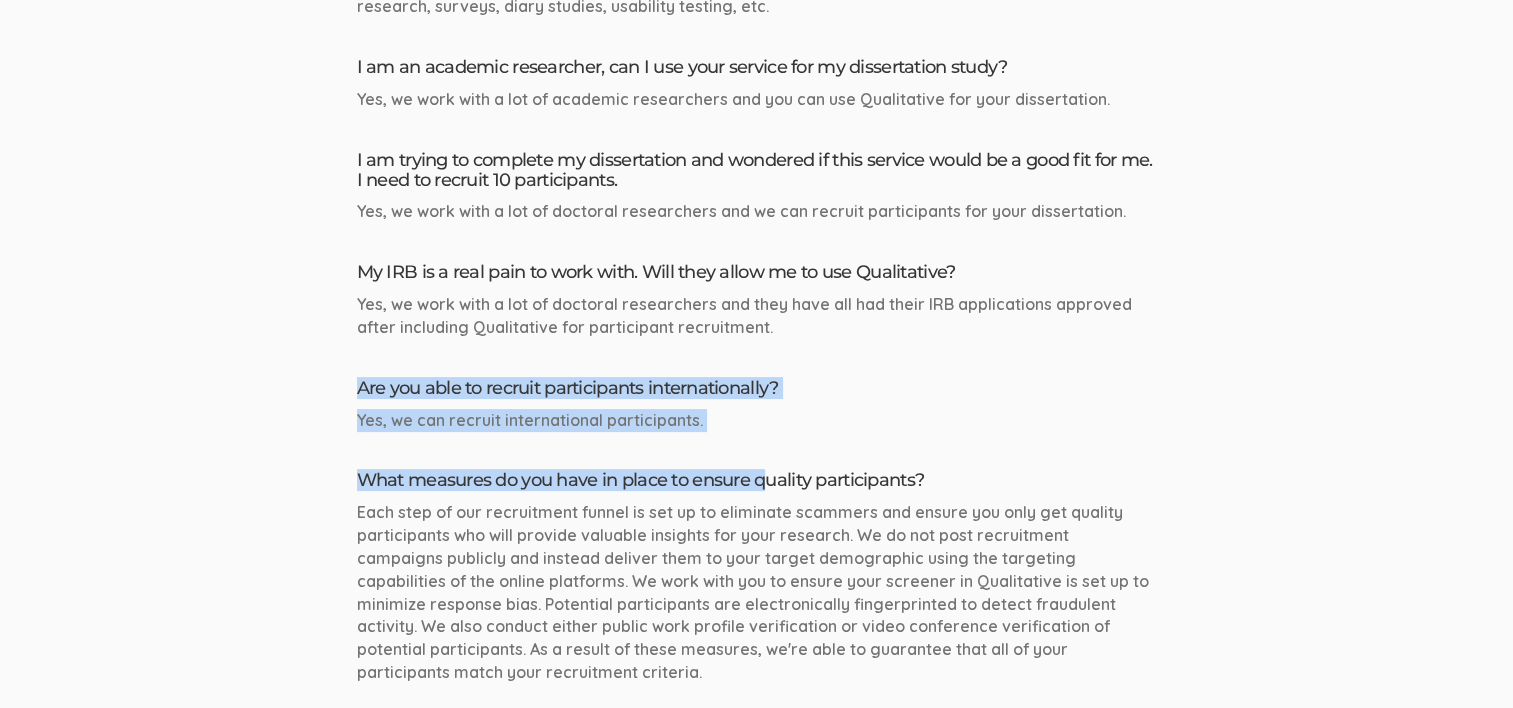 drag, startPoint x: 342, startPoint y: 392, endPoint x: 768, endPoint y: 440, distance: 428.6957 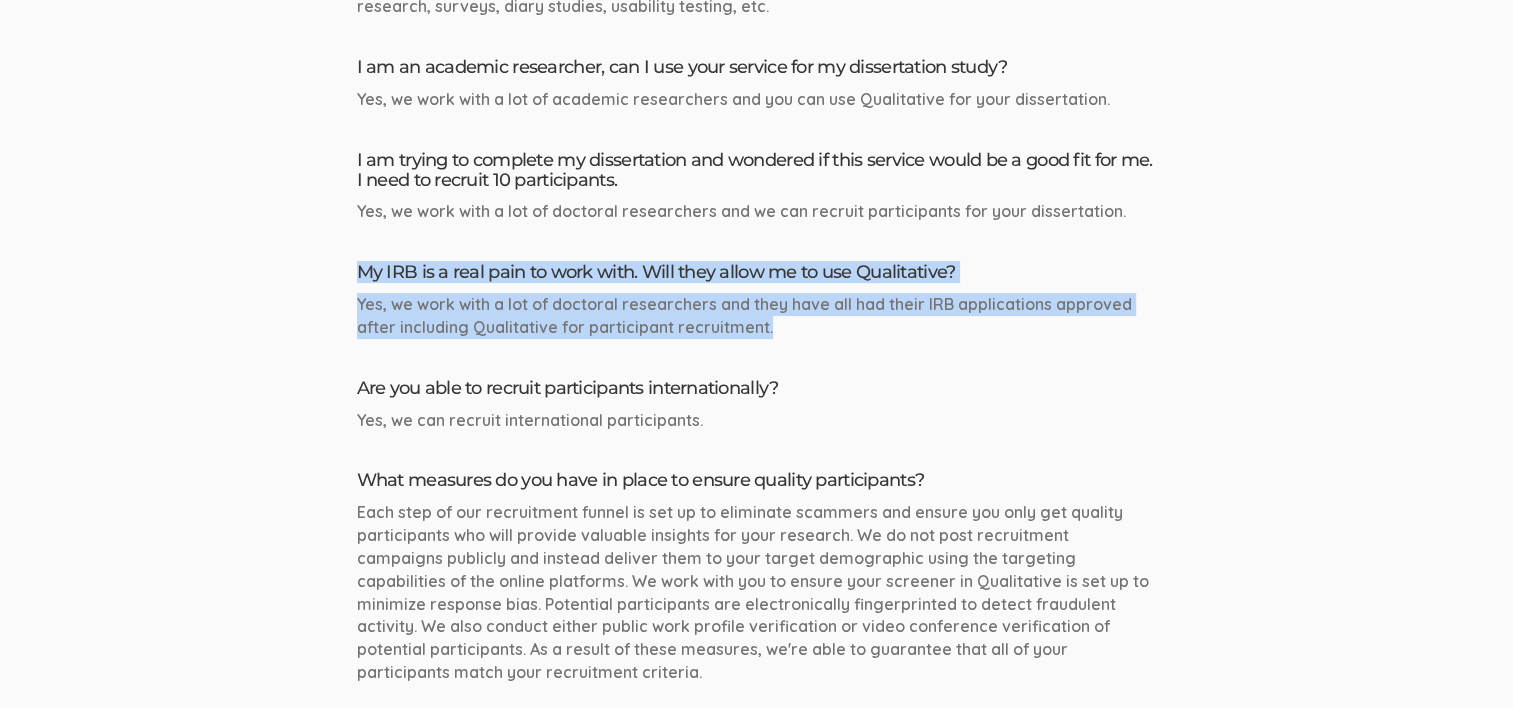 drag, startPoint x: 402, startPoint y: 276, endPoint x: 848, endPoint y: 328, distance: 449.02115 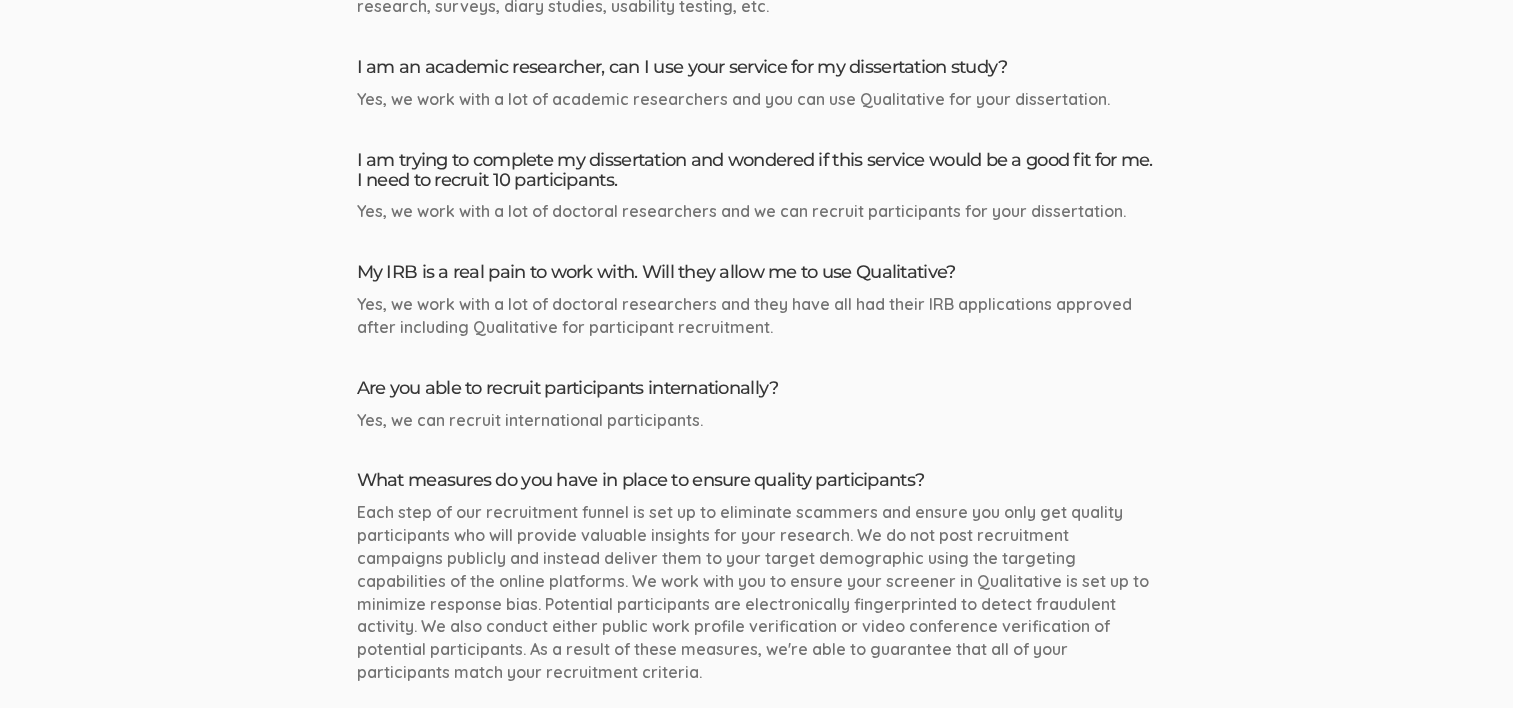 click on "Will Qualitative recruit participants for me?
Yes, check out our Participant Recruitment Add-On where you tell us your criteria and we recruit a pool of participants for you.
What kinds of research do you recruit for?
You can use Qualitative to recruit for any kind of research: 1-on-1 interviews, focus groups, in-person research, surveys, diary studies, usability testing, etc.
I am an academic researcher, can I use your service for my dissertation study?
Yes, we work with a lot of academic researchers and you can use Qualitative for your dissertation.
I am trying to complete my dissertation and wondered if this service would be a good fit for me. I need to recruit 10 participants." at bounding box center (757, 3076) 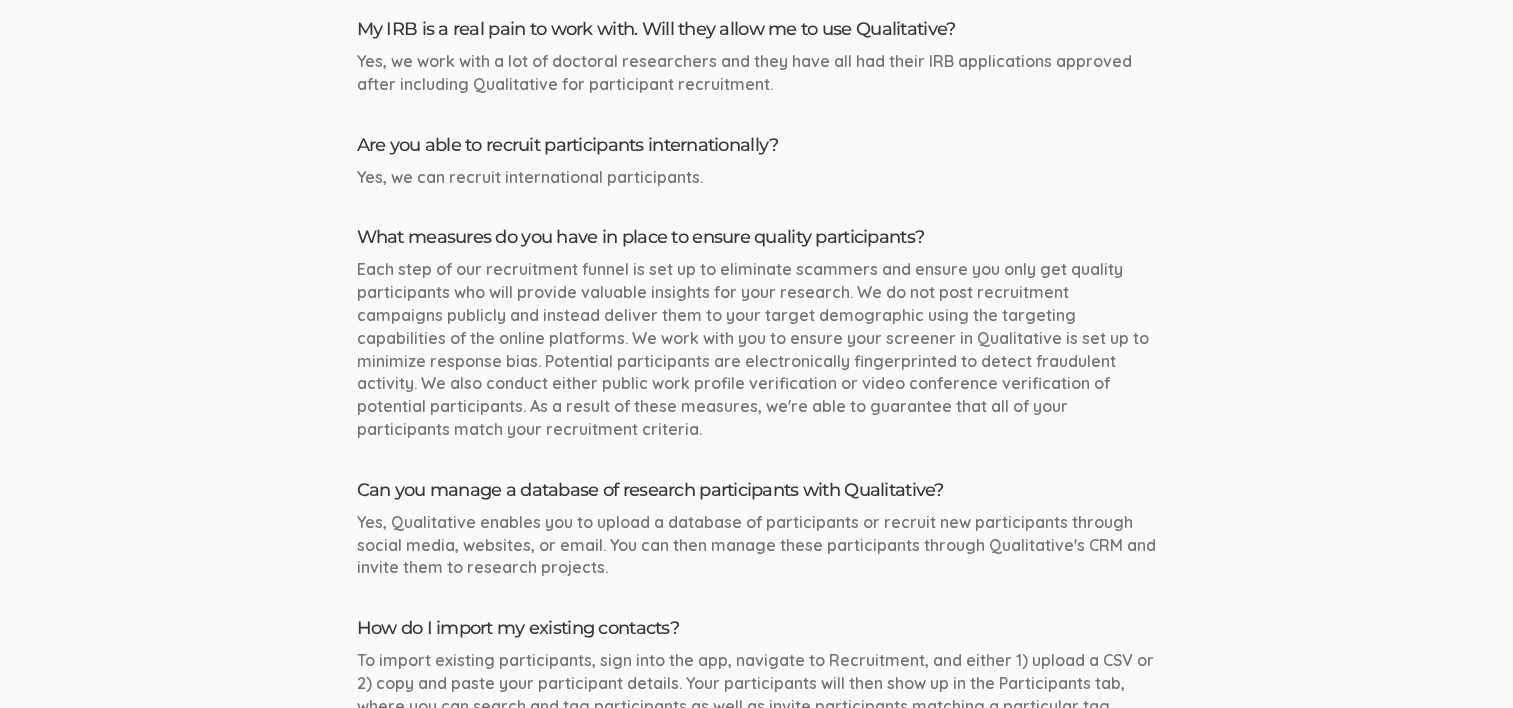 scroll, scrollTop: 800, scrollLeft: 0, axis: vertical 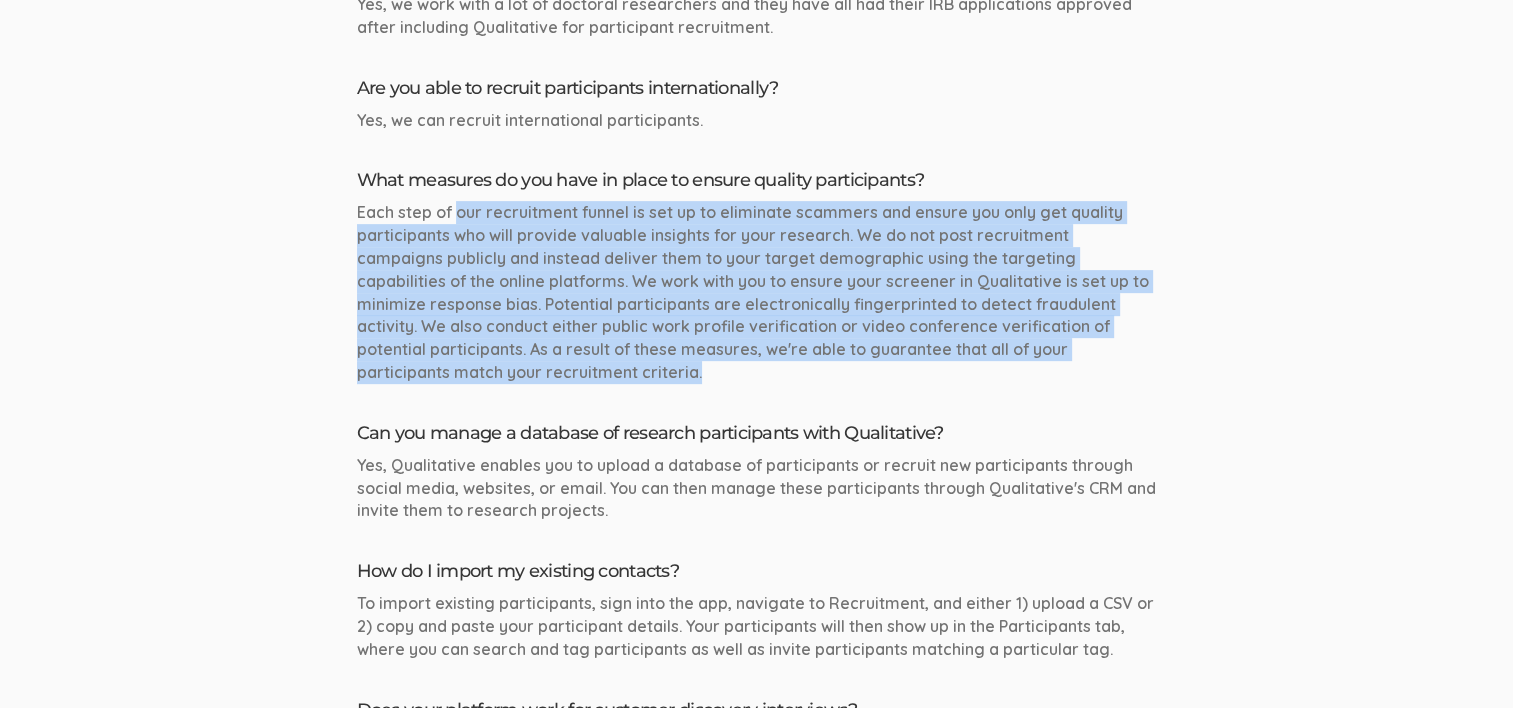 drag 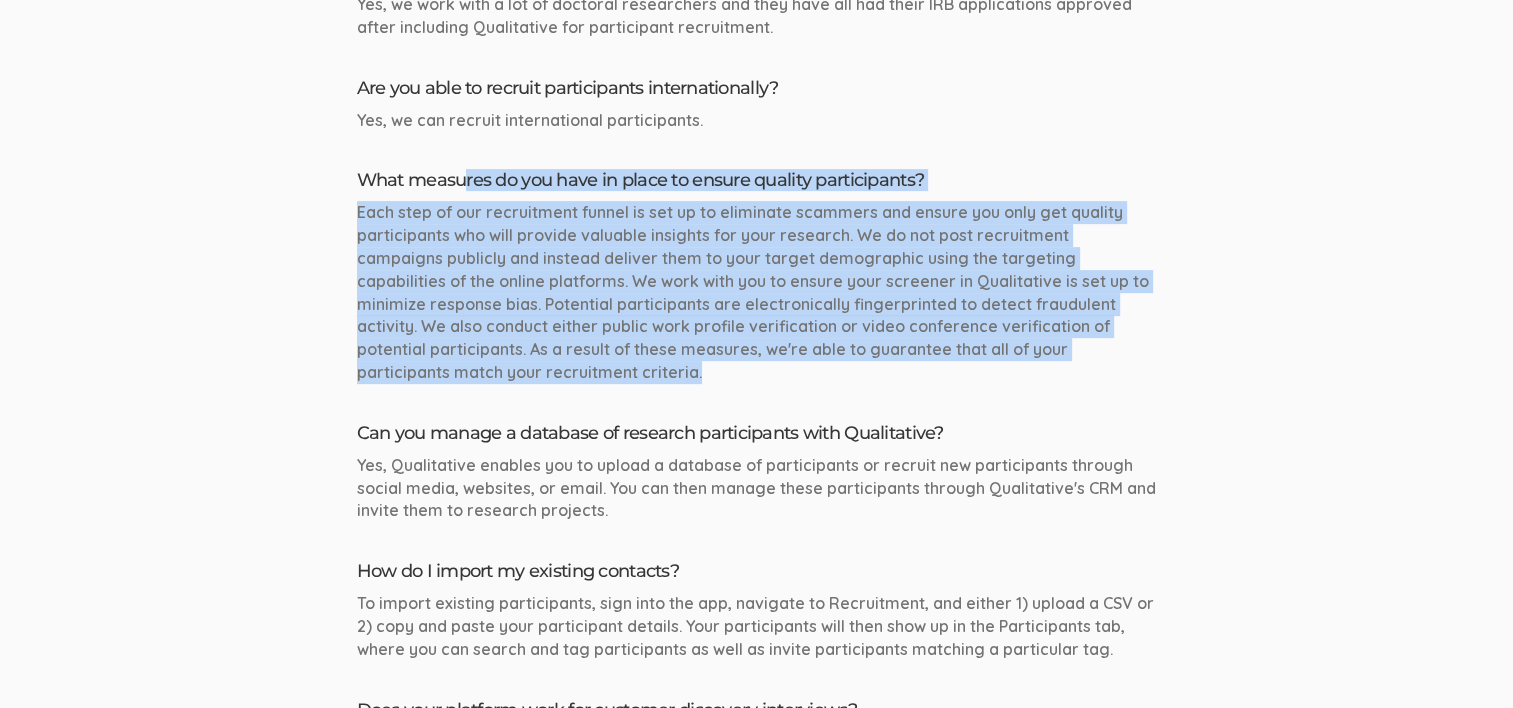 click on "Will Qualitative recruit participants for me?
Yes, check out our Participant Recruitment Add-On where you tell us your criteria and we recruit a pool of participants for you.
What kinds of research do you recruit for?
You can use Qualitative to recruit for any kind of research: 1-on-1 interviews, focus groups, in-person research, surveys, diary studies, usability testing, etc.
I am an academic researcher, can I use your service for my dissertation study?
Yes, we work with a lot of academic researchers and you can use Qualitative for your dissertation.
I am trying to complete my dissertation and wondered if this service would be a good fit for me. I need to recruit 10 participants." at bounding box center (757, 2776) 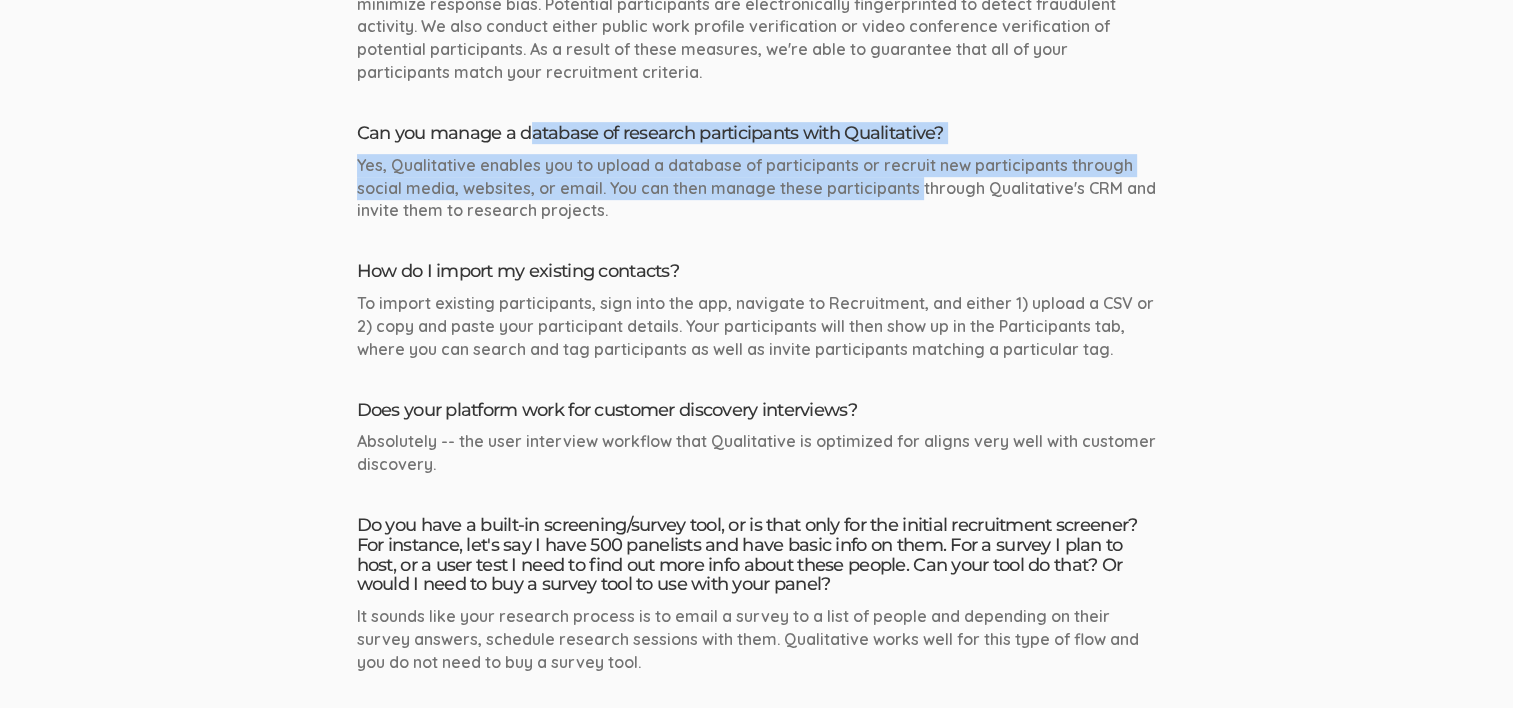 click on "Can you manage a database of research participants with Qualitative?
Yes, Qualitative enables you to upload a database of participants or recruit new participants through social media, websites, or email. You can then manage these participants through Qualitative's CRM and invite them to research projects." at bounding box center (757, 173) 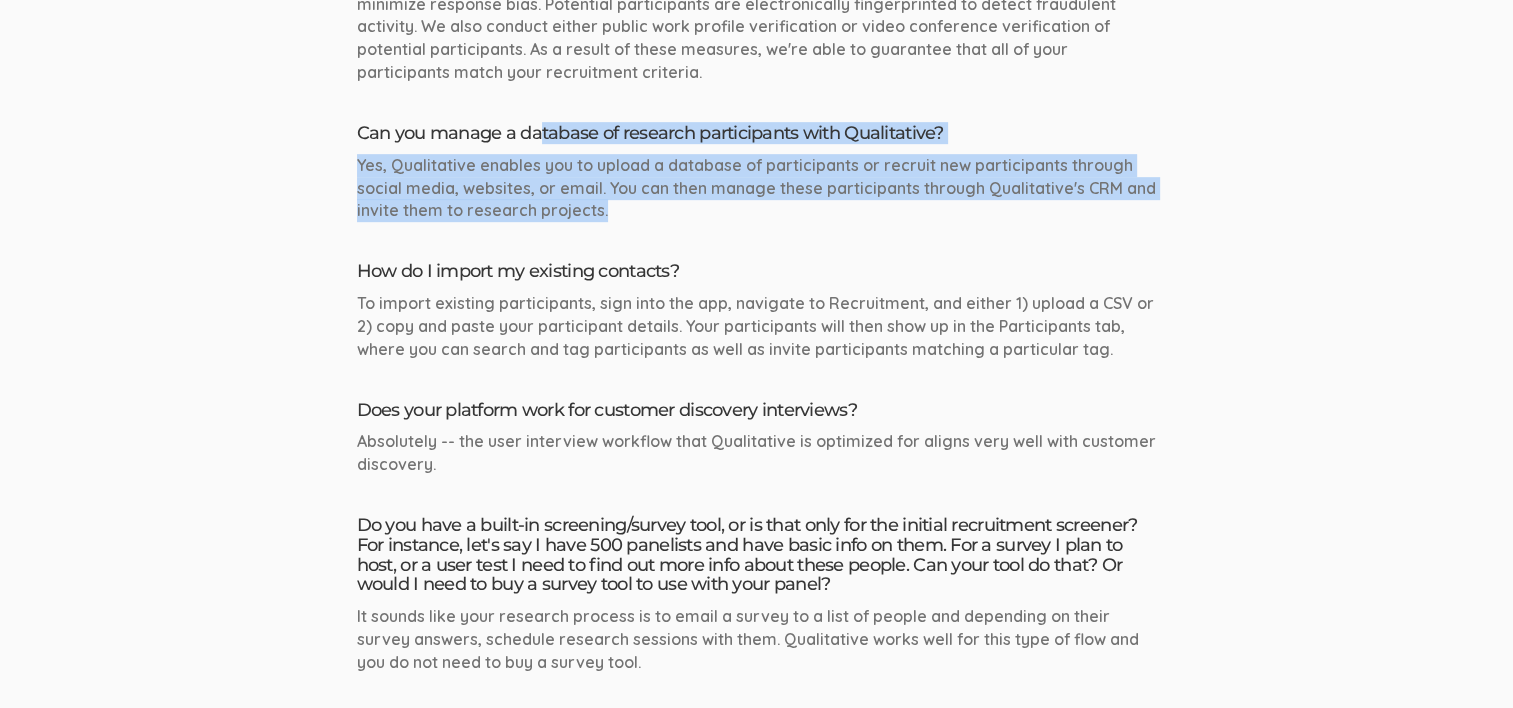 click on "Will Qualitative recruit participants for me?
Yes, check out our Participant Recruitment Add-On where you tell us your criteria and we recruit a pool of participants for you.
What kinds of research do you recruit for?
You can use Qualitative to recruit for any kind of research: 1-on-1 interviews, focus groups, in-person research, surveys, diary studies, usability testing, etc.
I am an academic researcher, can I use your service for my dissertation study?
Yes, we work with a lot of academic researchers and you can use Qualitative for your dissertation.
I am trying to complete my dissertation and wondered if this service would be a good fit for me. I need to recruit 10 participants." at bounding box center (757, 2476) 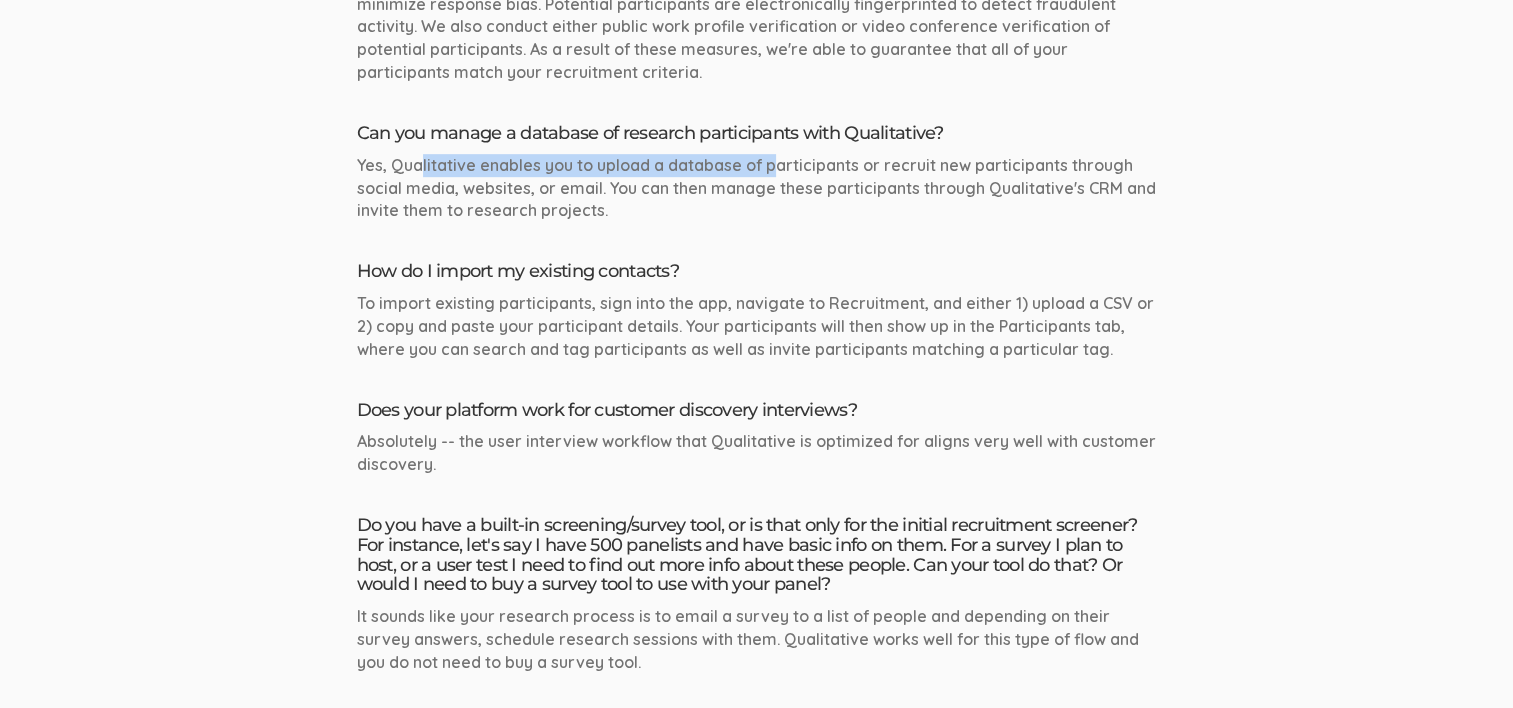 click on "Yes, Qualitative enables you to upload a database of participants or recruit new participants through social media, websites, or email. You can then manage these participants through Qualitative's CRM and invite them to research projects." at bounding box center (757, 188) 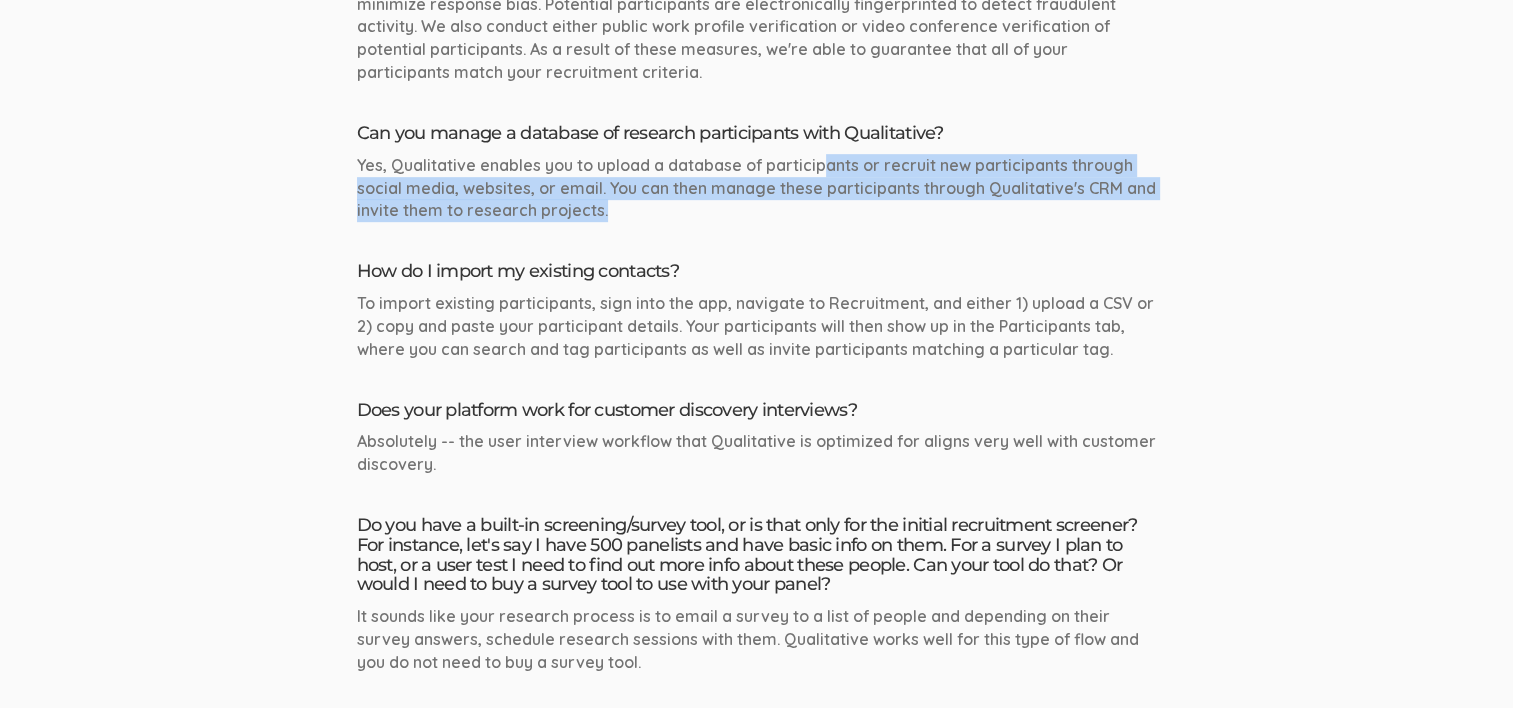 click on "Yes, Qualitative enables you to upload a database of participants or recruit new participants through social media, websites, or email. You can then manage these participants through Qualitative's CRM and invite them to research projects." at bounding box center (757, 188) 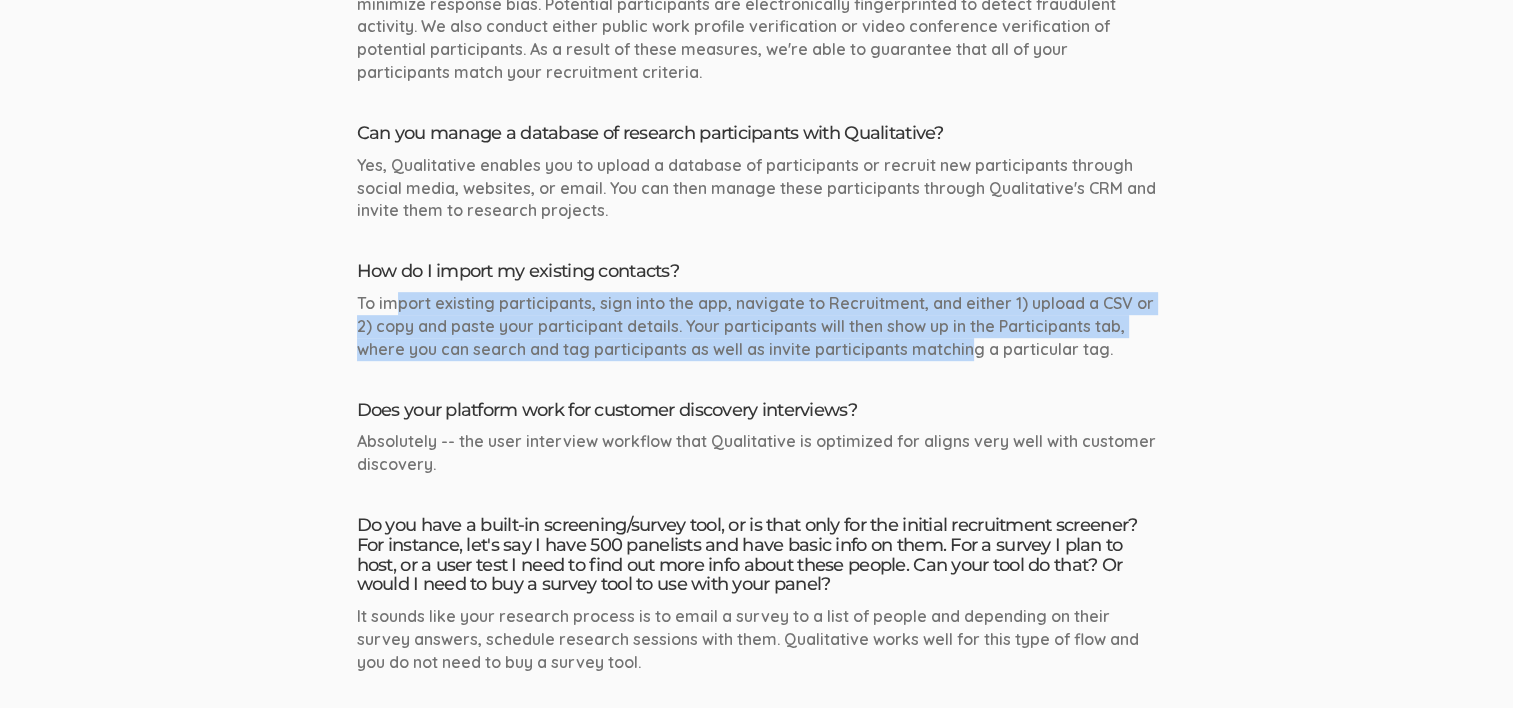 click on "How do I import my existing contacts?
To import existing participants, sign into the app, navigate to Recruitment, and either 1) upload a CSV or 2) copy and paste your participant details. Your participants will then show up in the Participants tab, where you can search and tag participants as well as invite participants matching a particular tag." at bounding box center [757, 311] 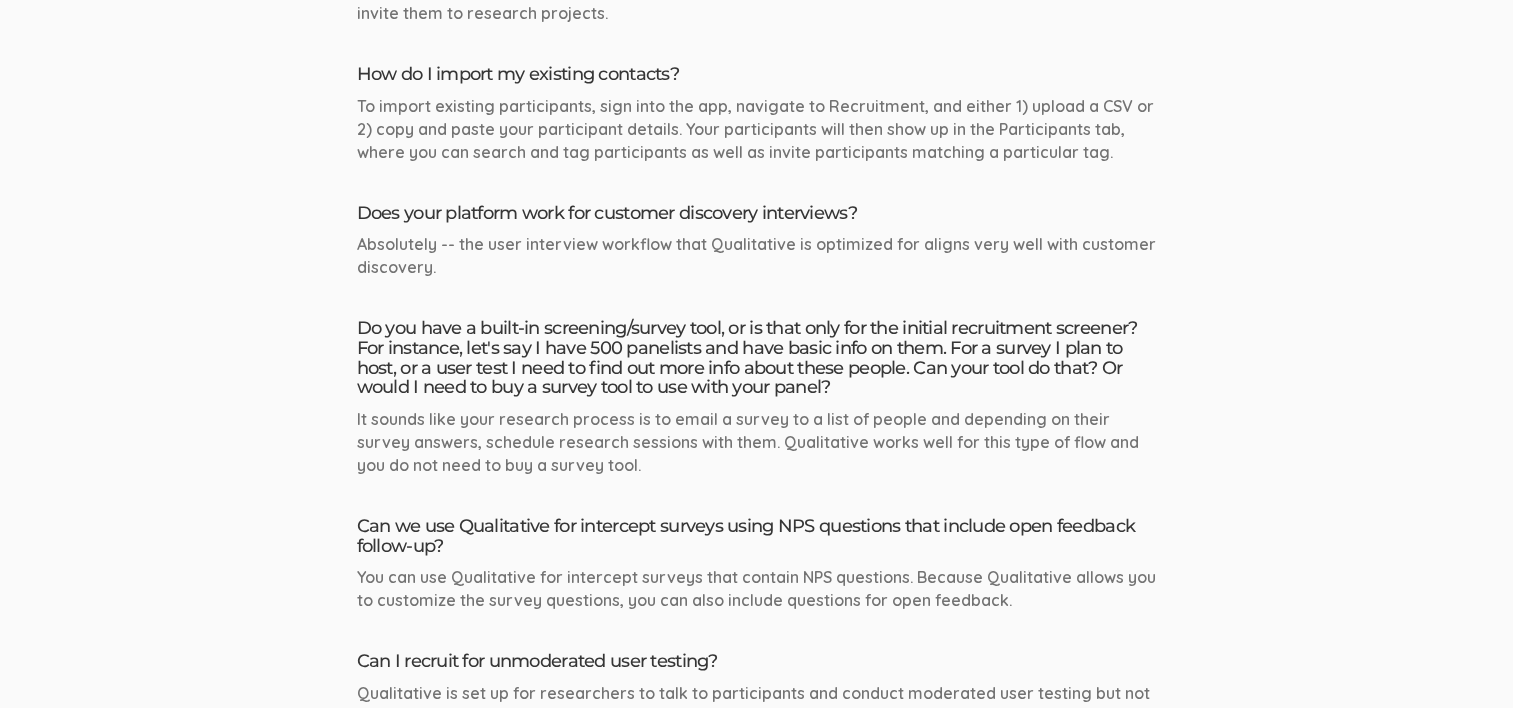 scroll, scrollTop: 1300, scrollLeft: 0, axis: vertical 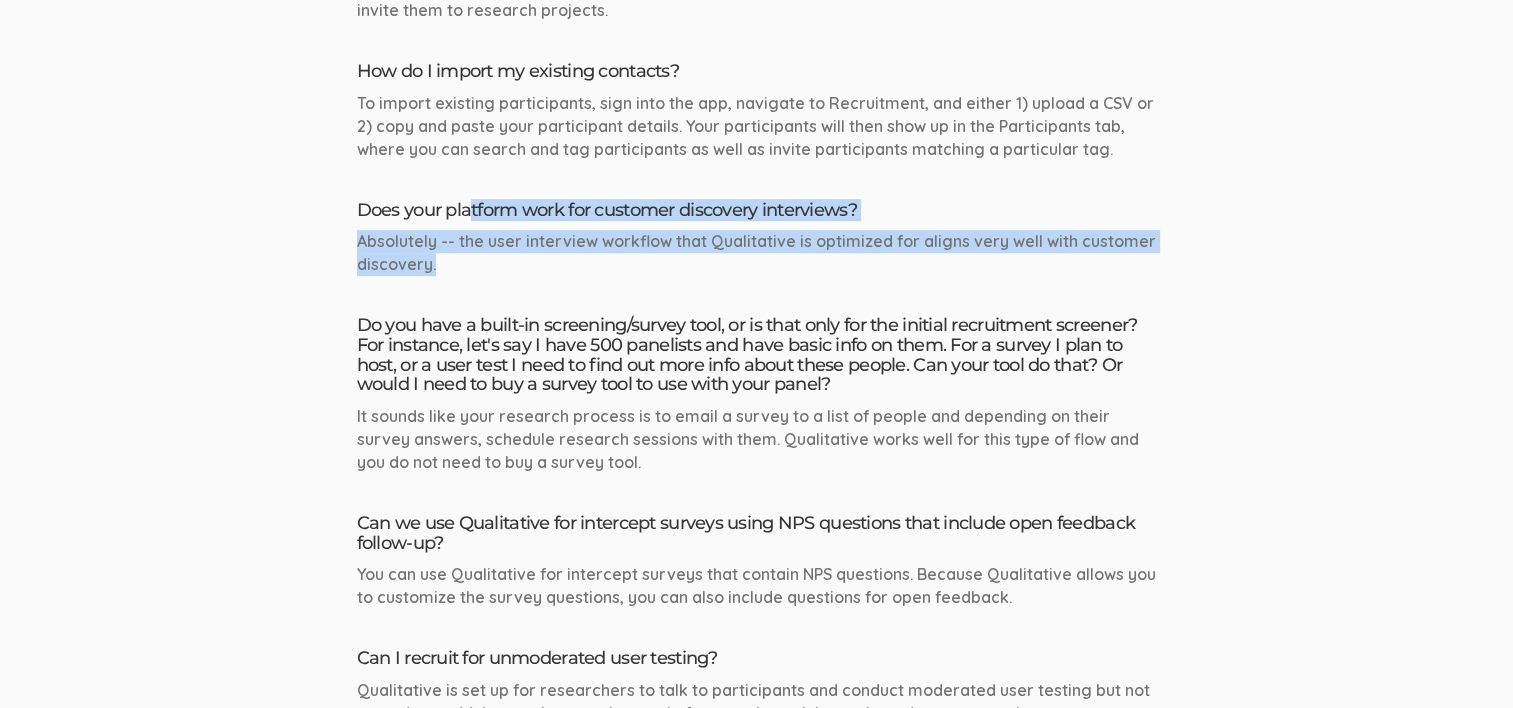 click on "Does your platform work for customer discovery interviews?
Absolutely -- the user interview workflow that Qualitative is optimized for aligns very well with customer discovery." at bounding box center (757, 238) 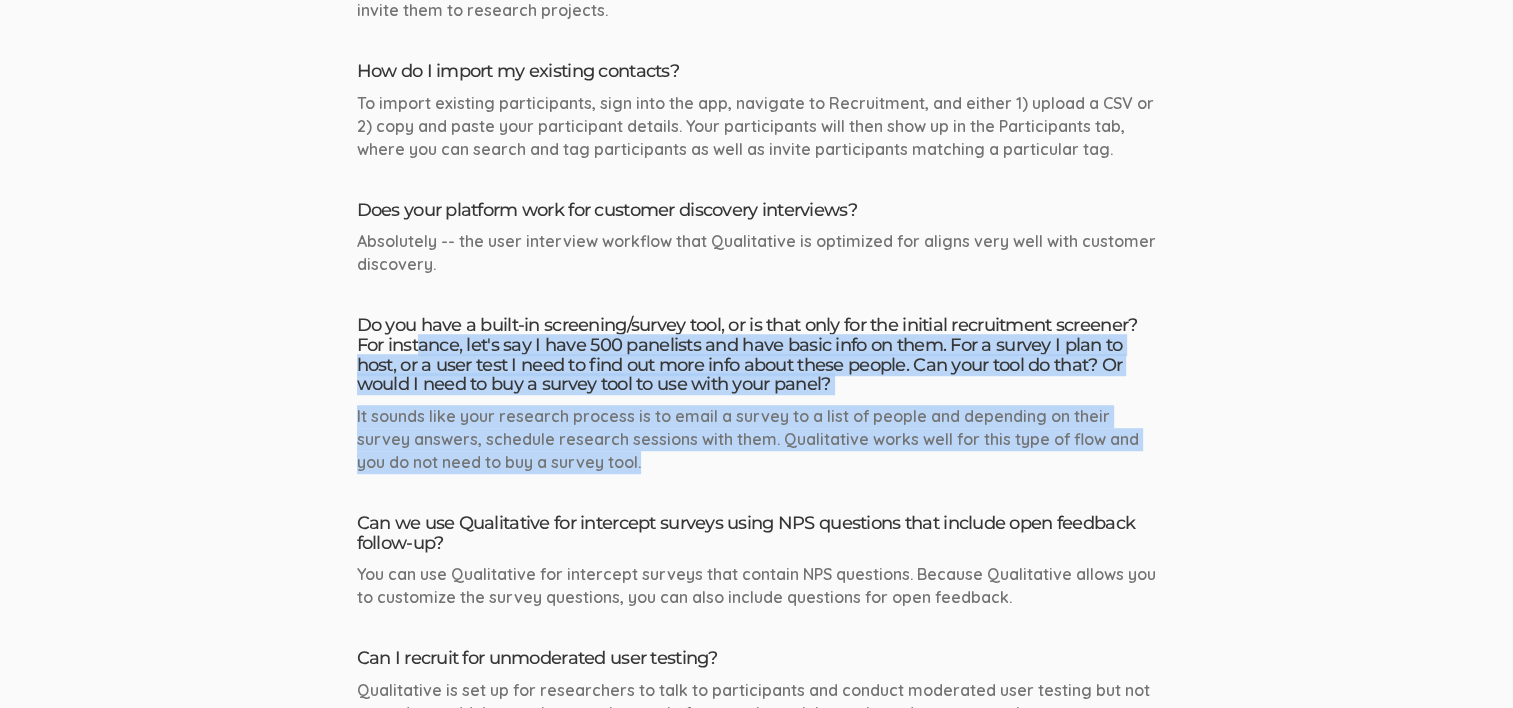 click on "Do you have a built-in screening/survey tool, or is that only for the initial recruitment screener? For instance, let's say I have 500 panelists and have basic info on them. For a survey I plan to host, or a user test I need to find out more info about these people. Can your tool do that? Or would I need to buy a survey tool to use with your panel?
It sounds like your research process is to email a survey to a list of people and depending on their survey answers, schedule research sessions with them. Qualitative works well for this type of flow and you do not need to buy a survey tool." at bounding box center (757, 395) 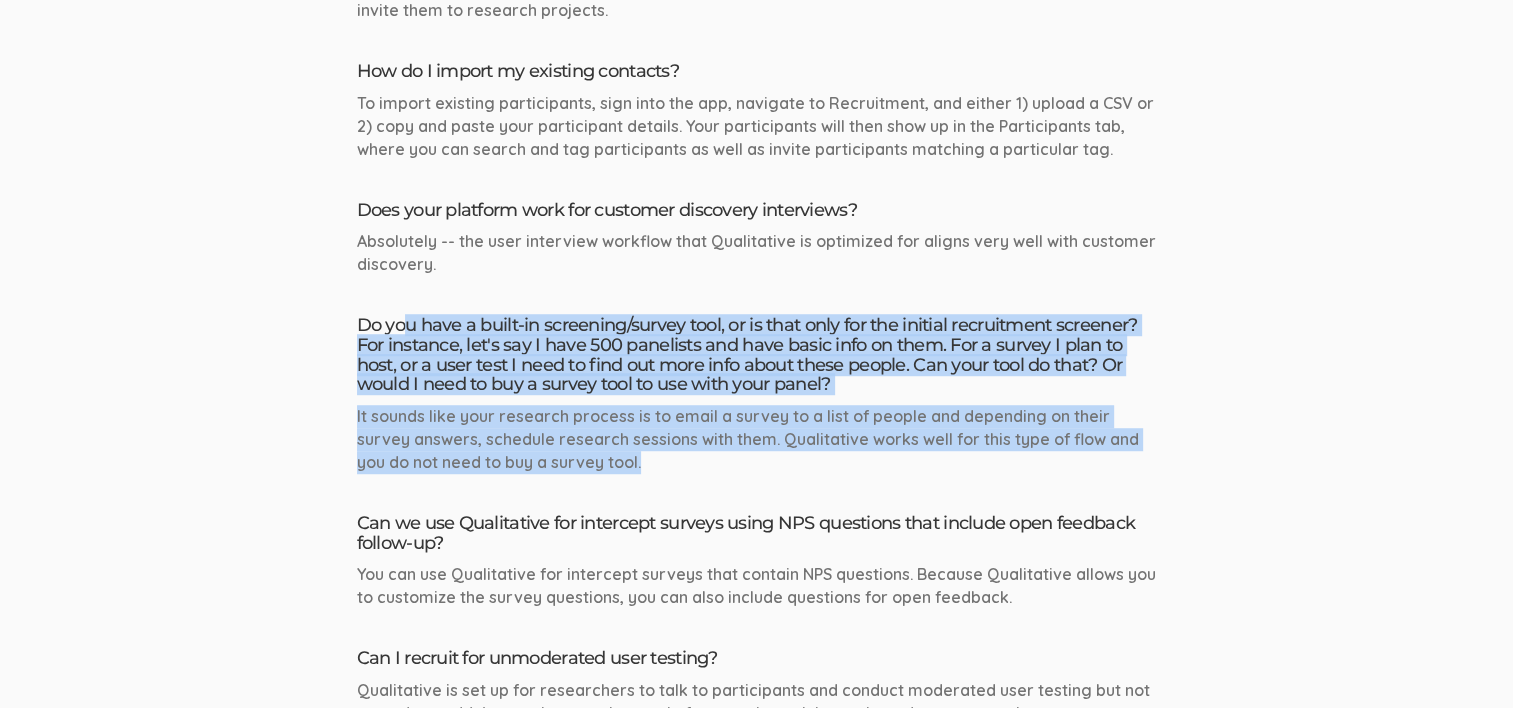 click on "Will Qualitative recruit participants for me?
Yes, check out our Participant Recruitment Add-On where you tell us your criteria and we recruit a pool of participants for you.
What kinds of research do you recruit for?
You can use Qualitative to recruit for any kind of research: 1-on-1 interviews, focus groups, in-person research, surveys, diary studies, usability testing, etc.
I am an academic researcher, can I use your service for my dissertation study?
Yes, we work with a lot of academic researchers and you can use Qualitative for your dissertation.
I am trying to complete my dissertation and wondered if this service would be a good fit for me. I need to recruit 10 participants." at bounding box center [757, 2276] 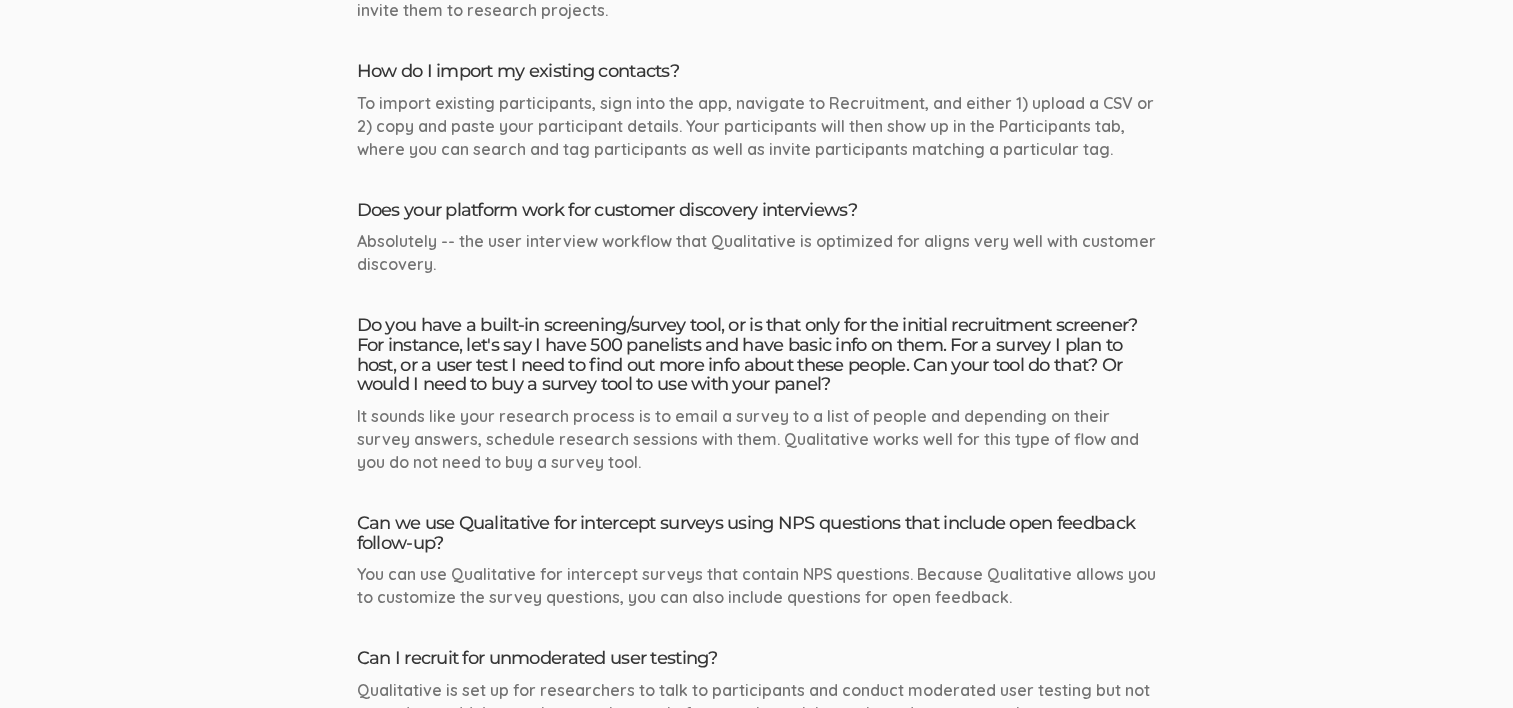 click on "Absolutely -- the user interview workflow that Qualitative is optimized for aligns very well with customer discovery." at bounding box center (757, 253) 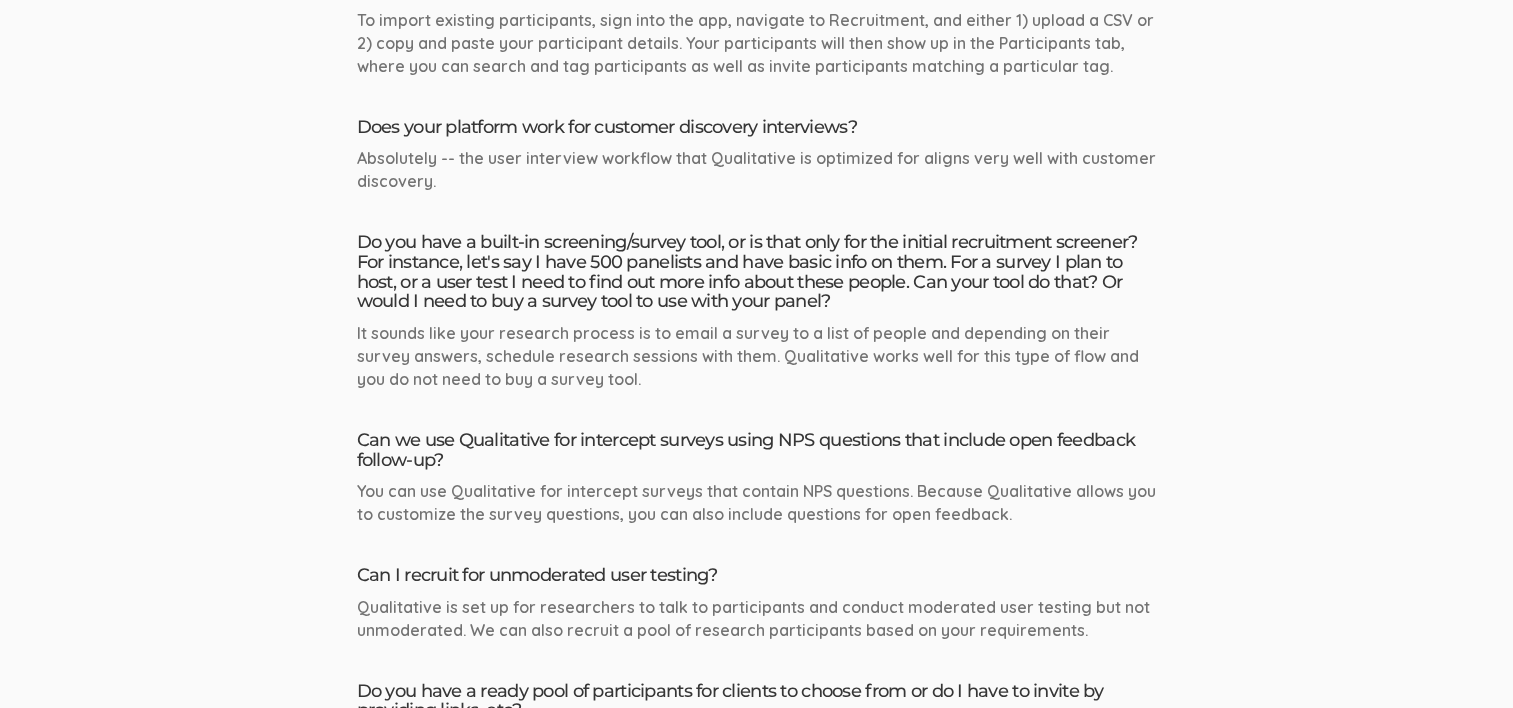 scroll, scrollTop: 1500, scrollLeft: 0, axis: vertical 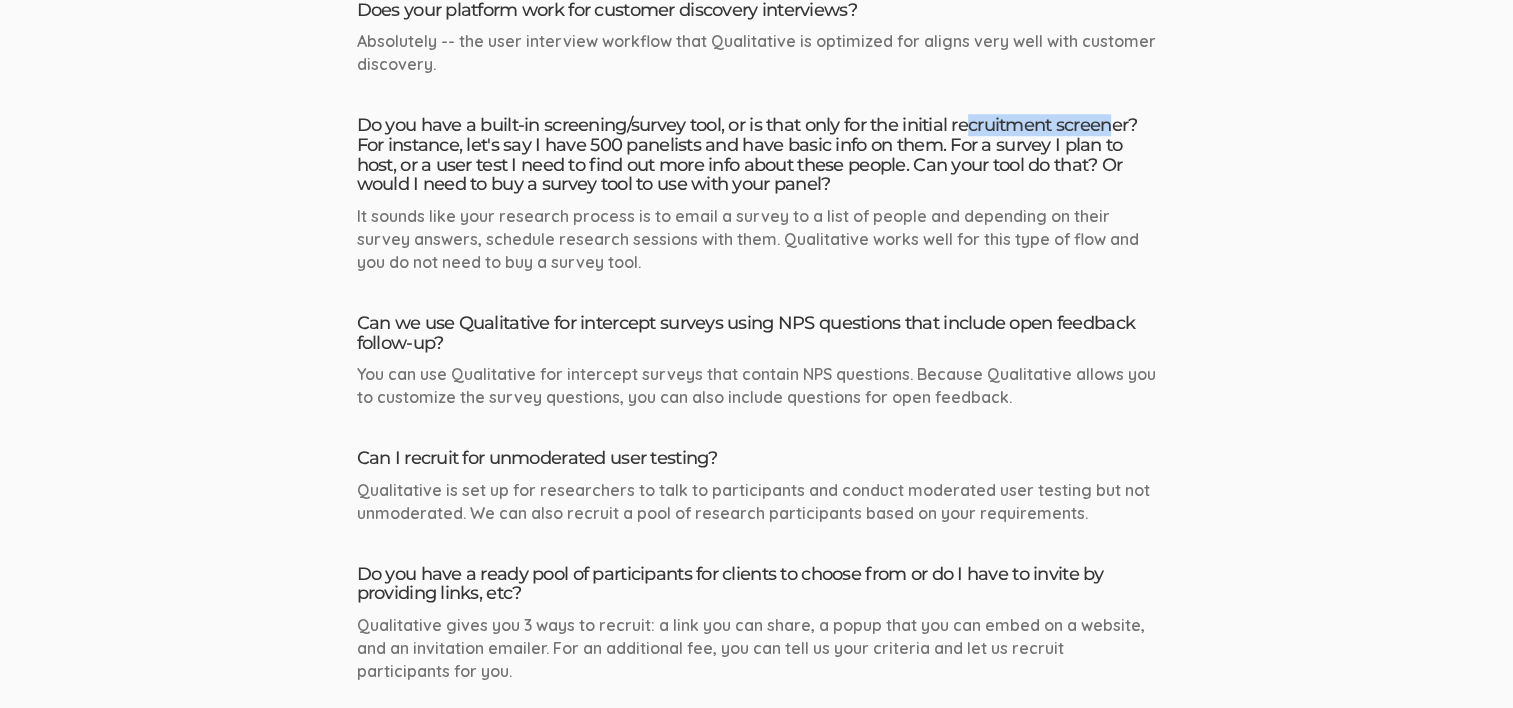 click on "Will Qualitative recruit participants for me?
Yes, check out our Participant Recruitment Add-On where you tell us your criteria and we recruit a pool of participants for you.
What kinds of research do you recruit for?
You can use Qualitative to recruit for any kind of research: 1-on-1 interviews, focus groups, in-person research, surveys, diary studies, usability testing, etc.
I am an academic researcher, can I use your service for my dissertation study?
Yes, we work with a lot of academic researchers and you can use Qualitative for your dissertation.
I am trying to complete my dissertation and wondered if this service would be a good fit for me. I need to recruit 10 participants." at bounding box center (757, 2076) 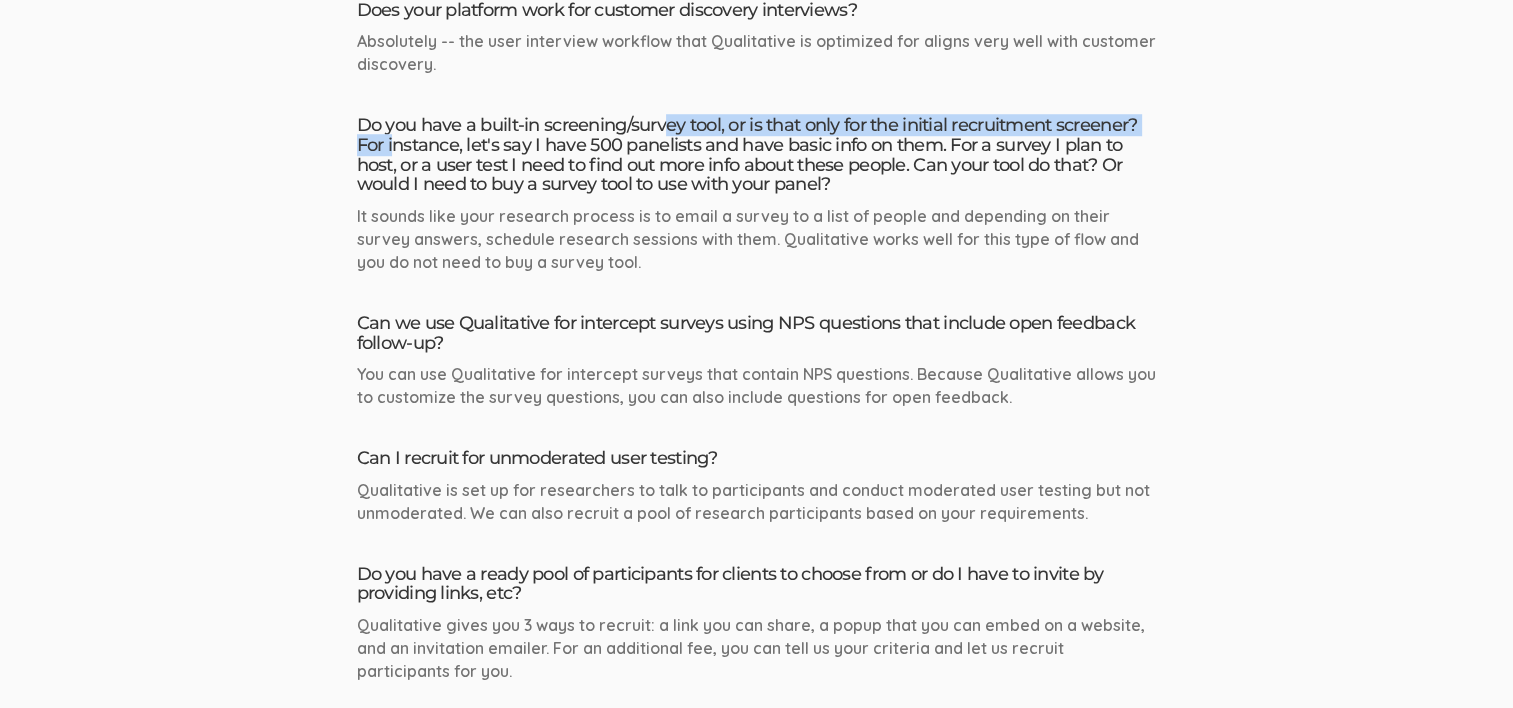 click on "Do you have a built-in screening/survey tool, or is that only for the initial recruitment screener? For instance, let's say I have 500 panelists and have basic info on them. For a survey I plan to host, or a user test I need to find out more info about these people. Can your tool do that? Or would I need to buy a survey tool to use with your panel?" at bounding box center [757, 155] 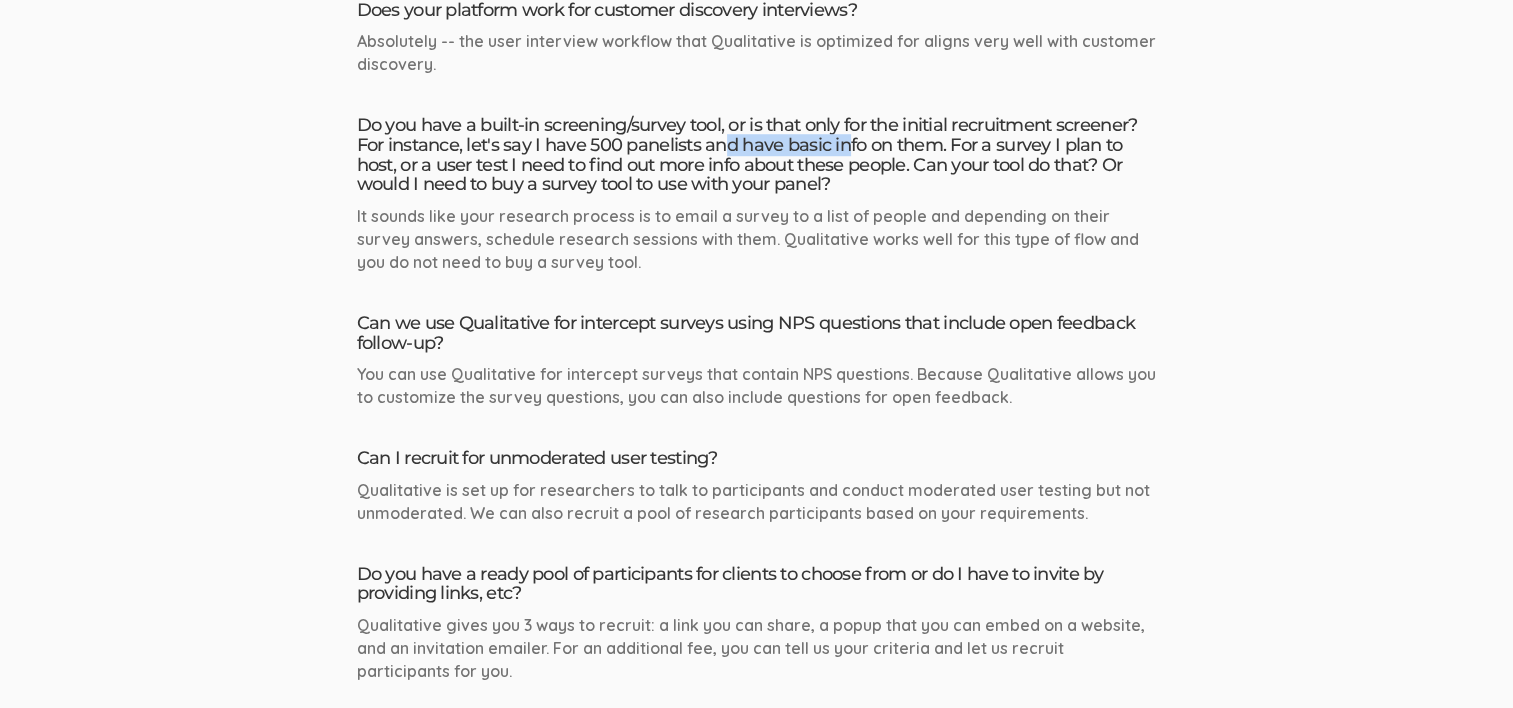 click on "Do you have a built-in screening/survey tool, or is that only for the initial recruitment screener? For instance, let's say I have 500 panelists and have basic info on them. For a survey I plan to host, or a user test I need to find out more info about these people. Can your tool do that? Or would I need to buy a survey tool to use with your panel?" at bounding box center (757, 155) 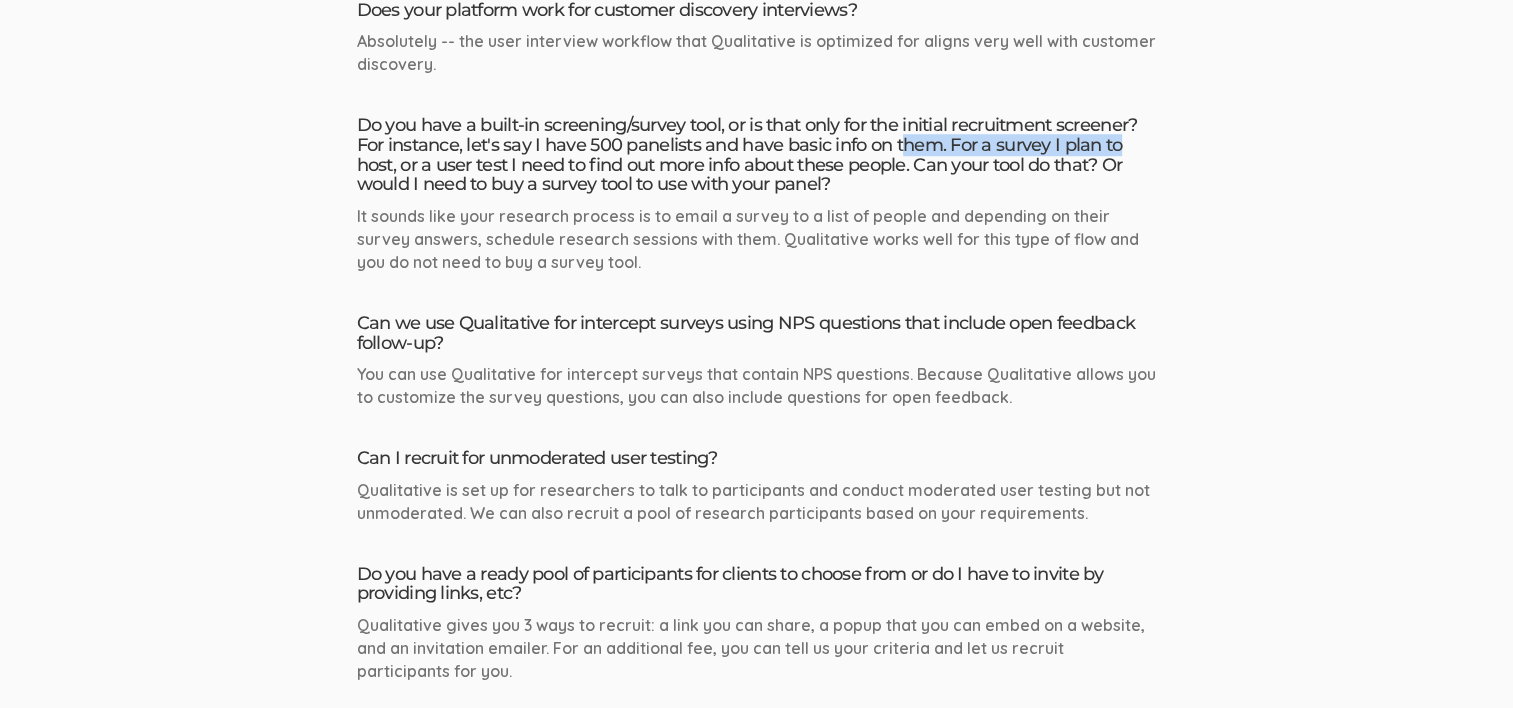 click on "Do you have a built-in screening/survey tool, or is that only for the initial recruitment screener? For instance, let's say I have 500 panelists and have basic info on them. For a survey I plan to host, or a user test I need to find out more info about these people. Can your tool do that? Or would I need to buy a survey tool to use with your panel?" at bounding box center [757, 155] 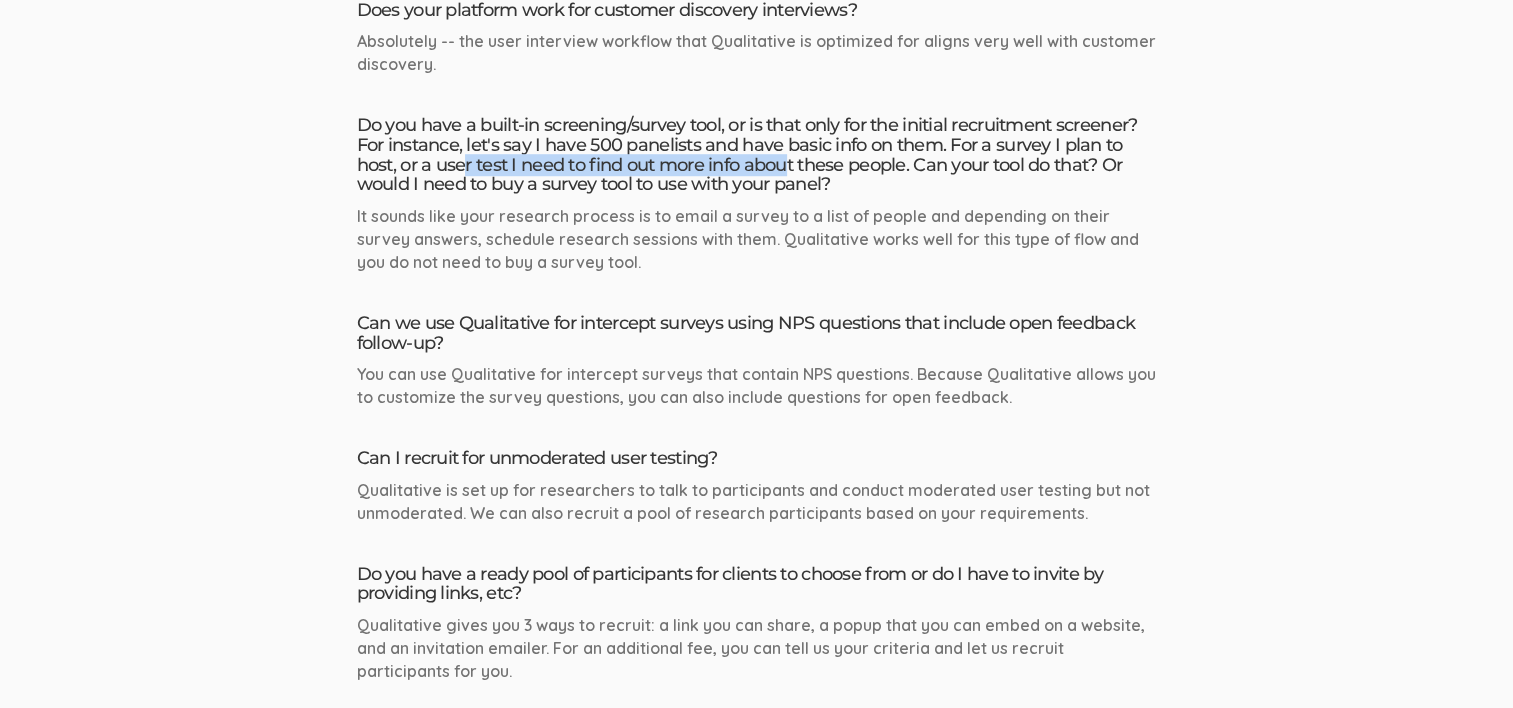 click on "Do you have a built-in screening/survey tool, or is that only for the initial recruitment screener? For instance, let's say I have 500 panelists and have basic info on them. For a survey I plan to host, or a user test I need to find out more info about these people. Can your tool do that? Or would I need to buy a survey tool to use with your panel?" at bounding box center [757, 155] 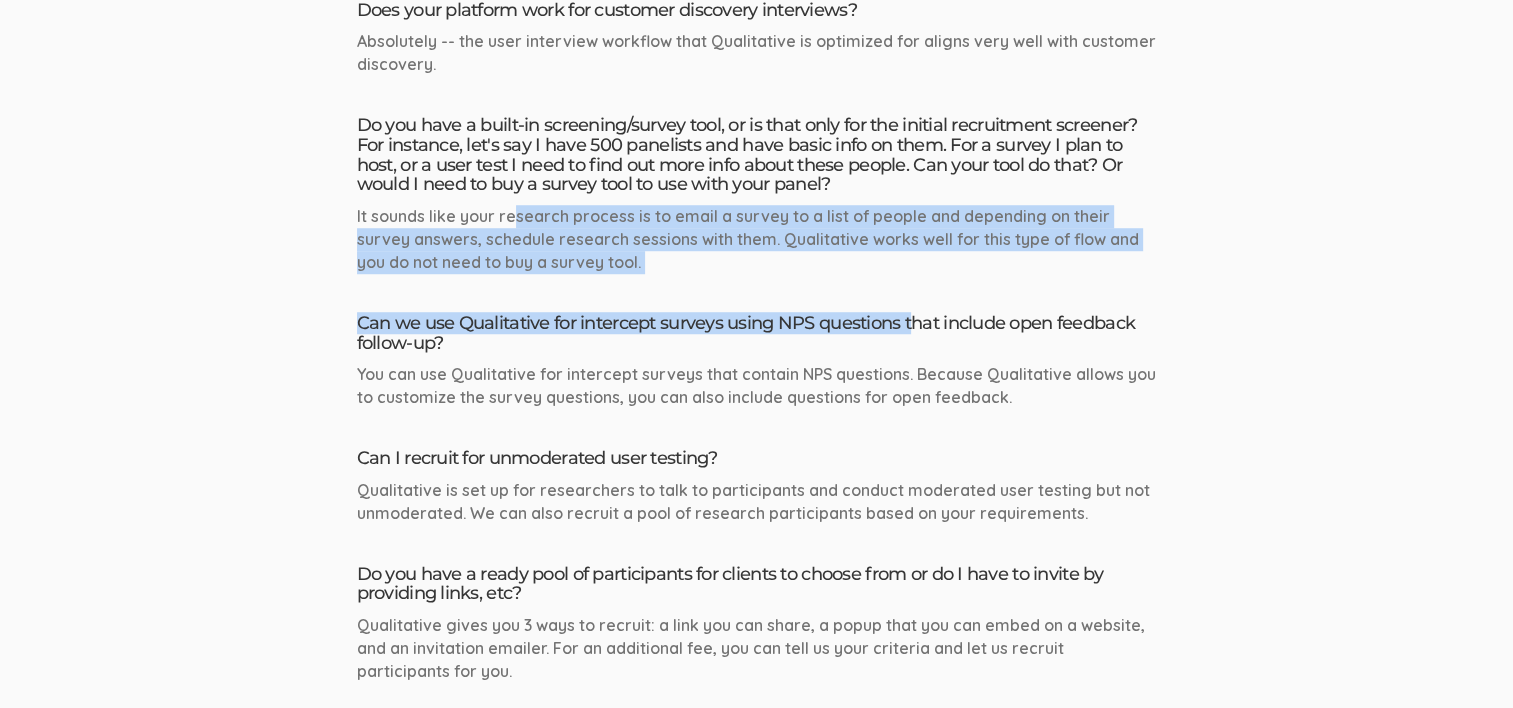 click on "Will Qualitative recruit participants for me?
Yes, check out our Participant Recruitment Add-On where you tell us your criteria and we recruit a pool of participants for you.
What kinds of research do you recruit for?
You can use Qualitative to recruit for any kind of research: 1-on-1 interviews, focus groups, in-person research, surveys, diary studies, usability testing, etc.
I am an academic researcher, can I use your service for my dissertation study?
Yes, we work with a lot of academic researchers and you can use Qualitative for your dissertation.
I am trying to complete my dissertation and wondered if this service would be a good fit for me. I need to recruit 10 participants." at bounding box center (757, 2076) 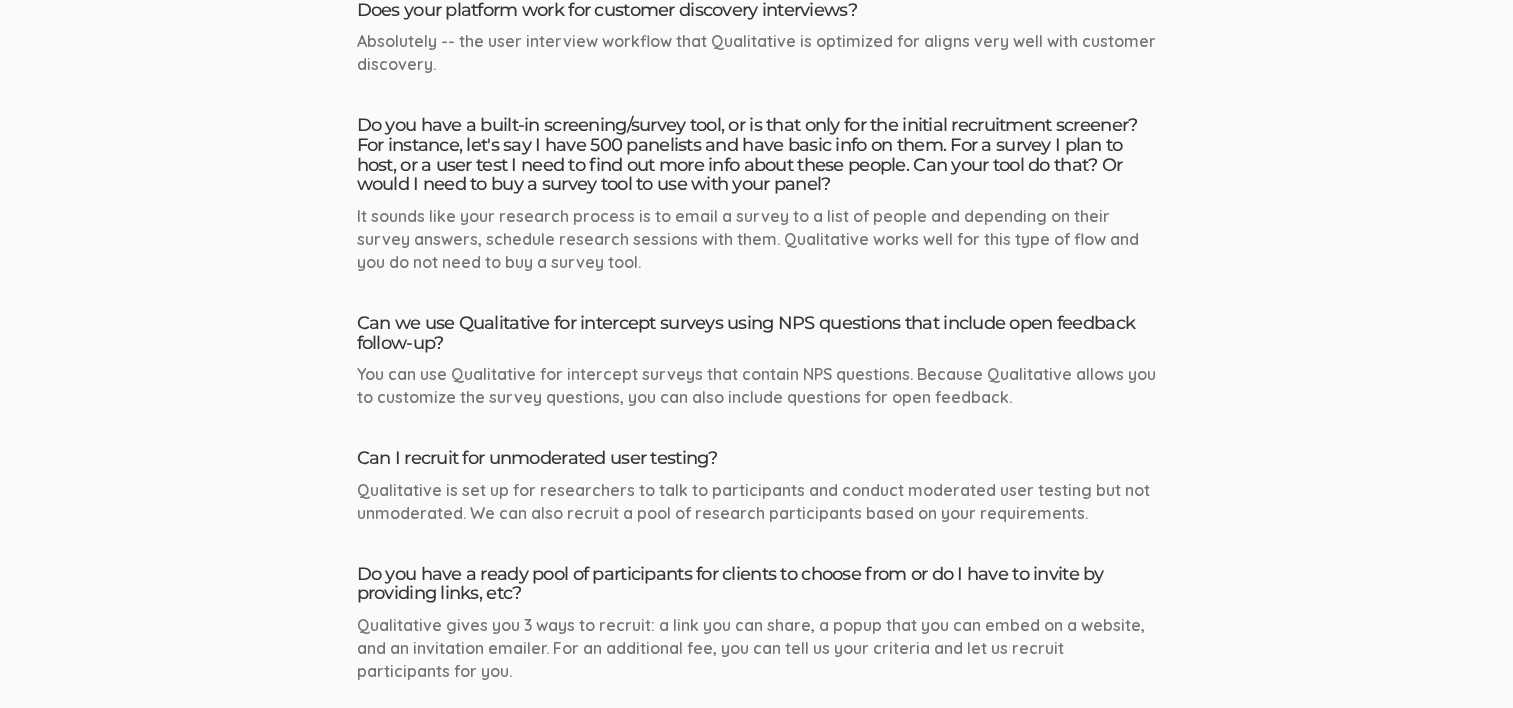 scroll, scrollTop: 1600, scrollLeft: 0, axis: vertical 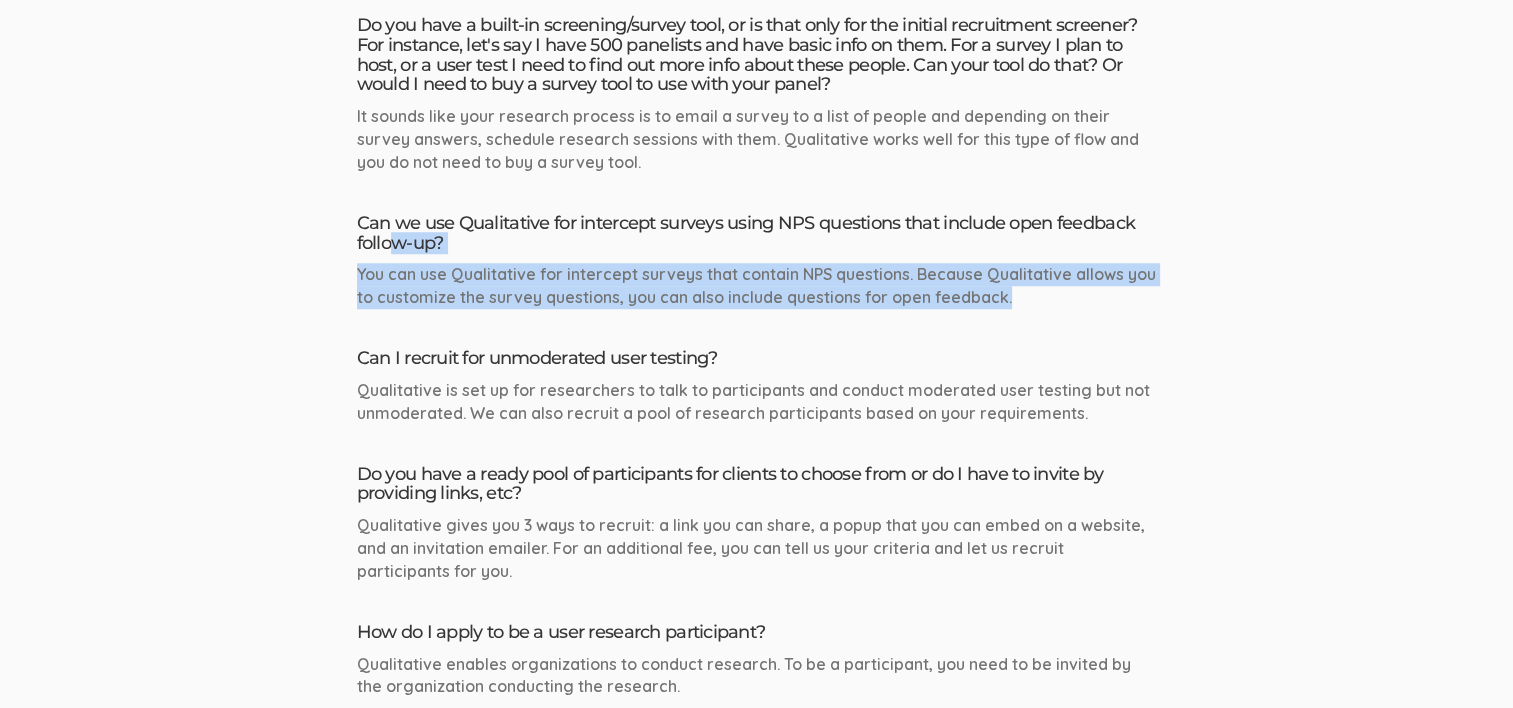 click on "Can we use Qualitative for intercept surveys using NPS questions that include open feedback follow-up?
You can use Qualitative for intercept surveys that contain NPS questions. Because Qualitative allows you to customize the survey questions, you can also include questions for open feedback." at bounding box center (757, 261) 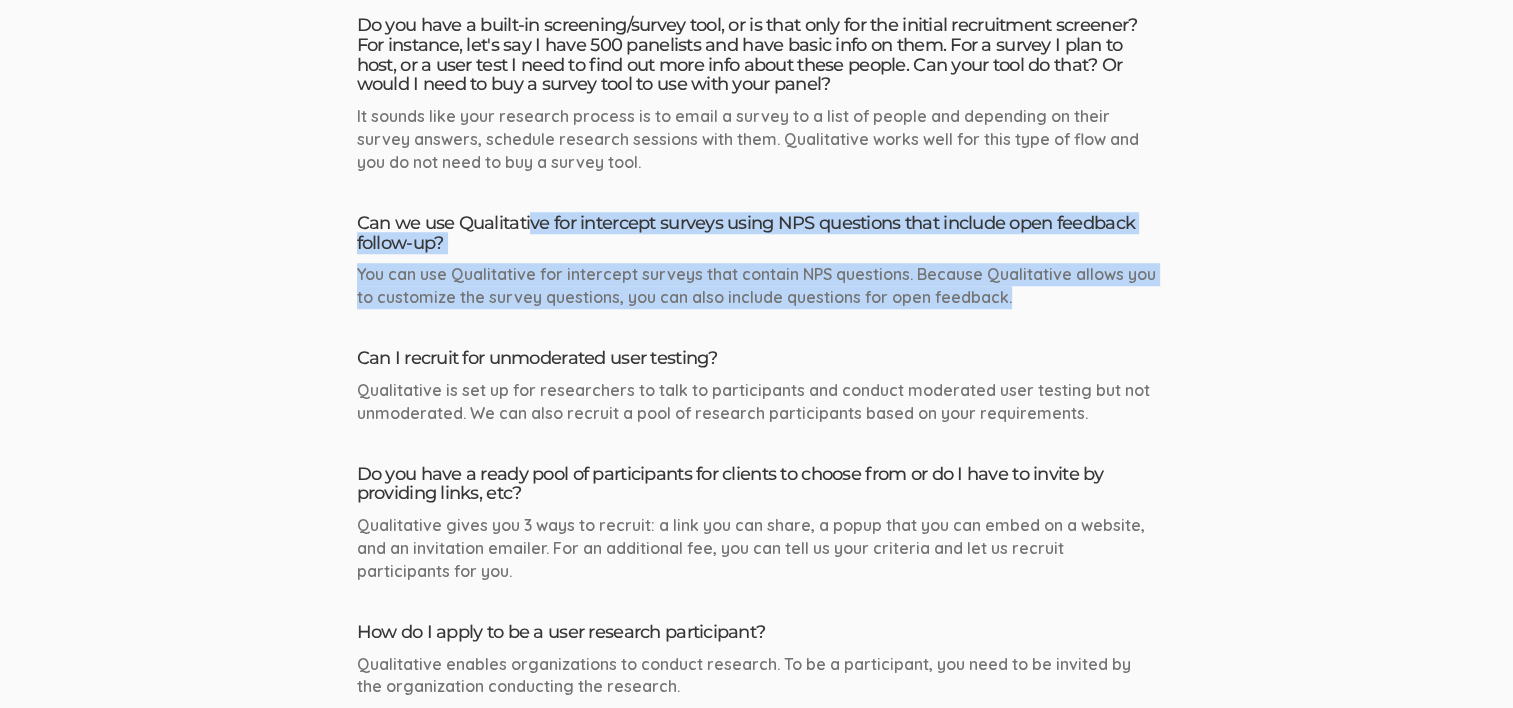 click on "Can we use Qualitative for intercept surveys using NPS questions that include open feedback follow-up?
You can use Qualitative for intercept surveys that contain NPS questions. Because Qualitative allows you to customize the survey questions, you can also include questions for open feedback." at bounding box center (757, 261) 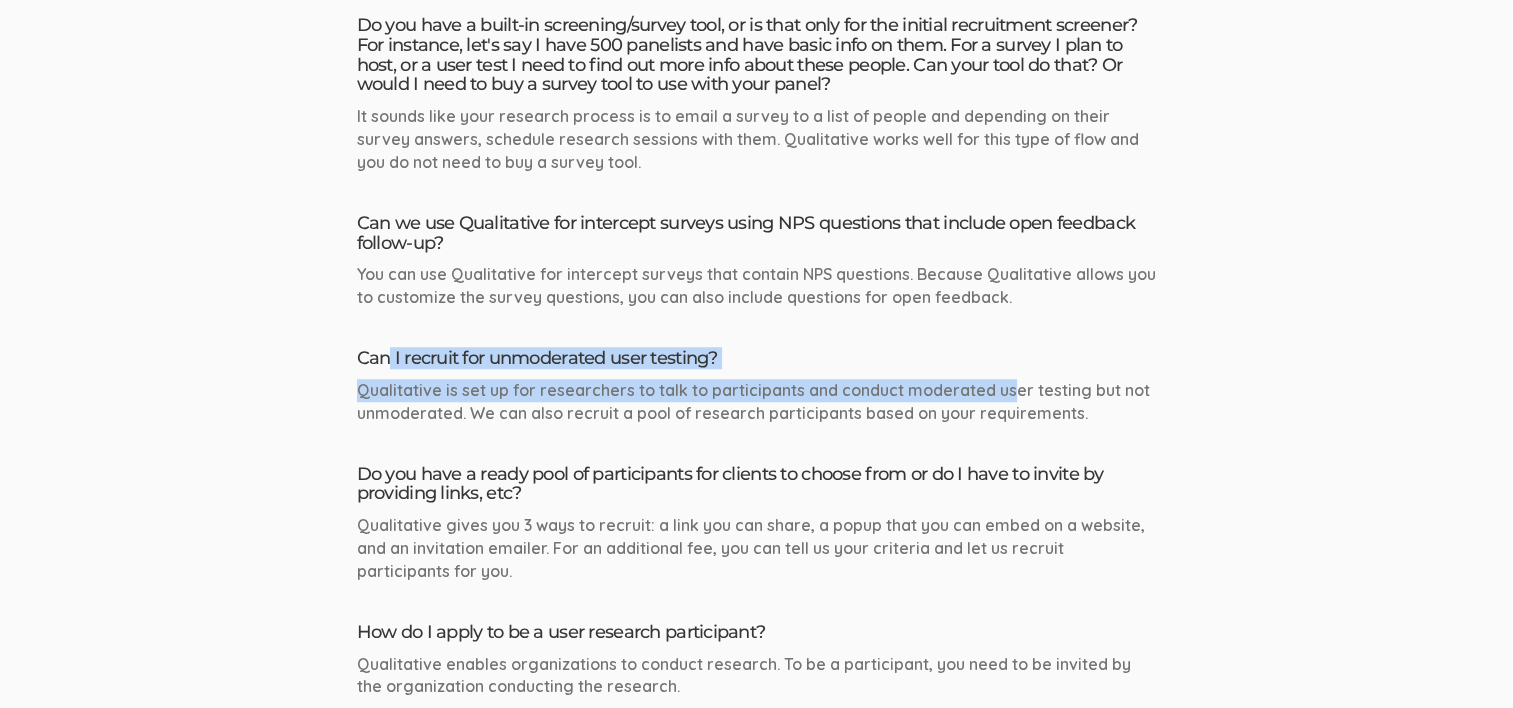 click on "Can I recruit for unmoderated user testing?
Qualitative is set up for researchers to talk to participants and conduct moderated user testing but not unmoderated. We can also recruit a pool of research participants based on your requirements." at bounding box center (757, 386) 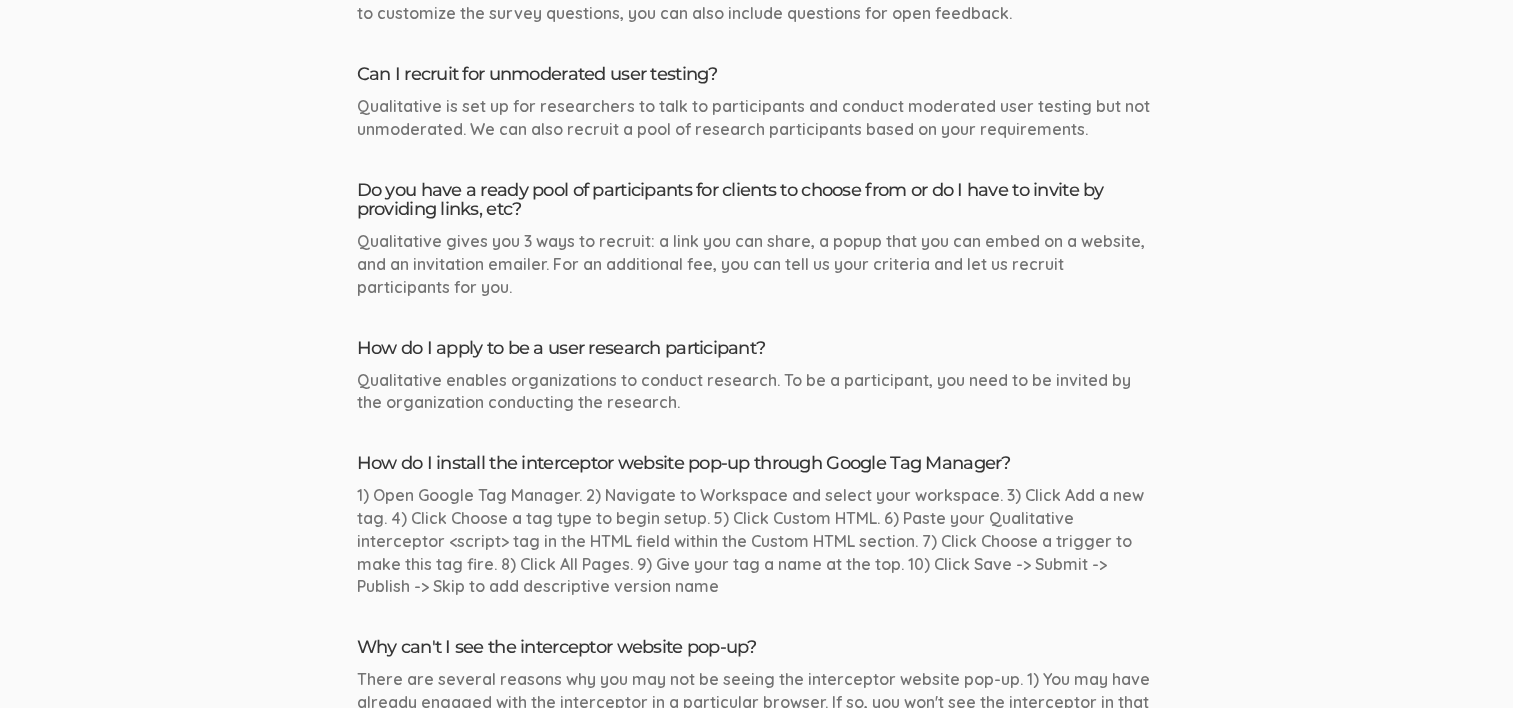 scroll, scrollTop: 1900, scrollLeft: 0, axis: vertical 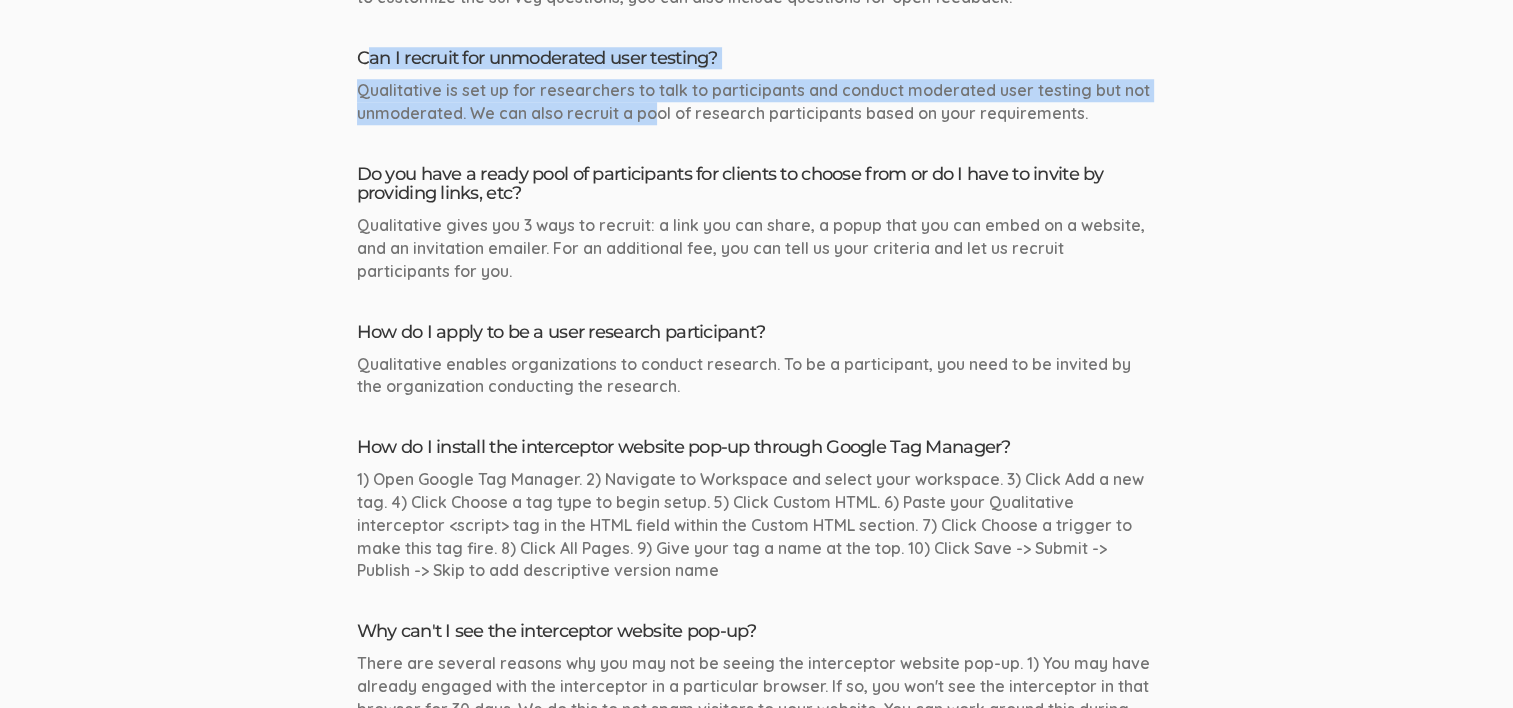 click on "Can I recruit for unmoderated user testing?
Qualitative is set up for researchers to talk to participants and conduct moderated user testing but not unmoderated. We can also recruit a pool of research participants based on your requirements." at bounding box center [757, 86] 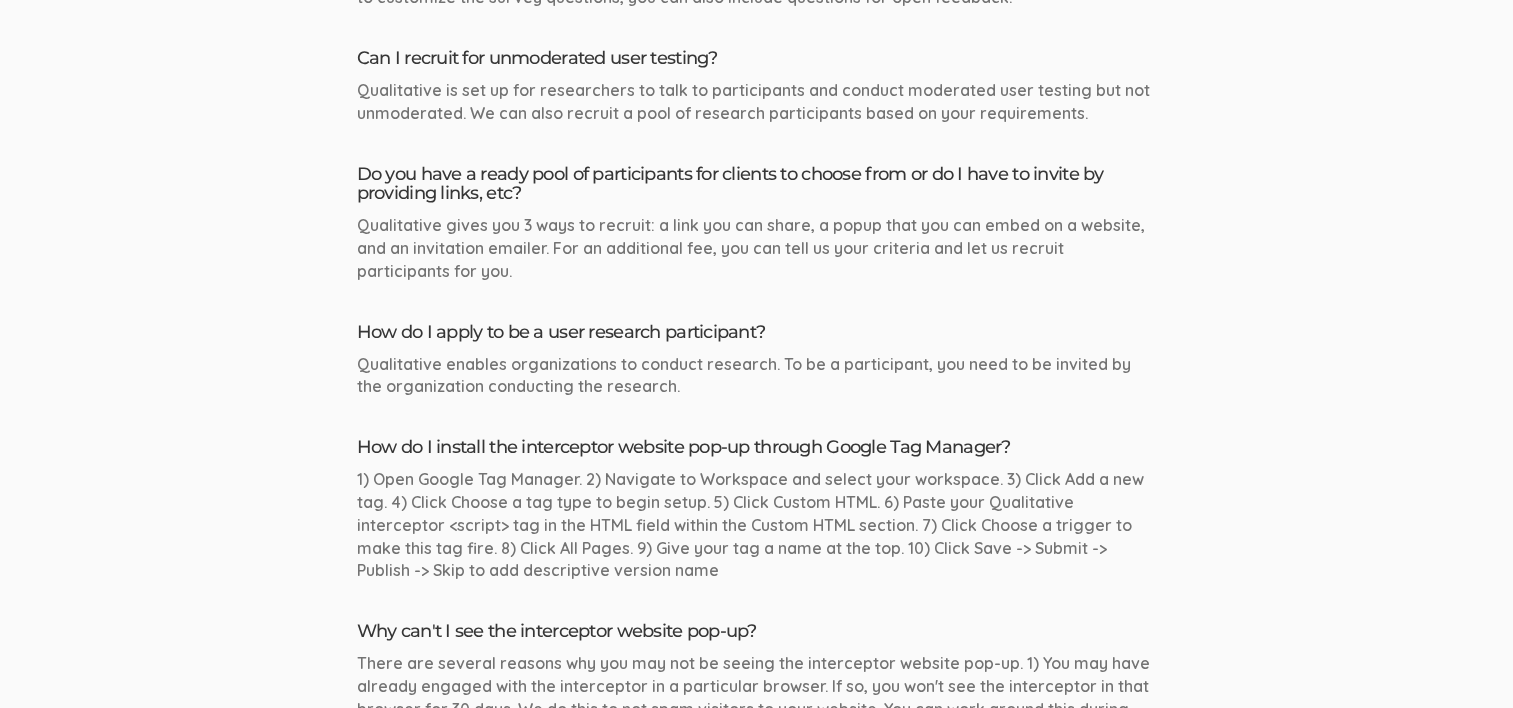 click on "Do you have a ready pool of participants for clients to choose from or do I have to invite by providing links, etc?" at bounding box center [757, 185] 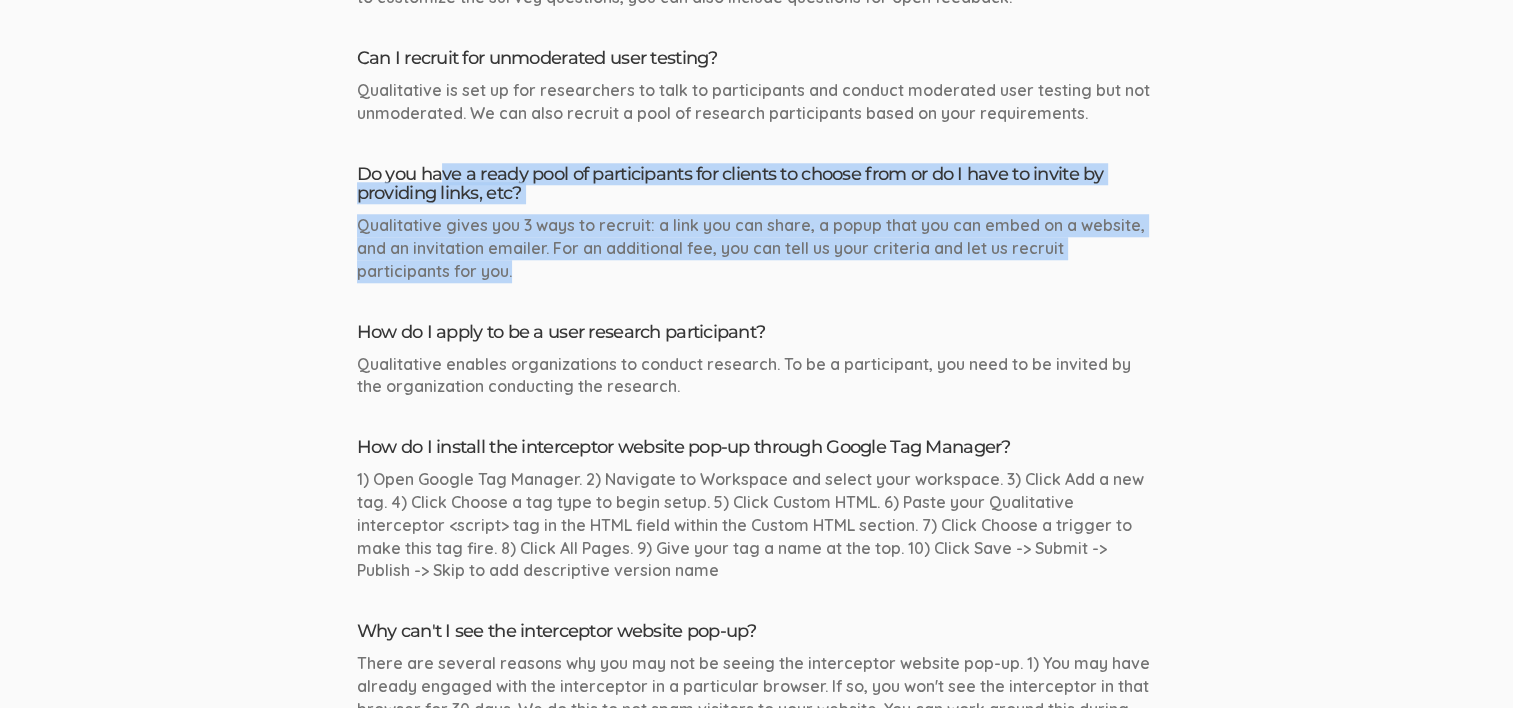 click on "Will Qualitative recruit participants for me?
Yes, check out our Participant Recruitment Add-On where you tell us your criteria and we recruit a pool of participants for you.
What kinds of research do you recruit for?
You can use Qualitative to recruit for any kind of research: 1-on-1 interviews, focus groups, in-person research, surveys, diary studies, usability testing, etc.
I am an academic researcher, can I use your service for my dissertation study?
Yes, we work with a lot of academic researchers and you can use Qualitative for your dissertation.
I am trying to complete my dissertation and wondered if this service would be a good fit for me. I need to recruit 10 participants." at bounding box center (757, 1676) 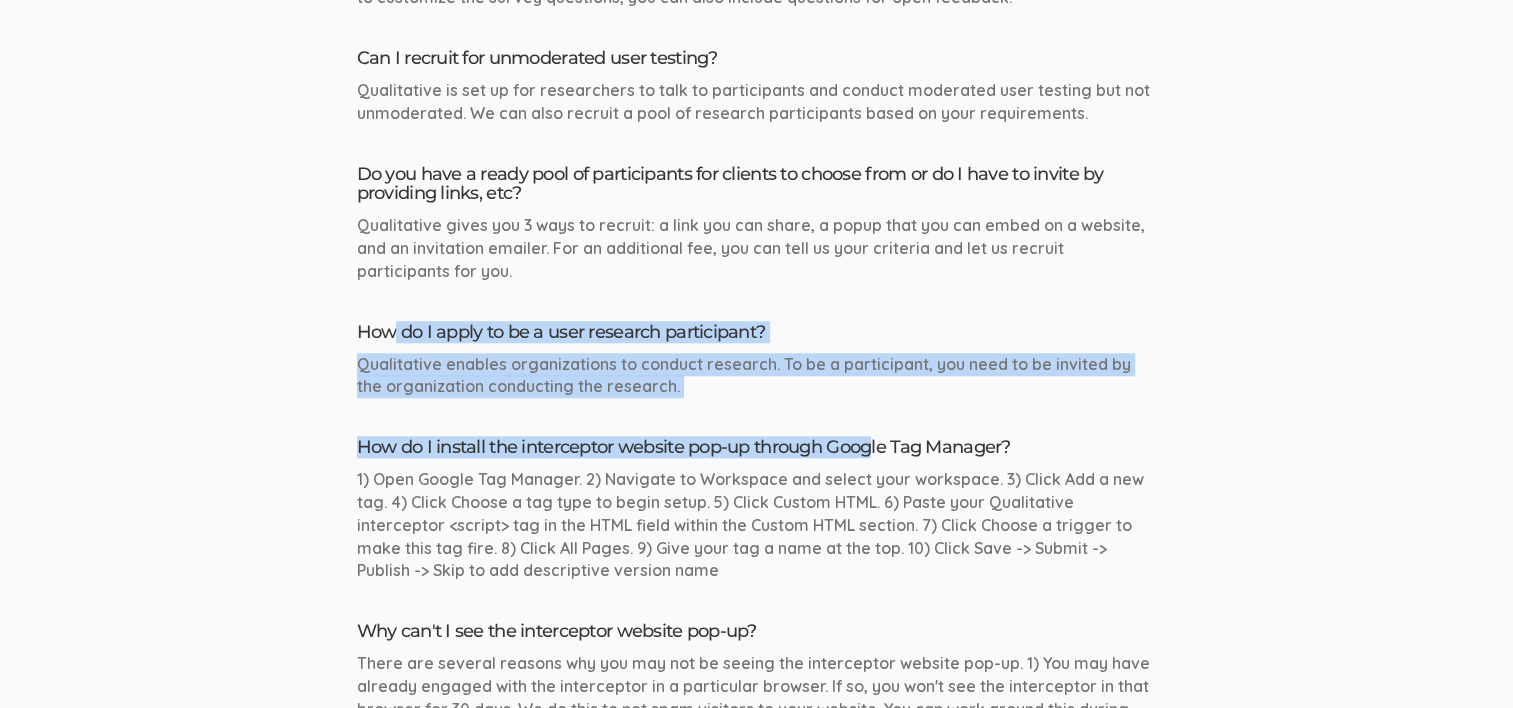 click on "Will Qualitative recruit participants for me?
Yes, check out our Participant Recruitment Add-On where you tell us your criteria and we recruit a pool of participants for you.
What kinds of research do you recruit for?
You can use Qualitative to recruit for any kind of research: 1-on-1 interviews, focus groups, in-person research, surveys, diary studies, usability testing, etc.
I am an academic researcher, can I use your service for my dissertation study?
Yes, we work with a lot of academic researchers and you can use Qualitative for your dissertation.
I am trying to complete my dissertation and wondered if this service would be a good fit for me. I need to recruit 10 participants." at bounding box center [757, 1676] 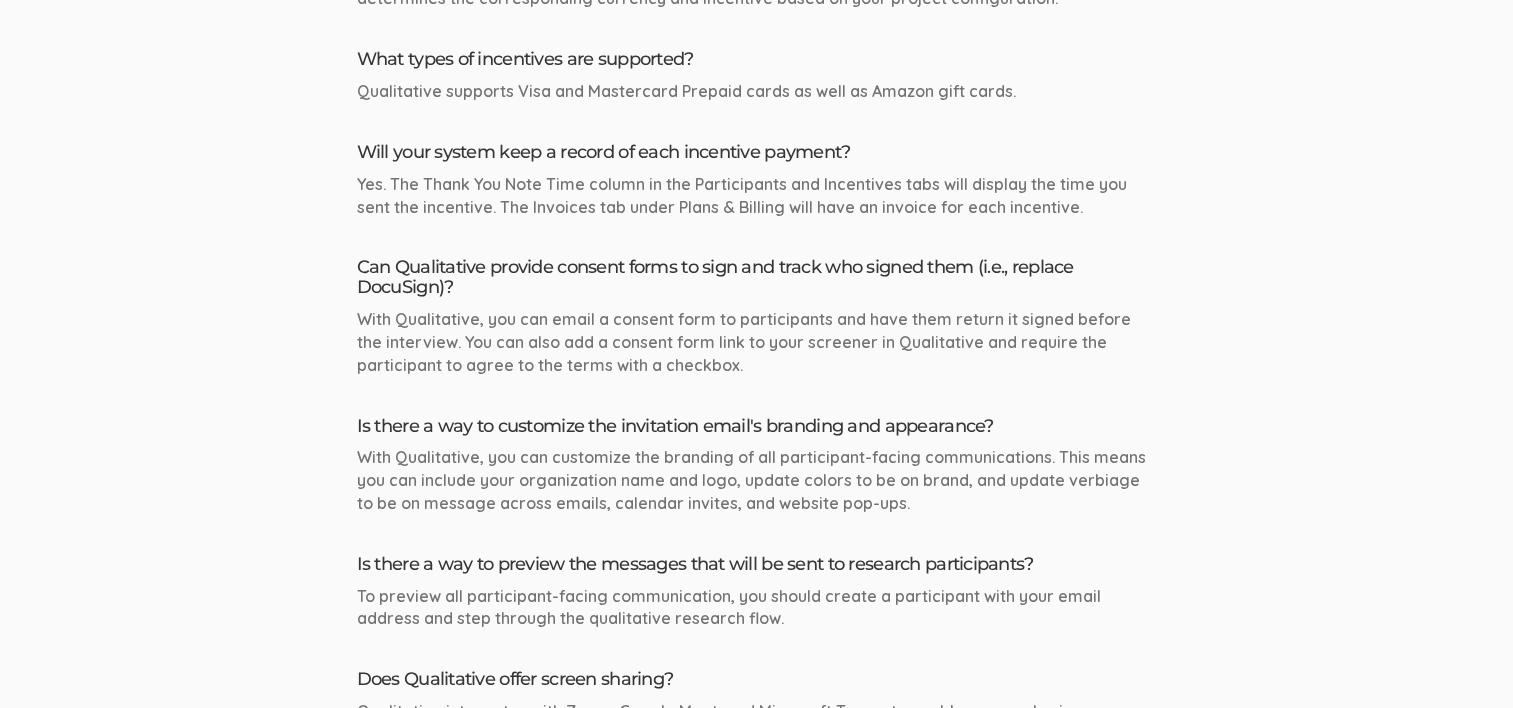 scroll, scrollTop: 2900, scrollLeft: 0, axis: vertical 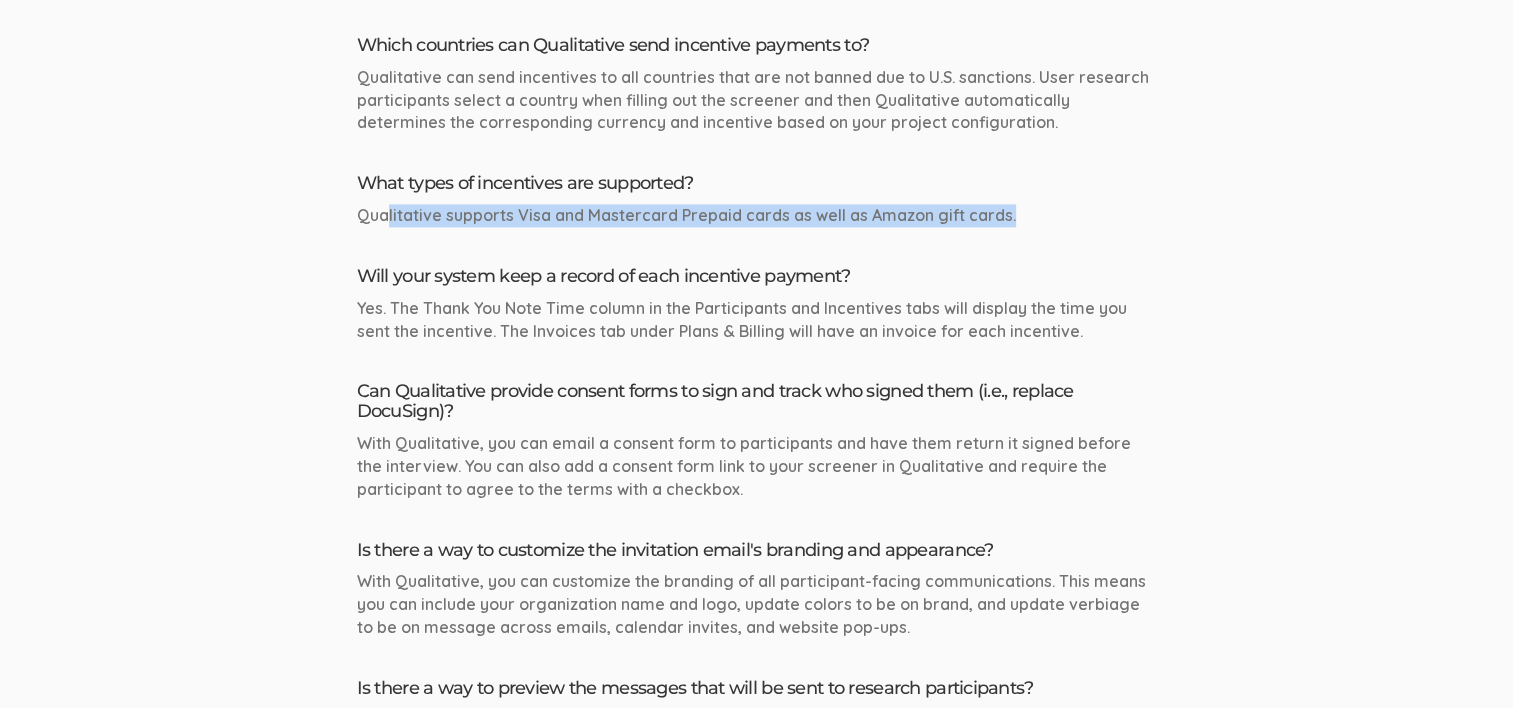 click on "Qualitative supports Visa and Mastercard Prepaid cards as well as Amazon gift cards." at bounding box center (757, 215) 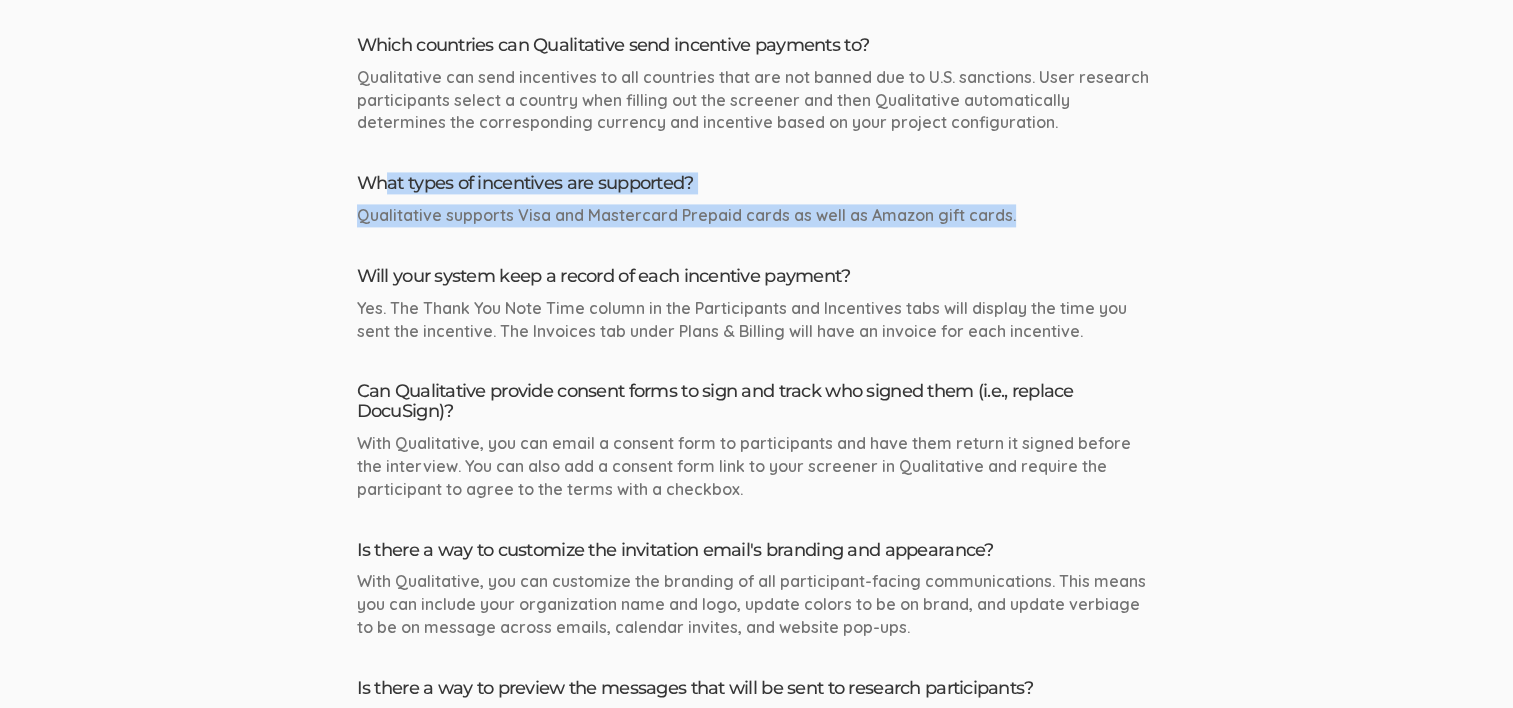 click on "What types of incentives are supported?
Qualitative supports Visa and Mastercard Prepaid cards as well as Amazon gift cards." at bounding box center [757, 200] 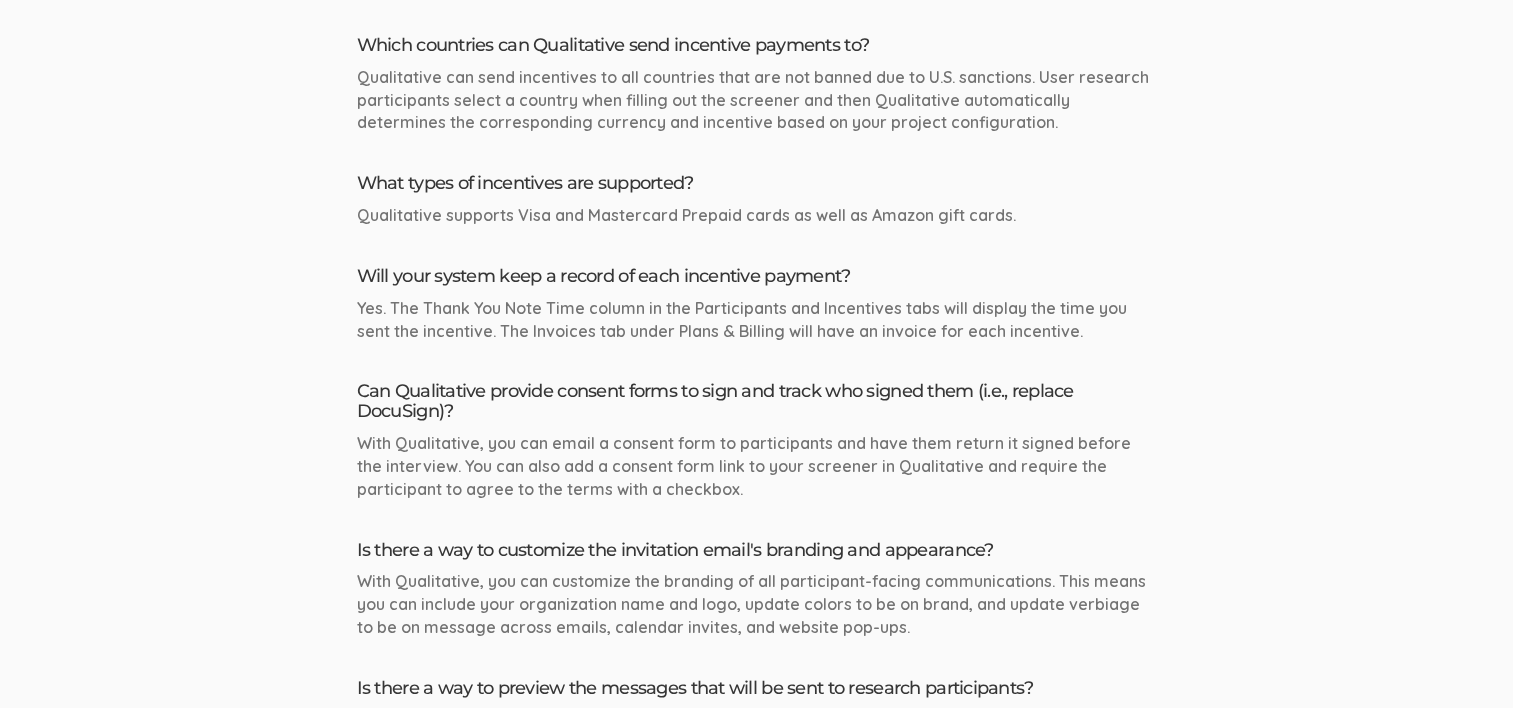 click on "Will Qualitative recruit participants for me?
Yes, check out our Participant Recruitment Add-On where you tell us your criteria and we recruit a pool of participants for you.
What kinds of research do you recruit for?
You can use Qualitative to recruit for any kind of research: 1-on-1 interviews, focus groups, in-person research, surveys, diary studies, usability testing, etc.
I am an academic researcher, can I use your service for my dissertation study?
Yes, we work with a lot of academic researchers and you can use Qualitative for your dissertation.
I am trying to complete my dissertation and wondered if this service would be a good fit for me. I need to recruit 10 participants." at bounding box center (757, 676) 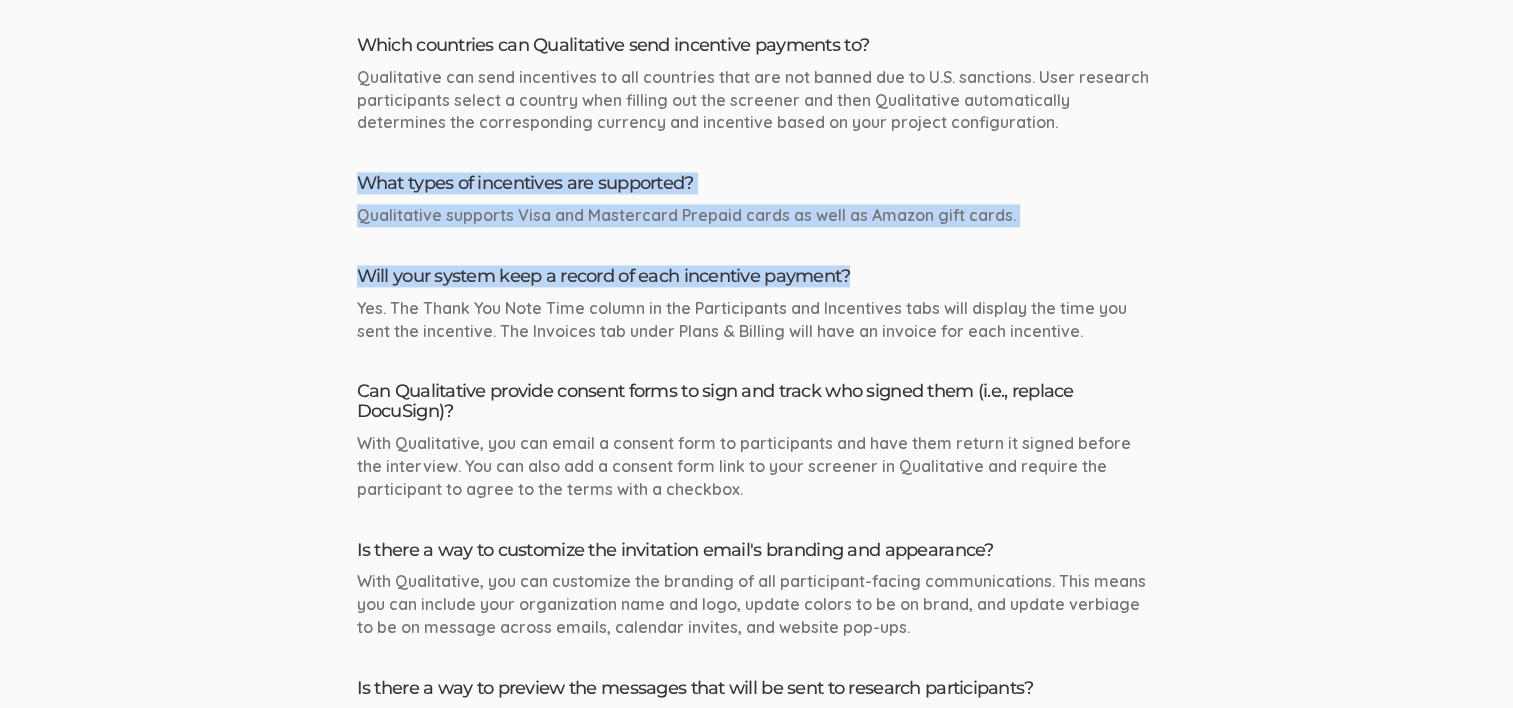 click on "Will Qualitative recruit participants for me?
Yes, check out our Participant Recruitment Add-On where you tell us your criteria and we recruit a pool of participants for you.
What kinds of research do you recruit for?
You can use Qualitative to recruit for any kind of research: 1-on-1 interviews, focus groups, in-person research, surveys, diary studies, usability testing, etc.
I am an academic researcher, can I use your service for my dissertation study?
Yes, we work with a lot of academic researchers and you can use Qualitative for your dissertation.
I am trying to complete my dissertation and wondered if this service would be a good fit for me. I need to recruit 10 participants." at bounding box center (757, 676) 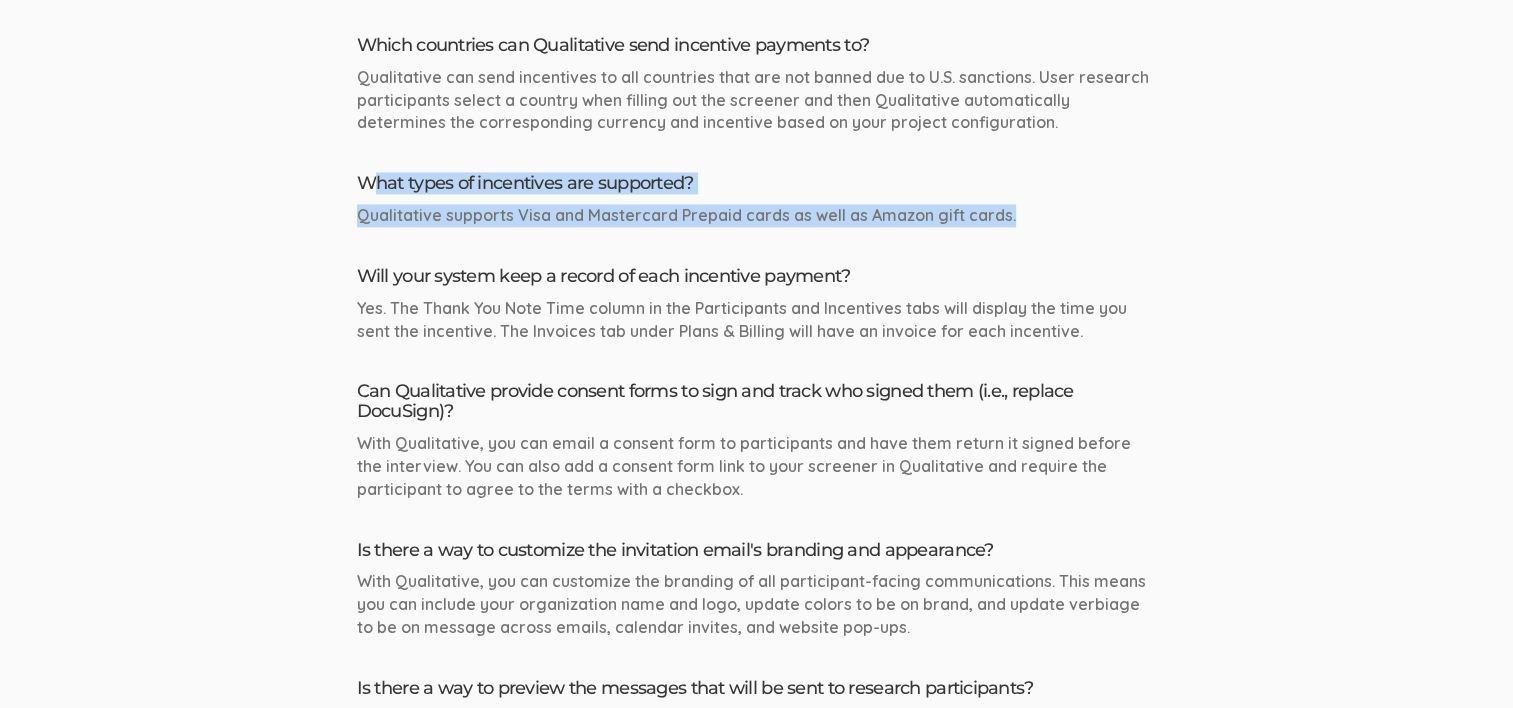 click on "What types of incentives are supported?
Qualitative supports Visa and Mastercard Prepaid cards as well as Amazon gift cards." at bounding box center [757, 200] 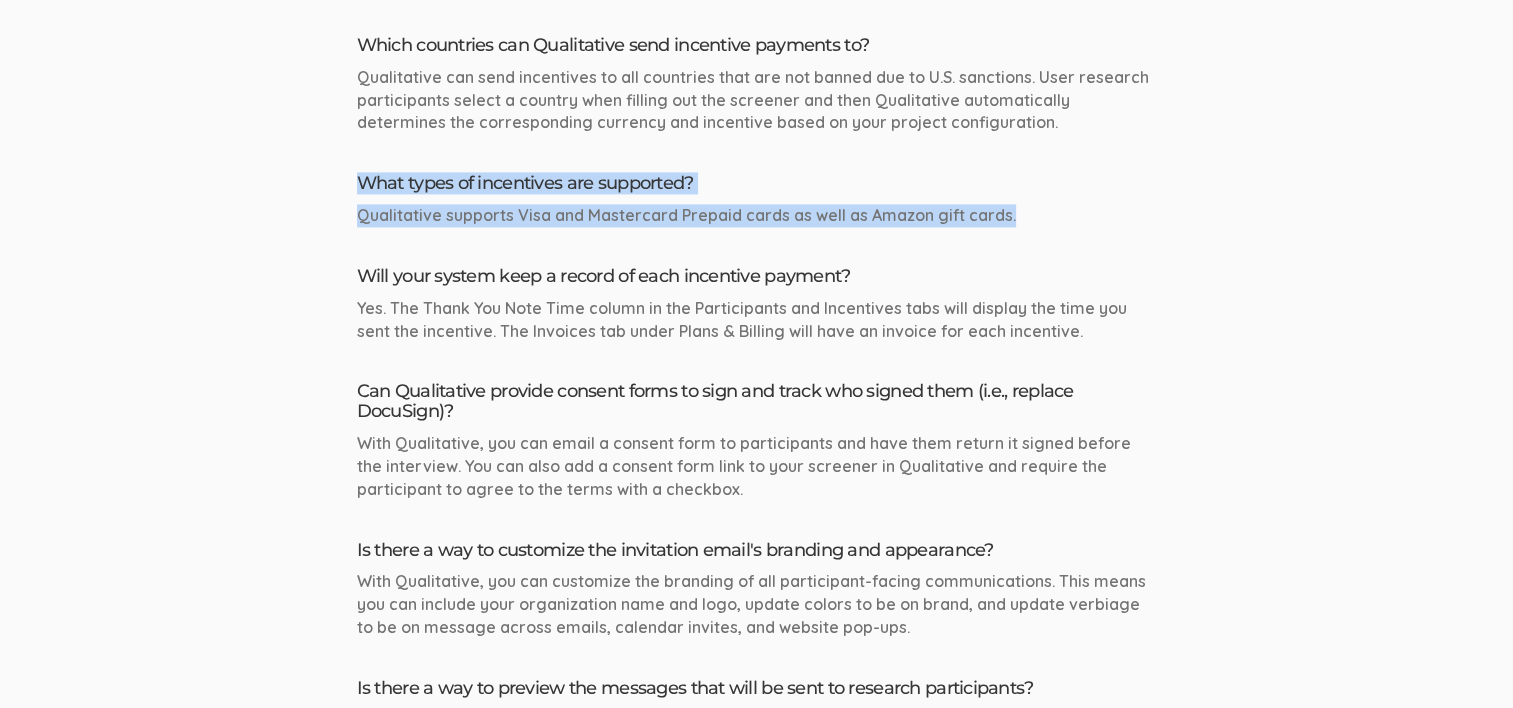 click on "FAQ
search     Search
Will Qualitative recruit participants for me?
Yes, check out our Participant Recruitment Add-On where you tell us your criteria and we recruit a pool of participants for you.
What kinds of research do you recruit for?
You can use Qualitative to recruit for any kind of research: 1-on-1 interviews, focus groups, in-person research, surveys, diary studies, usability testing, etc.
I am an academic researcher, can I use your service for my dissertation study?
Yes, we work with a lot of academic researchers and you can use Qualitative for your dissertation.
I am trying to complete my dissertation and wondered if this service would be a good fit for me. I need to recruit 10 participants." at bounding box center [756, 619] 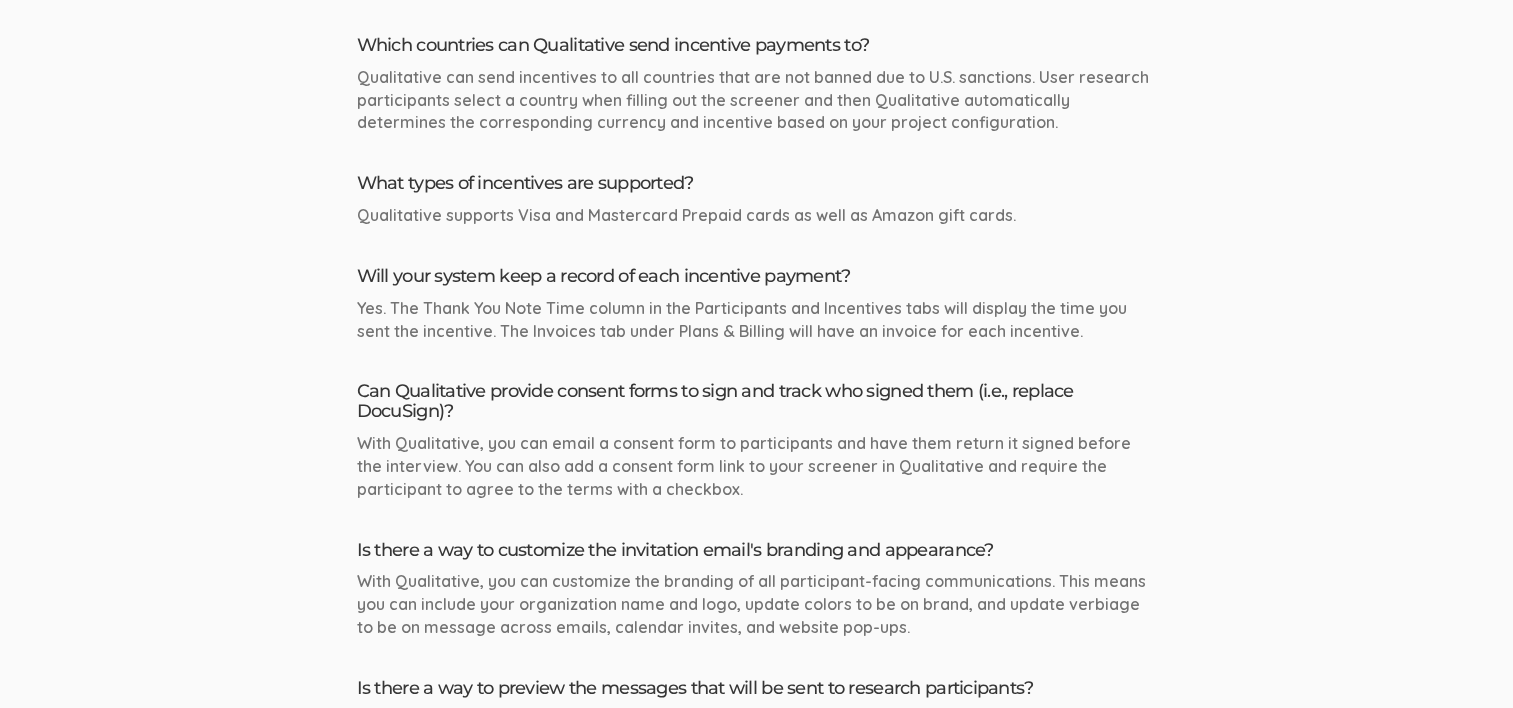 click on "Will Qualitative recruit participants for me?
Yes, check out our Participant Recruitment Add-On where you tell us your criteria and we recruit a pool of participants for you.
What kinds of research do you recruit for?
You can use Qualitative to recruit for any kind of research: 1-on-1 interviews, focus groups, in-person research, surveys, diary studies, usability testing, etc.
I am an academic researcher, can I use your service for my dissertation study?
Yes, we work with a lot of academic researchers and you can use Qualitative for your dissertation.
I am trying to complete my dissertation and wondered if this service would be a good fit for me. I need to recruit 10 participants." at bounding box center [757, 676] 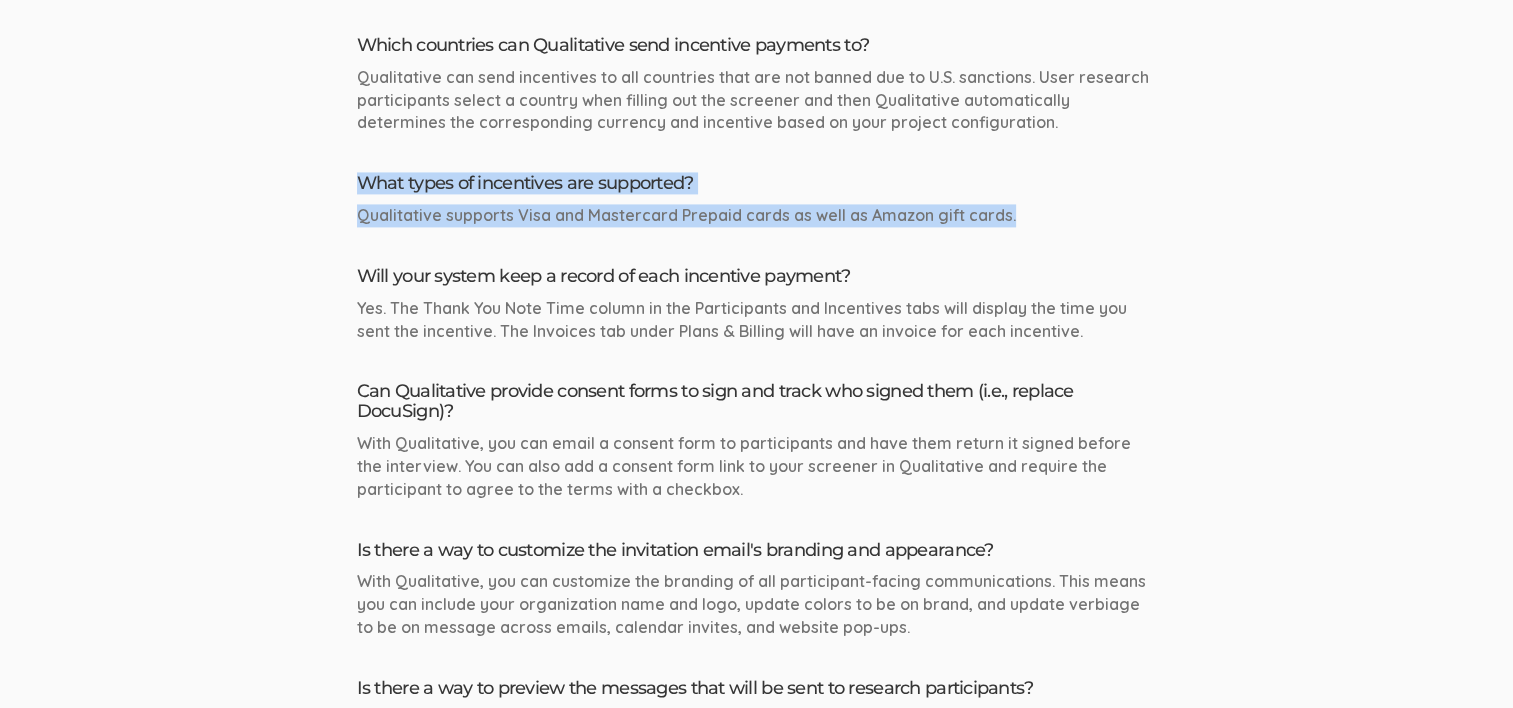 click on "Will Qualitative recruit participants for me?
Yes, check out our Participant Recruitment Add-On where you tell us your criteria and we recruit a pool of participants for you.
What kinds of research do you recruit for?
You can use Qualitative to recruit for any kind of research: 1-on-1 interviews, focus groups, in-person research, surveys, diary studies, usability testing, etc.
I am an academic researcher, can I use your service for my dissertation study?
Yes, we work with a lot of academic researchers and you can use Qualitative for your dissertation.
I am trying to complete my dissertation and wondered if this service would be a good fit for me. I need to recruit 10 participants." at bounding box center [757, 676] 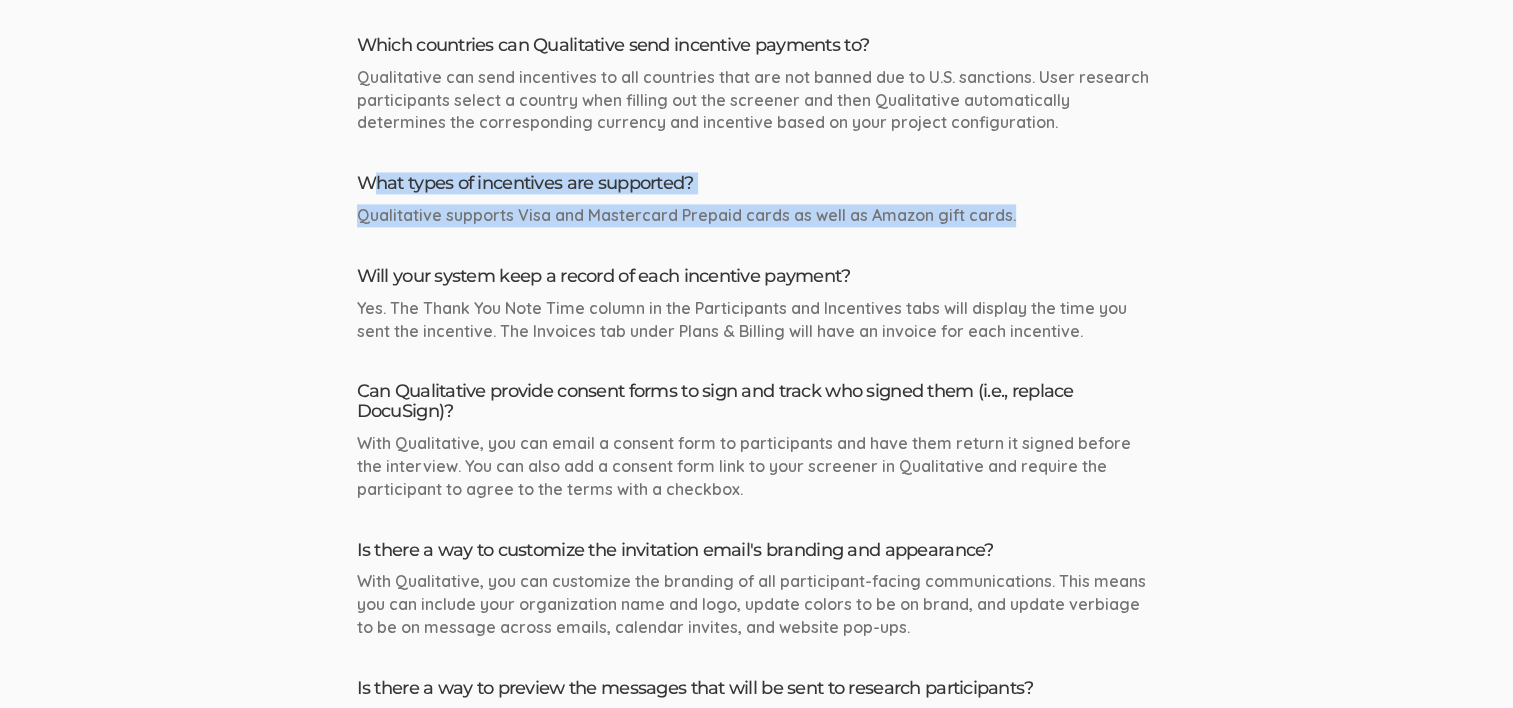 click on "What types of incentives are supported?
Qualitative supports Visa and Mastercard Prepaid cards as well as Amazon gift cards." at bounding box center [757, 200] 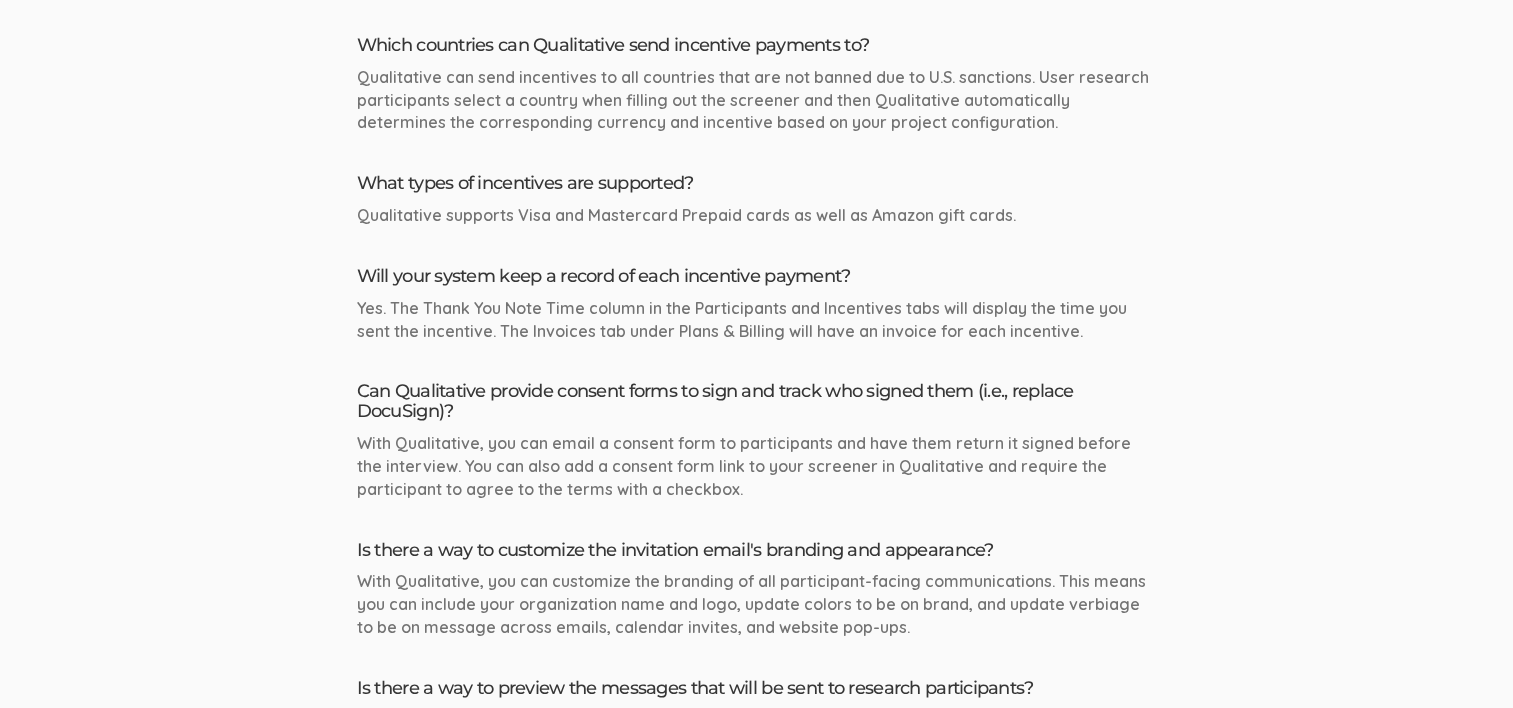click on "Will Qualitative recruit participants for me?
Yes, check out our Participant Recruitment Add-On where you tell us your criteria and we recruit a pool of participants for you.
What kinds of research do you recruit for?
You can use Qualitative to recruit for any kind of research: 1-on-1 interviews, focus groups, in-person research, surveys, diary studies, usability testing, etc.
I am an academic researcher, can I use your service for my dissertation study?
Yes, we work with a lot of academic researchers and you can use Qualitative for your dissertation.
I am trying to complete my dissertation and wondered if this service would be a good fit for me. I need to recruit 10 participants." at bounding box center [757, 676] 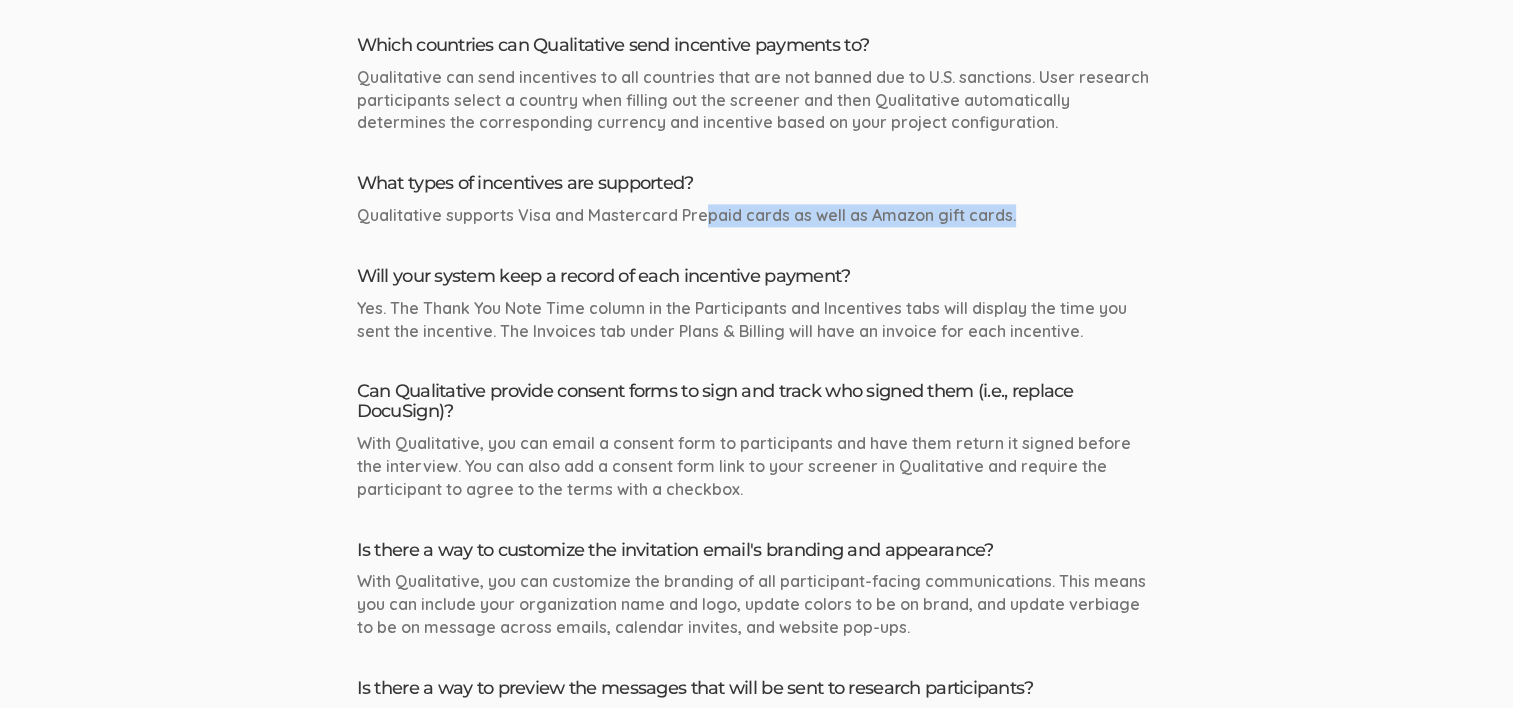 click on "Qualitative supports Visa and Mastercard Prepaid cards as well as Amazon gift cards." at bounding box center (757, 215) 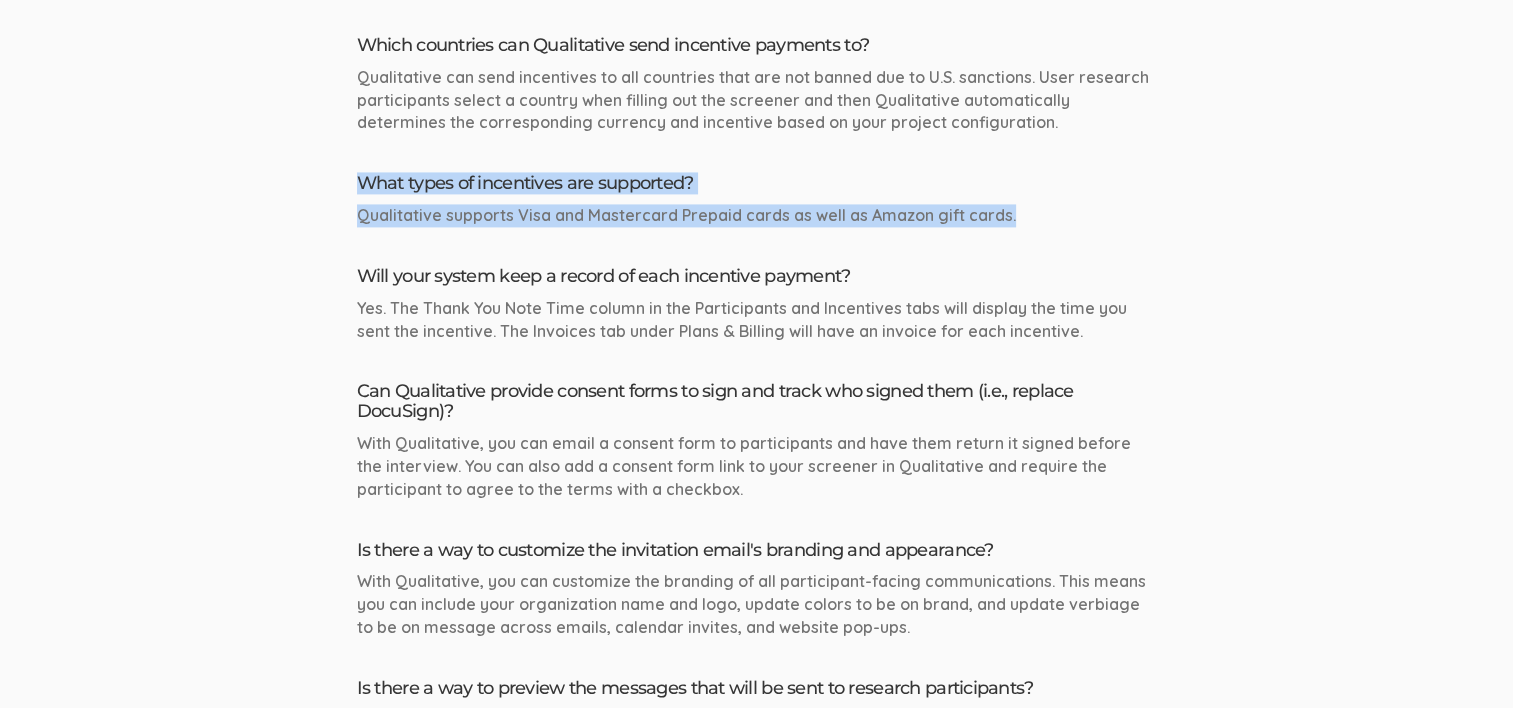 click on "FAQ
search     Search
Will Qualitative recruit participants for me?
Yes, check out our Participant Recruitment Add-On where you tell us your criteria and we recruit a pool of participants for you.
What kinds of research do you recruit for?
You can use Qualitative to recruit for any kind of research: 1-on-1 interviews, focus groups, in-person research, surveys, diary studies, usability testing, etc.
I am an academic researcher, can I use your service for my dissertation study?
Yes, we work with a lot of academic researchers and you can use Qualitative for your dissertation.
I am trying to complete my dissertation and wondered if this service would be a good fit for me. I need to recruit 10 participants." at bounding box center [756, 619] 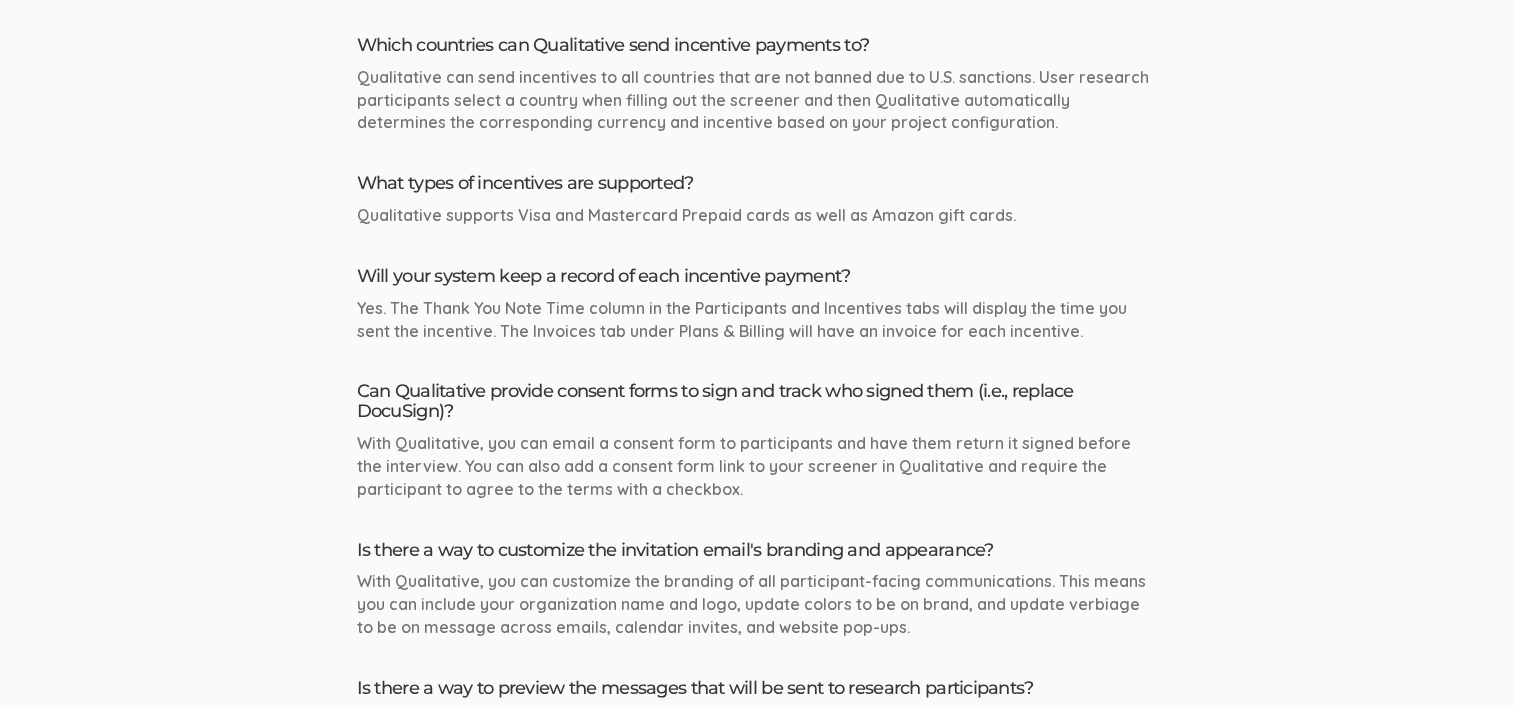 click on "Will Qualitative recruit participants for me?
Yes, check out our Participant Recruitment Add-On where you tell us your criteria and we recruit a pool of participants for you.
What kinds of research do you recruit for?
You can use Qualitative to recruit for any kind of research: 1-on-1 interviews, focus groups, in-person research, surveys, diary studies, usability testing, etc.
I am an academic researcher, can I use your service for my dissertation study?
Yes, we work with a lot of academic researchers and you can use Qualitative for your dissertation.
I am trying to complete my dissertation and wondered if this service would be a good fit for me. I need to recruit 10 participants." at bounding box center [757, 676] 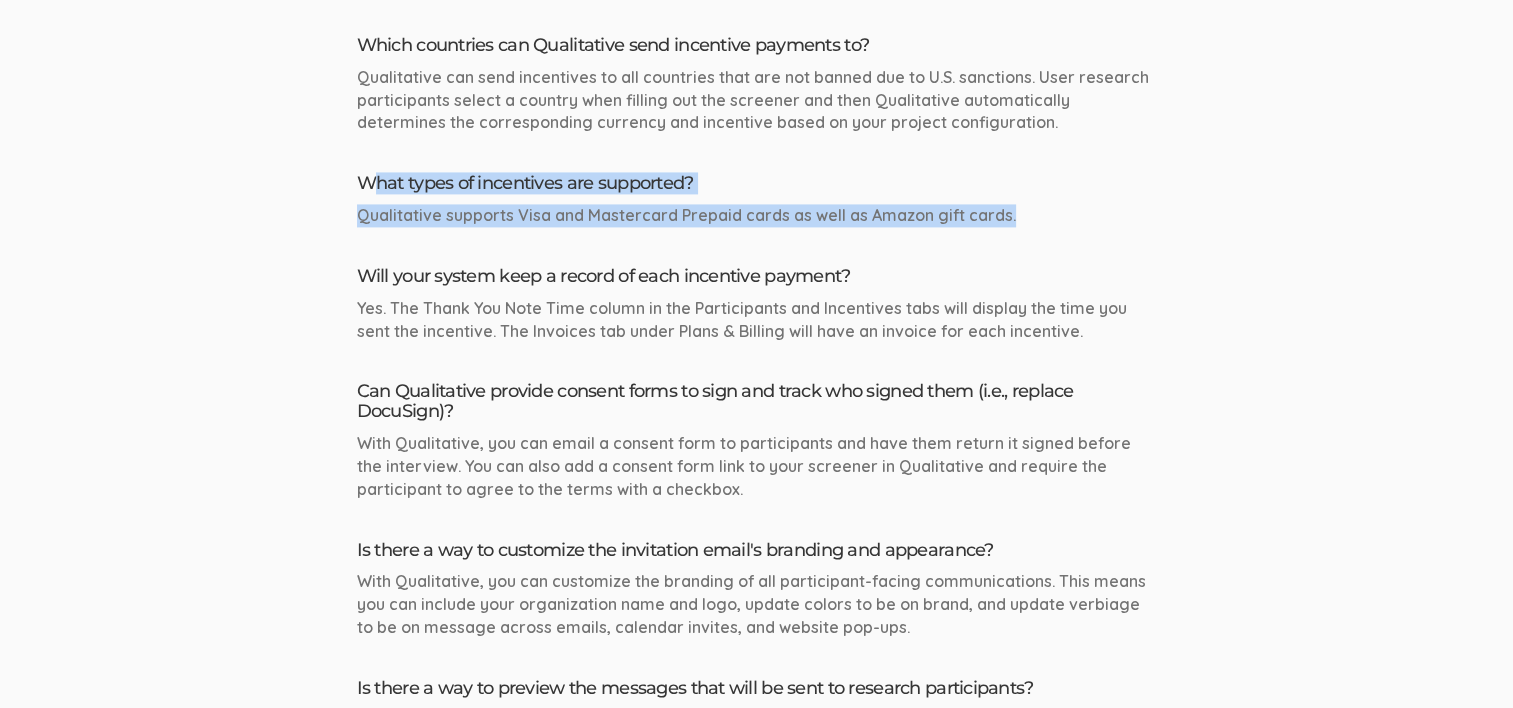 click on "What types of incentives are supported?
Qualitative supports Visa and Mastercard Prepaid cards as well as Amazon gift cards." at bounding box center (757, 200) 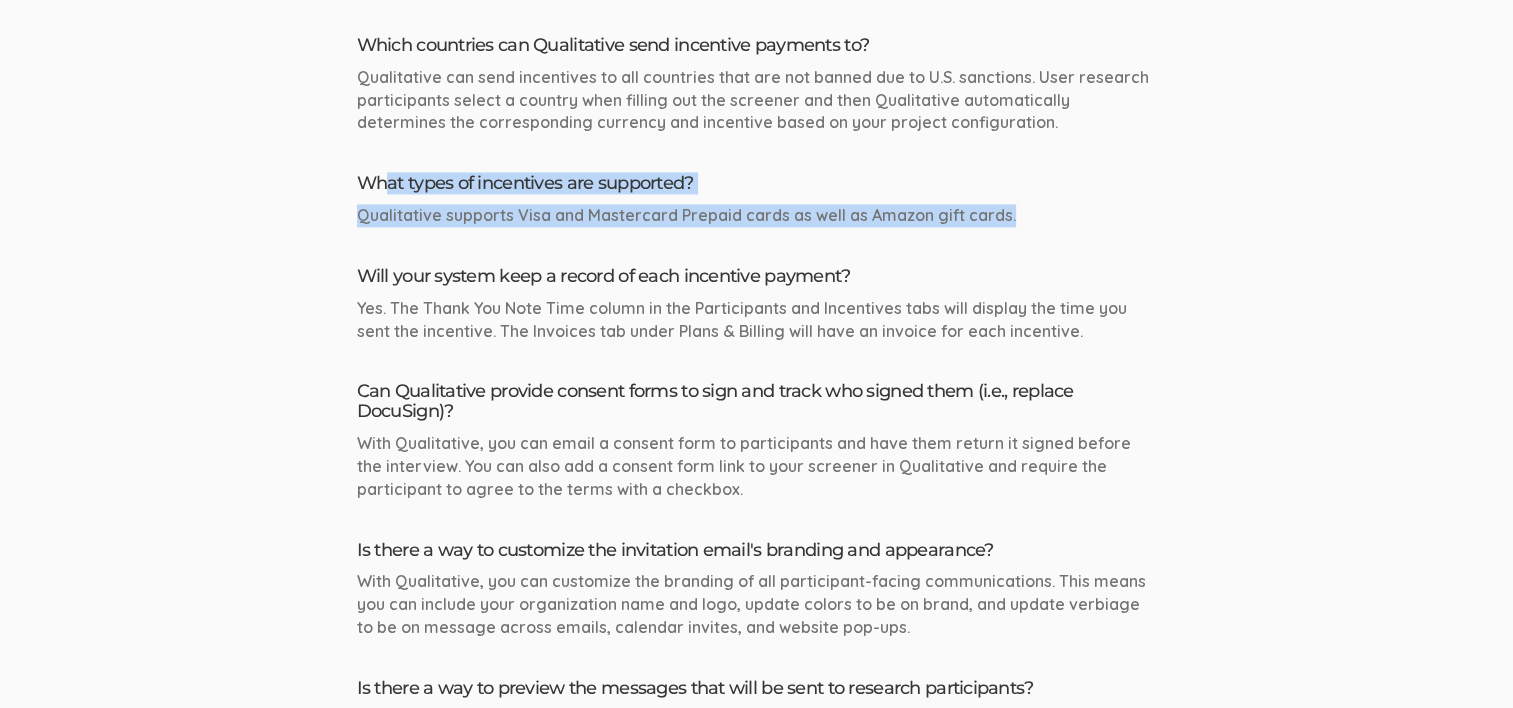 click on "Will Qualitative recruit participants for me?
Yes, check out our Participant Recruitment Add-On where you tell us your criteria and we recruit a pool of participants for you.
What kinds of research do you recruit for?
You can use Qualitative to recruit for any kind of research: 1-on-1 interviews, focus groups, in-person research, surveys, diary studies, usability testing, etc.
I am an academic researcher, can I use your service for my dissertation study?
Yes, we work with a lot of academic researchers and you can use Qualitative for your dissertation.
I am trying to complete my dissertation and wondered if this service would be a good fit for me. I need to recruit 10 participants." at bounding box center (757, 676) 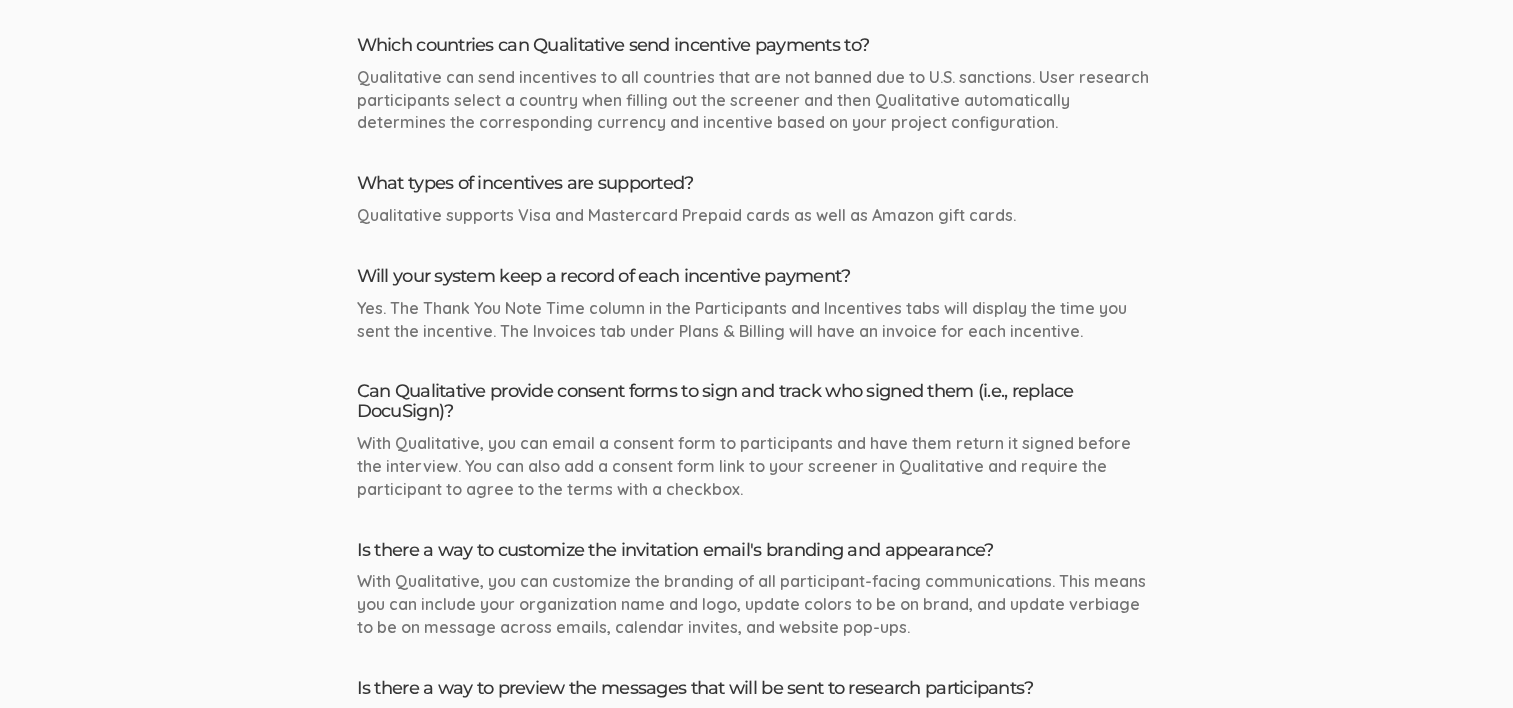 click on "Will Qualitative recruit participants for me?
Yes, check out our Participant Recruitment Add-On where you tell us your criteria and we recruit a pool of participants for you.
What kinds of research do you recruit for?
You can use Qualitative to recruit for any kind of research: 1-on-1 interviews, focus groups, in-person research, surveys, diary studies, usability testing, etc.
I am an academic researcher, can I use your service for my dissertation study?
Yes, we work with a lot of academic researchers and you can use Qualitative for your dissertation.
I am trying to complete my dissertation and wondered if this service would be a good fit for me. I need to recruit 10 participants." at bounding box center (757, 676) 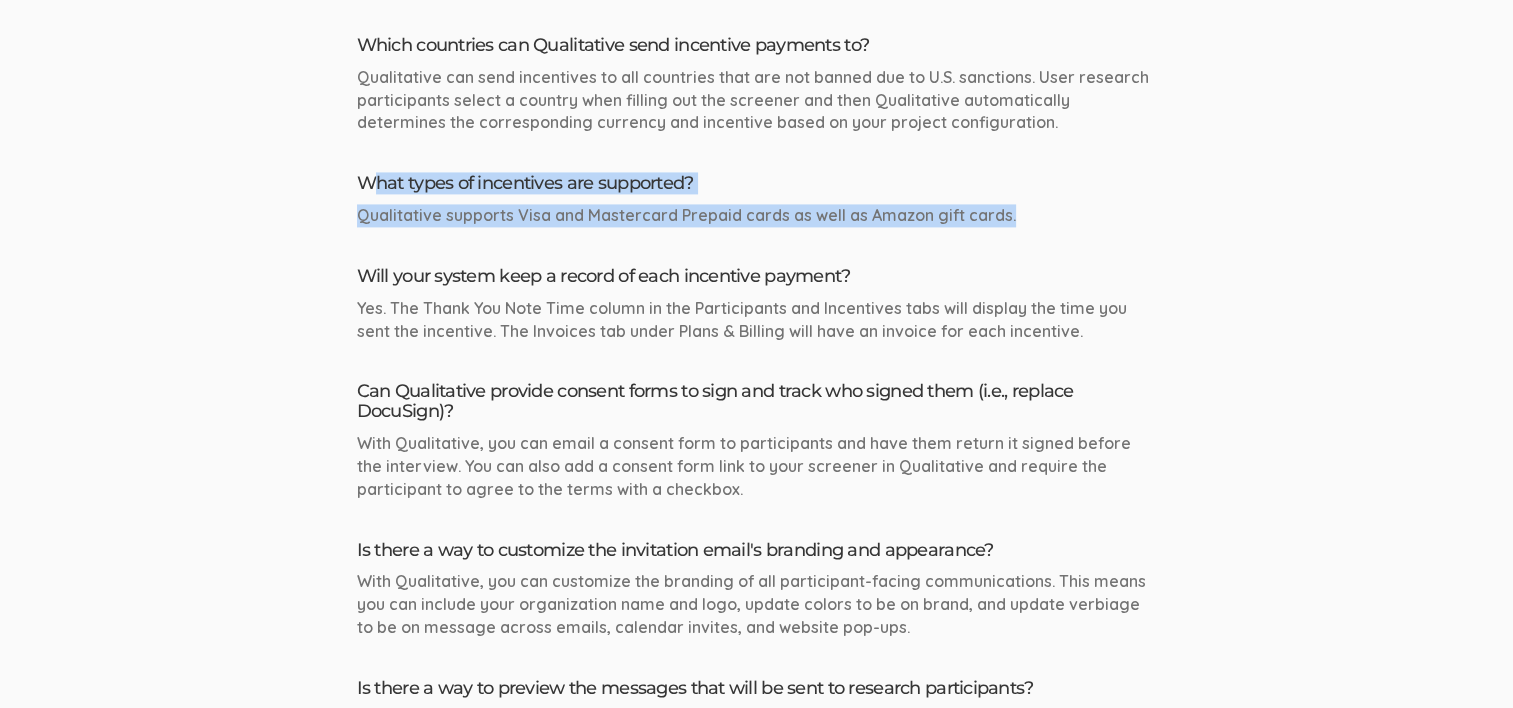 click on "What types of incentives are supported?
Qualitative supports Visa and Mastercard Prepaid cards as well as Amazon gift cards." at bounding box center (757, 200) 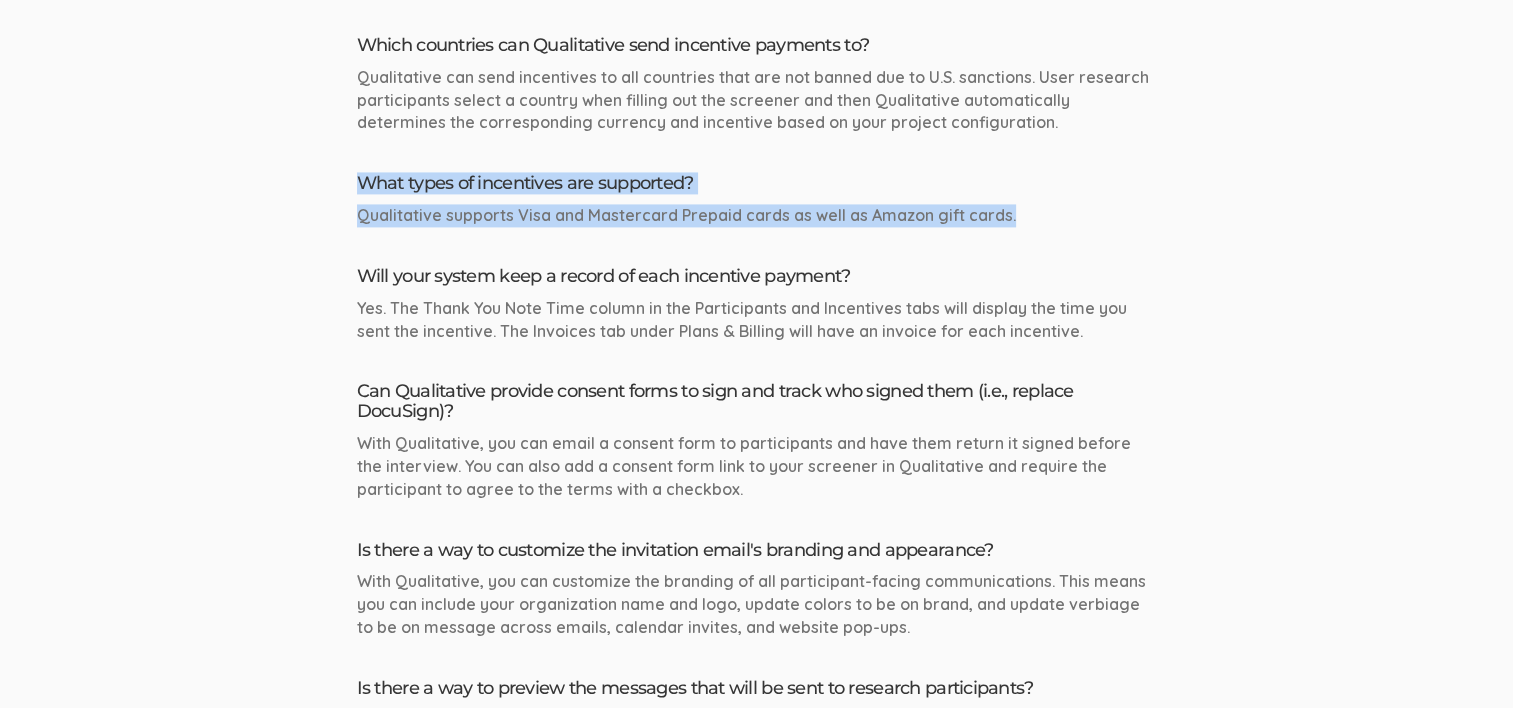 click on "Will Qualitative recruit participants for me?
Yes, check out our Participant Recruitment Add-On where you tell us your criteria and we recruit a pool of participants for you.
What kinds of research do you recruit for?
You can use Qualitative to recruit for any kind of research: 1-on-1 interviews, focus groups, in-person research, surveys, diary studies, usability testing, etc.
I am an academic researcher, can I use your service for my dissertation study?
Yes, we work with a lot of academic researchers and you can use Qualitative for your dissertation.
I am trying to complete my dissertation and wondered if this service would be a good fit for me. I need to recruit 10 participants." at bounding box center [757, 676] 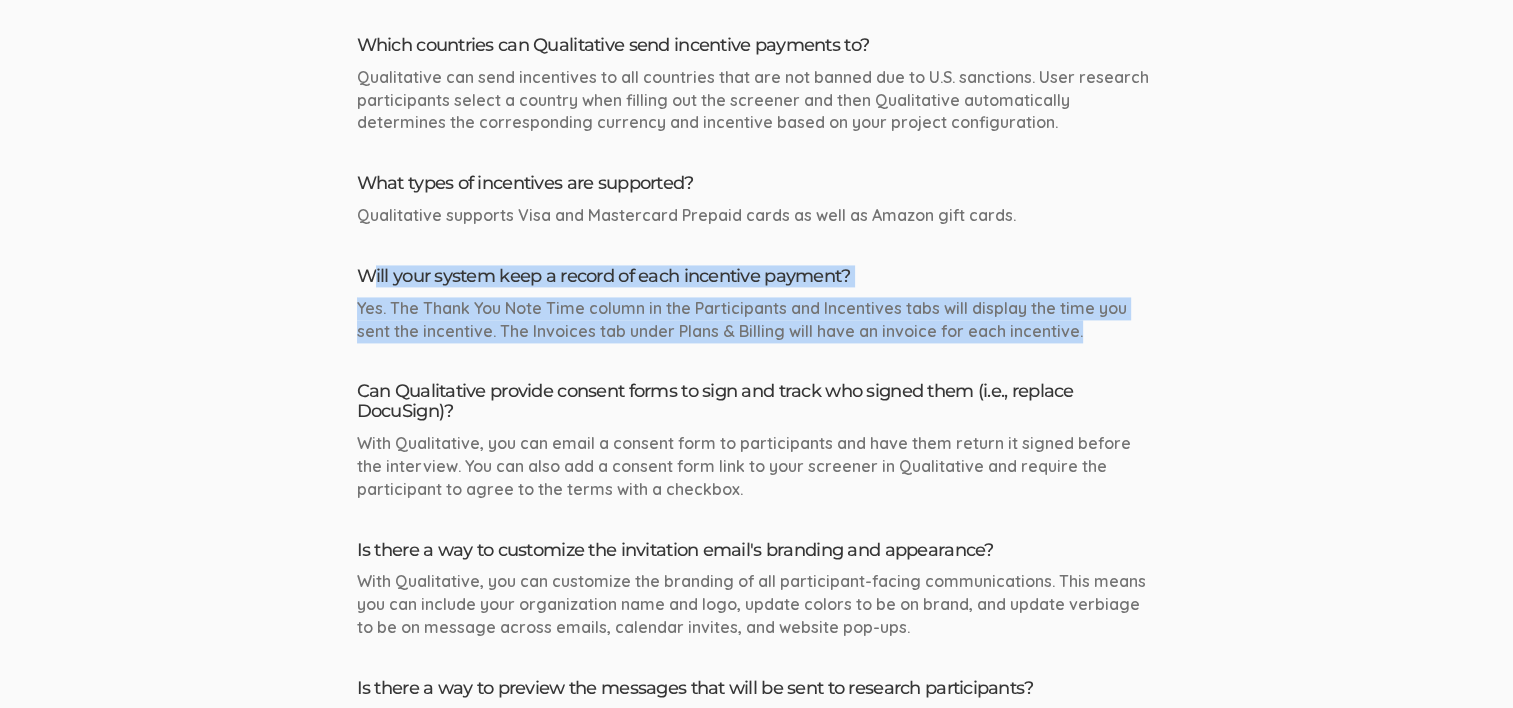click on "Will your system keep a record of each incentive payment?
Yes. The Thank You Note Time column in the Participants and Incentives tabs will display the time you sent the incentive. The Invoices tab under Plans & Billing will have an invoice for each incentive." at bounding box center (757, 304) 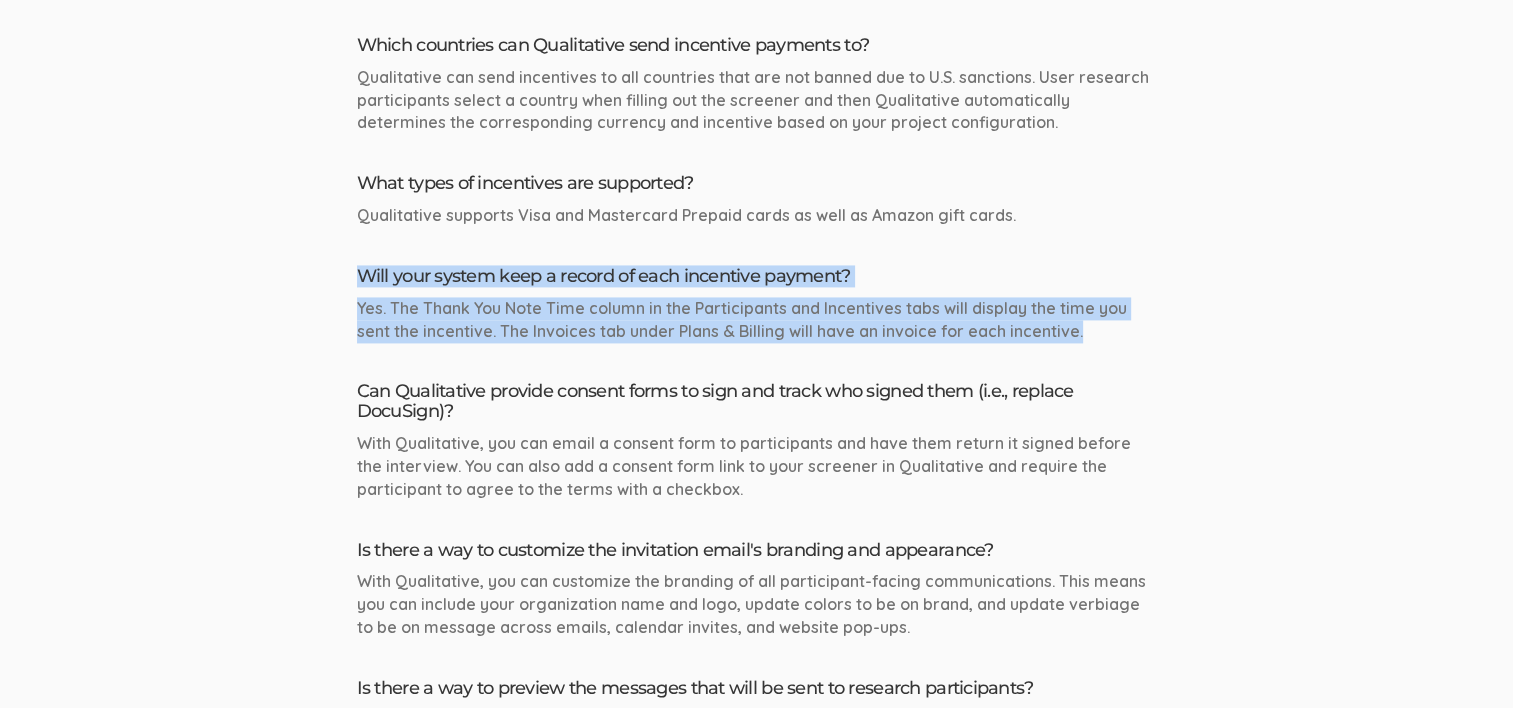 click on "FAQ
search     Search
Will Qualitative recruit participants for me?
Yes, check out our Participant Recruitment Add-On where you tell us your criteria and we recruit a pool of participants for you.
What kinds of research do you recruit for?
You can use Qualitative to recruit for any kind of research: 1-on-1 interviews, focus groups, in-person research, surveys, diary studies, usability testing, etc.
I am an academic researcher, can I use your service for my dissertation study?
Yes, we work with a lot of academic researchers and you can use Qualitative for your dissertation.
I am trying to complete my dissertation and wondered if this service would be a good fit for me. I need to recruit 10 participants." at bounding box center [756, 619] 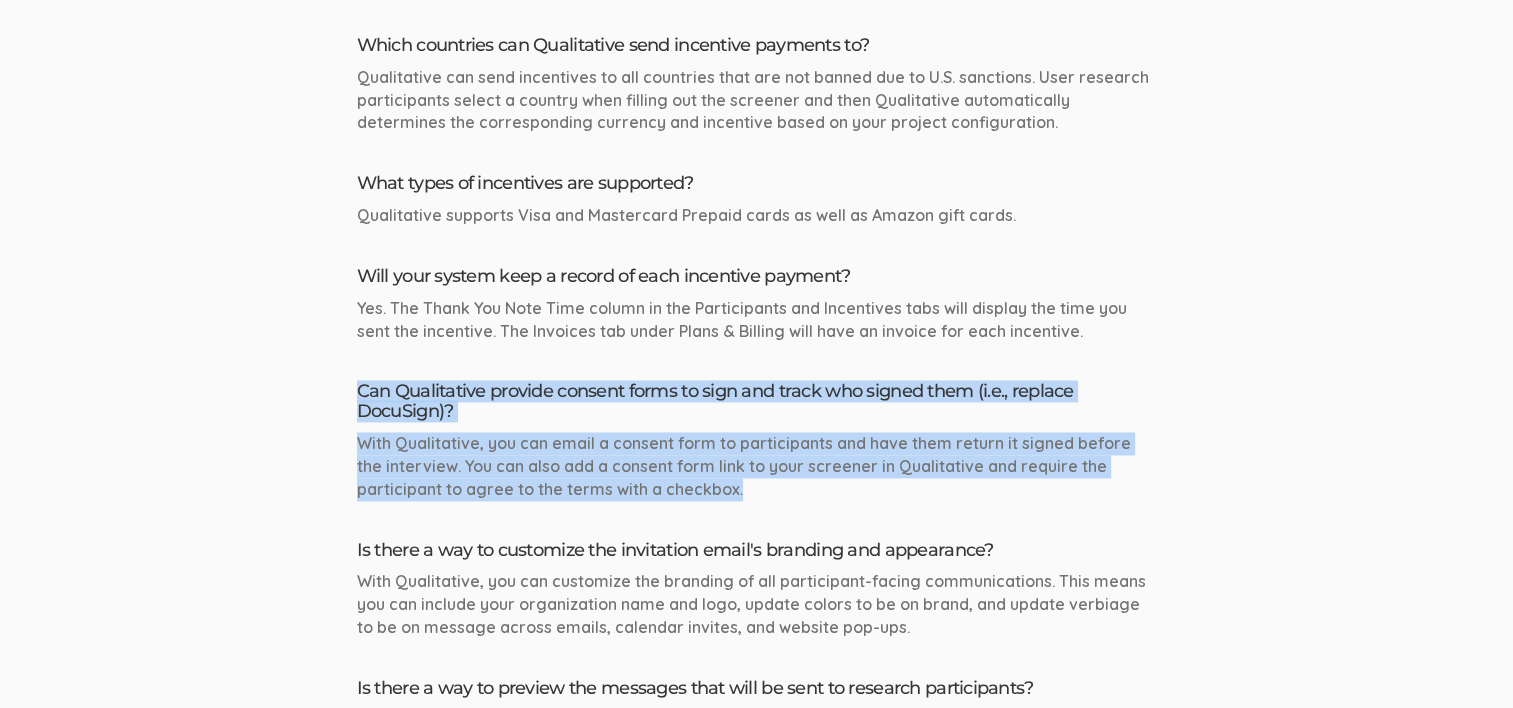 click on "Will Qualitative recruit participants for me?
Yes, check out our Participant Recruitment Add-On where you tell us your criteria and we recruit a pool of participants for you.
What kinds of research do you recruit for?
You can use Qualitative to recruit for any kind of research: 1-on-1 interviews, focus groups, in-person research, surveys, diary studies, usability testing, etc.
I am an academic researcher, can I use your service for my dissertation study?
Yes, we work with a lot of academic researchers and you can use Qualitative for your dissertation.
I am trying to complete my dissertation and wondered if this service would be a good fit for me. I need to recruit 10 participants." at bounding box center [757, 676] 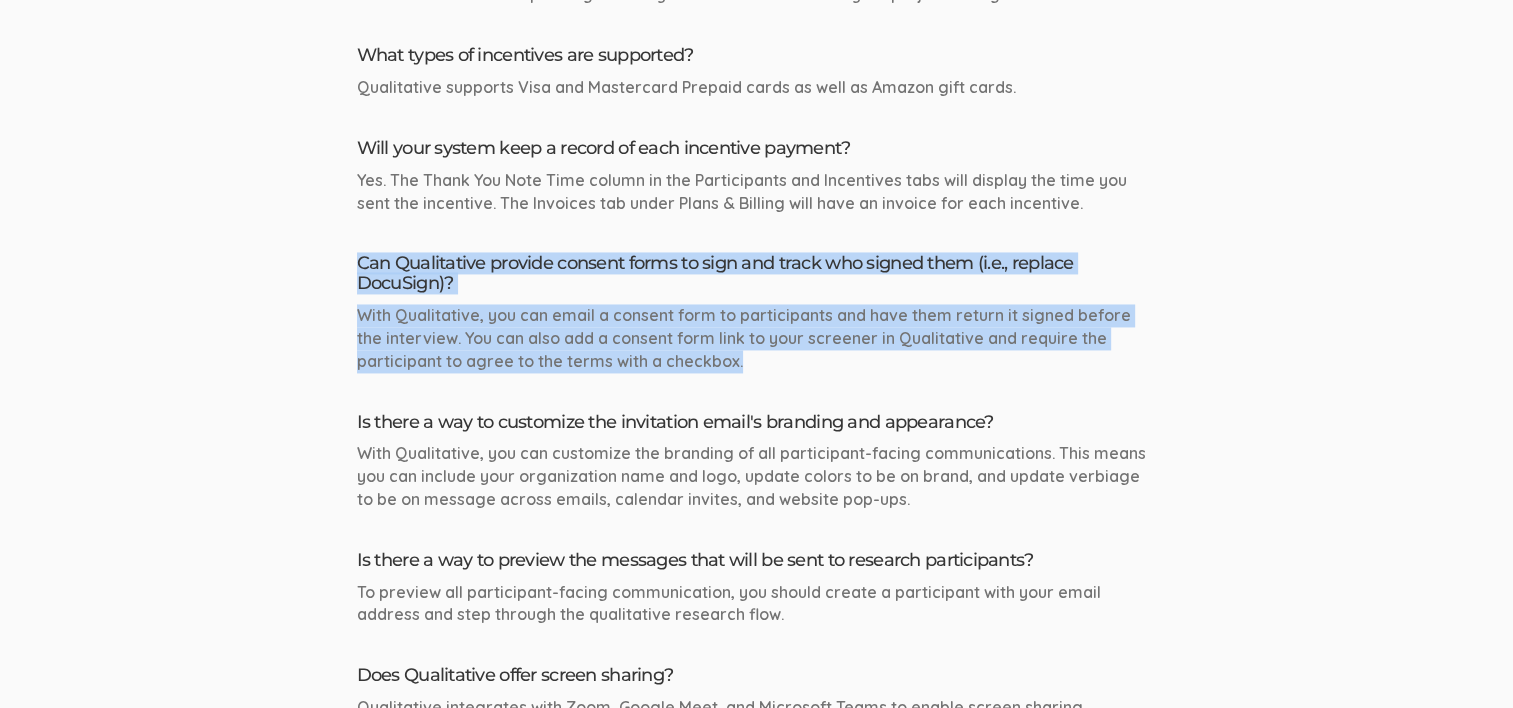 scroll, scrollTop: 3300, scrollLeft: 0, axis: vertical 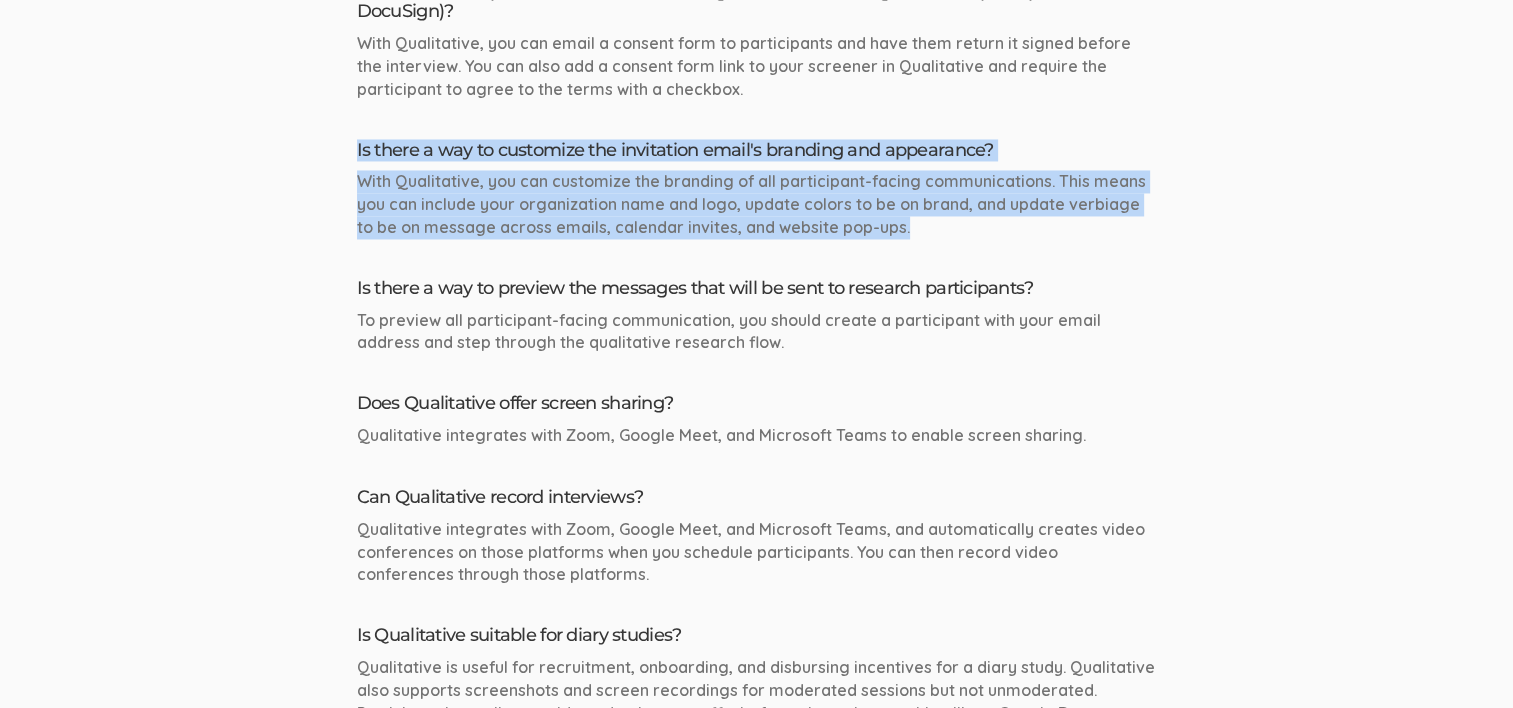 click on "FAQ
search     Search
Will Qualitative recruit participants for me?
Yes, check out our Participant Recruitment Add-On where you tell us your criteria and we recruit a pool of participants for you.
What kinds of research do you recruit for?
You can use Qualitative to recruit for any kind of research: 1-on-1 interviews, focus groups, in-person research, surveys, diary studies, usability testing, etc.
I am an academic researcher, can I use your service for my dissertation study?
Yes, we work with a lot of academic researchers and you can use Qualitative for your dissertation.
I am trying to complete my dissertation and wondered if this service would be a good fit for me. I need to recruit 10 participants." at bounding box center [756, 219] 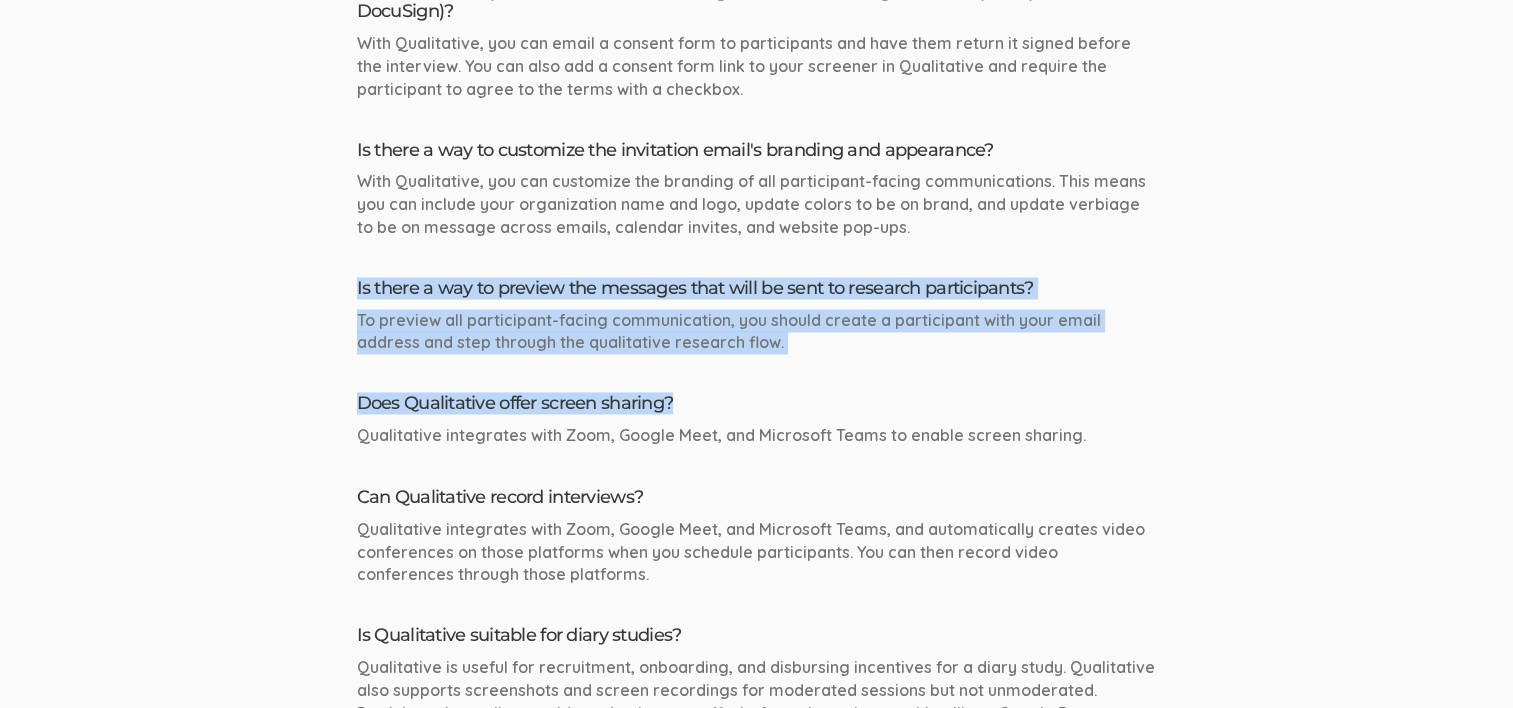 click on "Will Qualitative recruit participants for me?
Yes, check out our Participant Recruitment Add-On where you tell us your criteria and we recruit a pool of participants for you.
What kinds of research do you recruit for?
You can use Qualitative to recruit for any kind of research: 1-on-1 interviews, focus groups, in-person research, surveys, diary studies, usability testing, etc.
I am an academic researcher, can I use your service for my dissertation study?
Yes, we work with a lot of academic researchers and you can use Qualitative for your dissertation.
I am trying to complete my dissertation and wondered if this service would be a good fit for me. I need to recruit 10 participants." at bounding box center [757, 276] 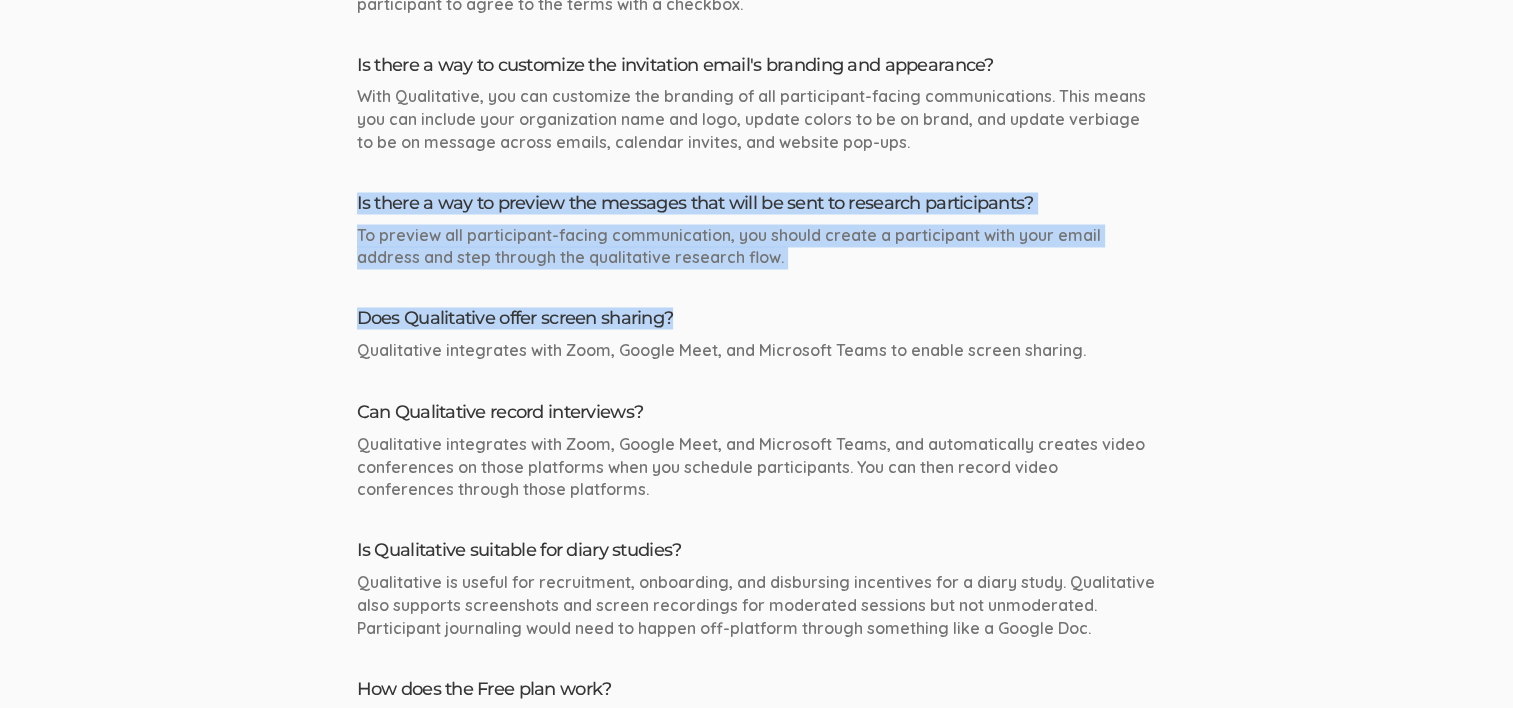 scroll, scrollTop: 3500, scrollLeft: 0, axis: vertical 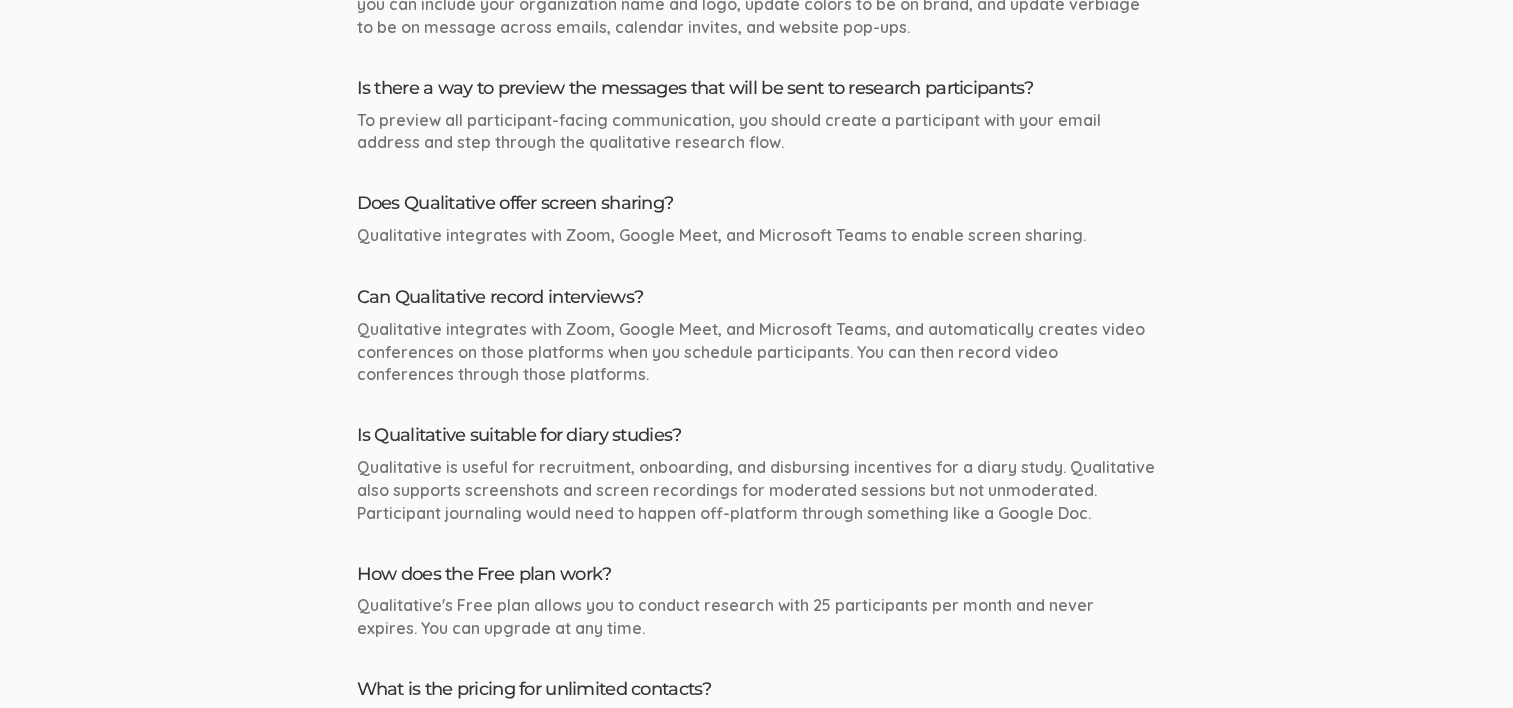 click on "Will Qualitative recruit participants for me?
Yes, check out our Participant Recruitment Add-On where you tell us your criteria and we recruit a pool of participants for you.
What kinds of research do you recruit for?
You can use Qualitative to recruit for any kind of research: 1-on-1 interviews, focus groups, in-person research, surveys, diary studies, usability testing, etc.
I am an academic researcher, can I use your service for my dissertation study?
Yes, we work with a lot of academic researchers and you can use Qualitative for your dissertation.
I am trying to complete my dissertation and wondered if this service would be a good fit for me. I need to recruit 10 participants." at bounding box center (757, 76) 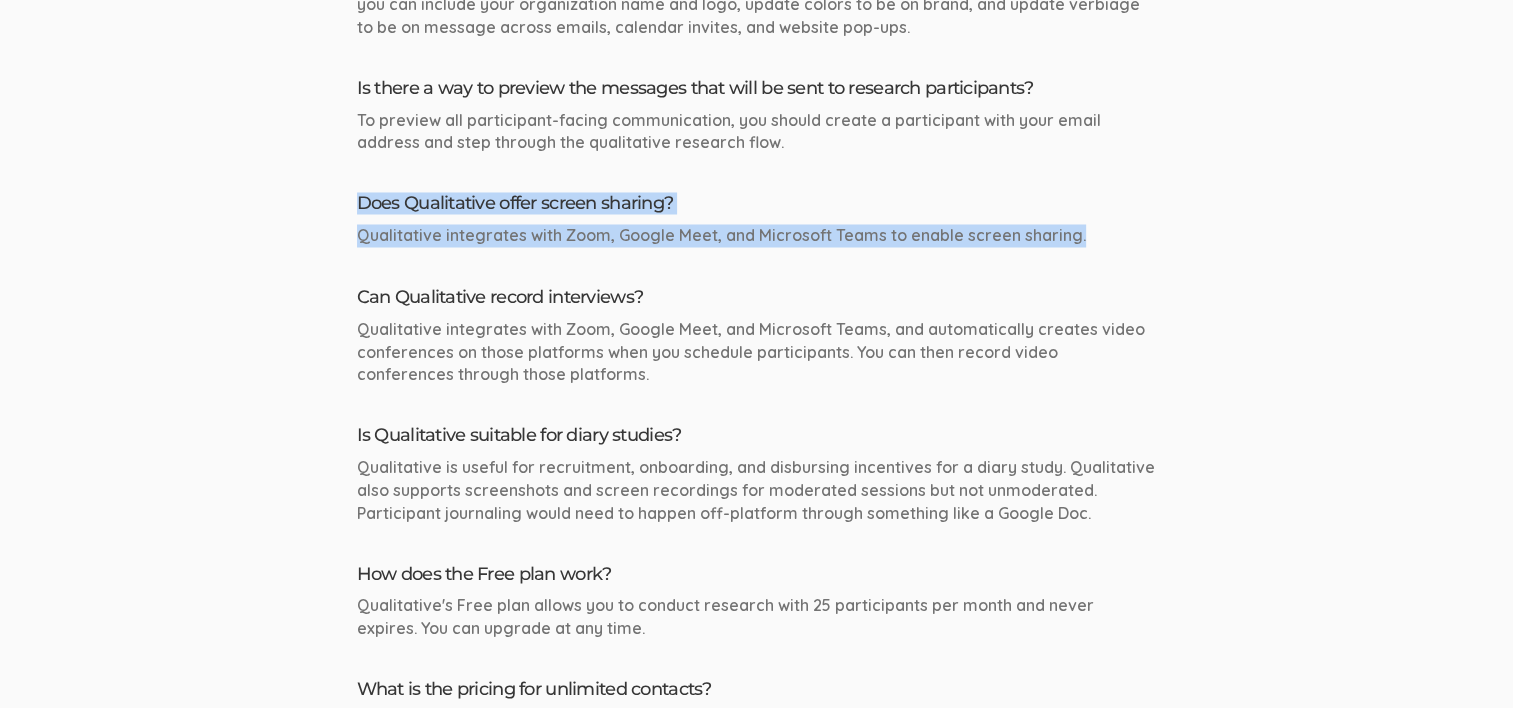 click on "FAQ
search     Search
Will Qualitative recruit participants for me?
Yes, check out our Participant Recruitment Add-On where you tell us your criteria and we recruit a pool of participants for you.
What kinds of research do you recruit for?
You can use Qualitative to recruit for any kind of research: 1-on-1 interviews, focus groups, in-person research, surveys, diary studies, usability testing, etc.
I am an academic researcher, can I use your service for my dissertation study?
Yes, we work with a lot of academic researchers and you can use Qualitative for your dissertation.
I am trying to complete my dissertation and wondered if this service would be a good fit for me. I need to recruit 10 participants." at bounding box center [756, 19] 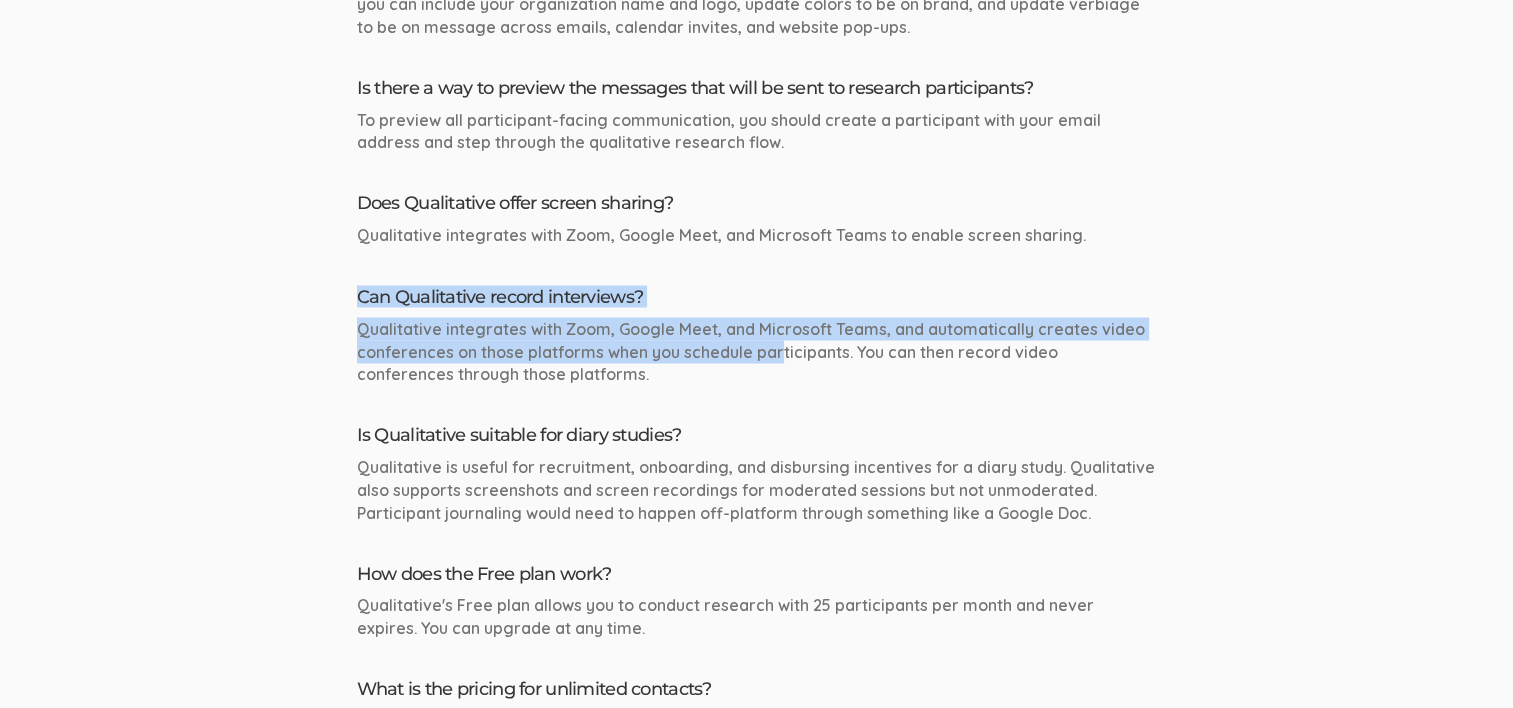 click on "Will Qualitative recruit participants for me?
Yes, check out our Participant Recruitment Add-On where you tell us your criteria and we recruit a pool of participants for you.
What kinds of research do you recruit for?
You can use Qualitative to recruit for any kind of research: 1-on-1 interviews, focus groups, in-person research, surveys, diary studies, usability testing, etc.
I am an academic researcher, can I use your service for my dissertation study?
Yes, we work with a lot of academic researchers and you can use Qualitative for your dissertation.
I am trying to complete my dissertation and wondered if this service would be a good fit for me. I need to recruit 10 participants." at bounding box center [757, 76] 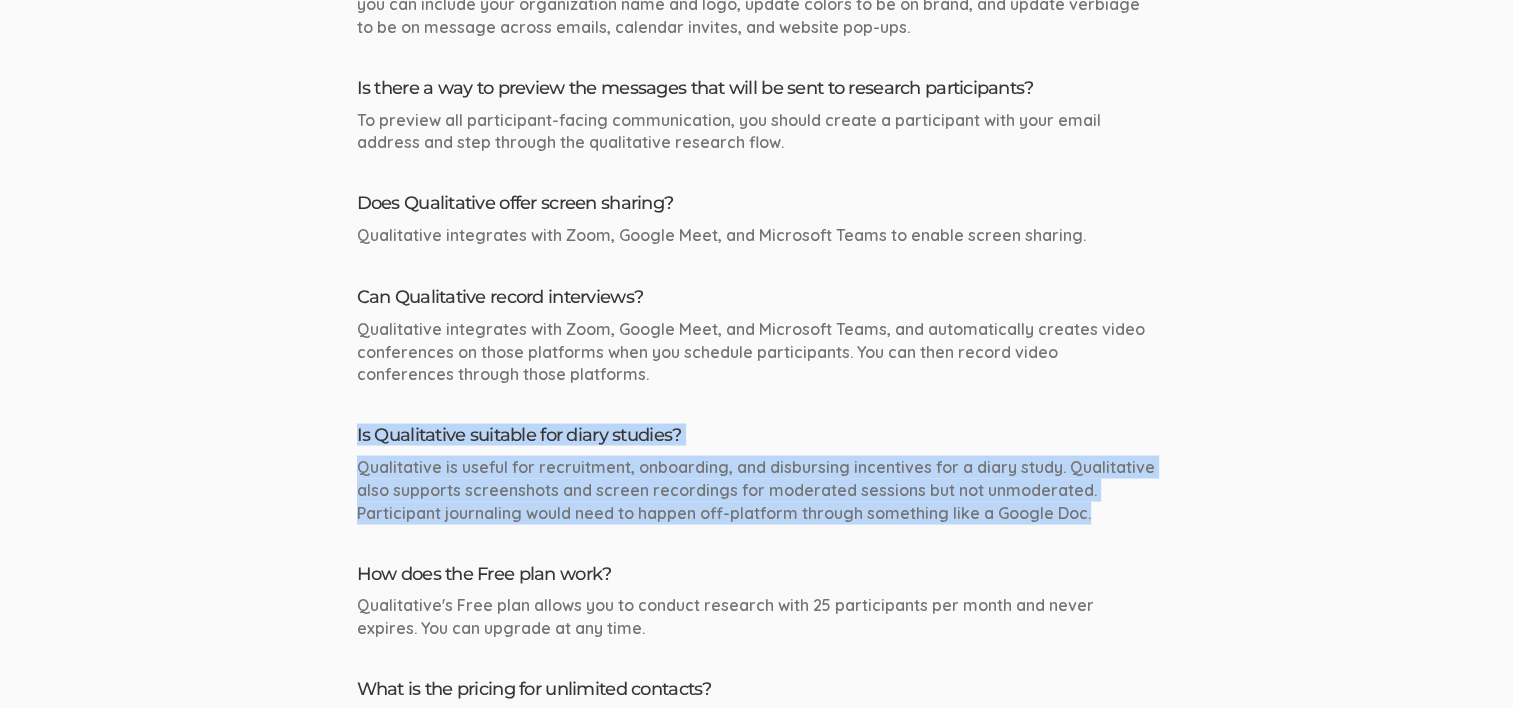 click on "FAQ
search     Search
Will Qualitative recruit participants for me?
Yes, check out our Participant Recruitment Add-On where you tell us your criteria and we recruit a pool of participants for you.
What kinds of research do you recruit for?
You can use Qualitative to recruit for any kind of research: 1-on-1 interviews, focus groups, in-person research, surveys, diary studies, usability testing, etc.
I am an academic researcher, can I use your service for my dissertation study?
Yes, we work with a lot of academic researchers and you can use Qualitative for your dissertation.
I am trying to complete my dissertation and wondered if this service would be a good fit for me. I need to recruit 10 participants." at bounding box center [756, 19] 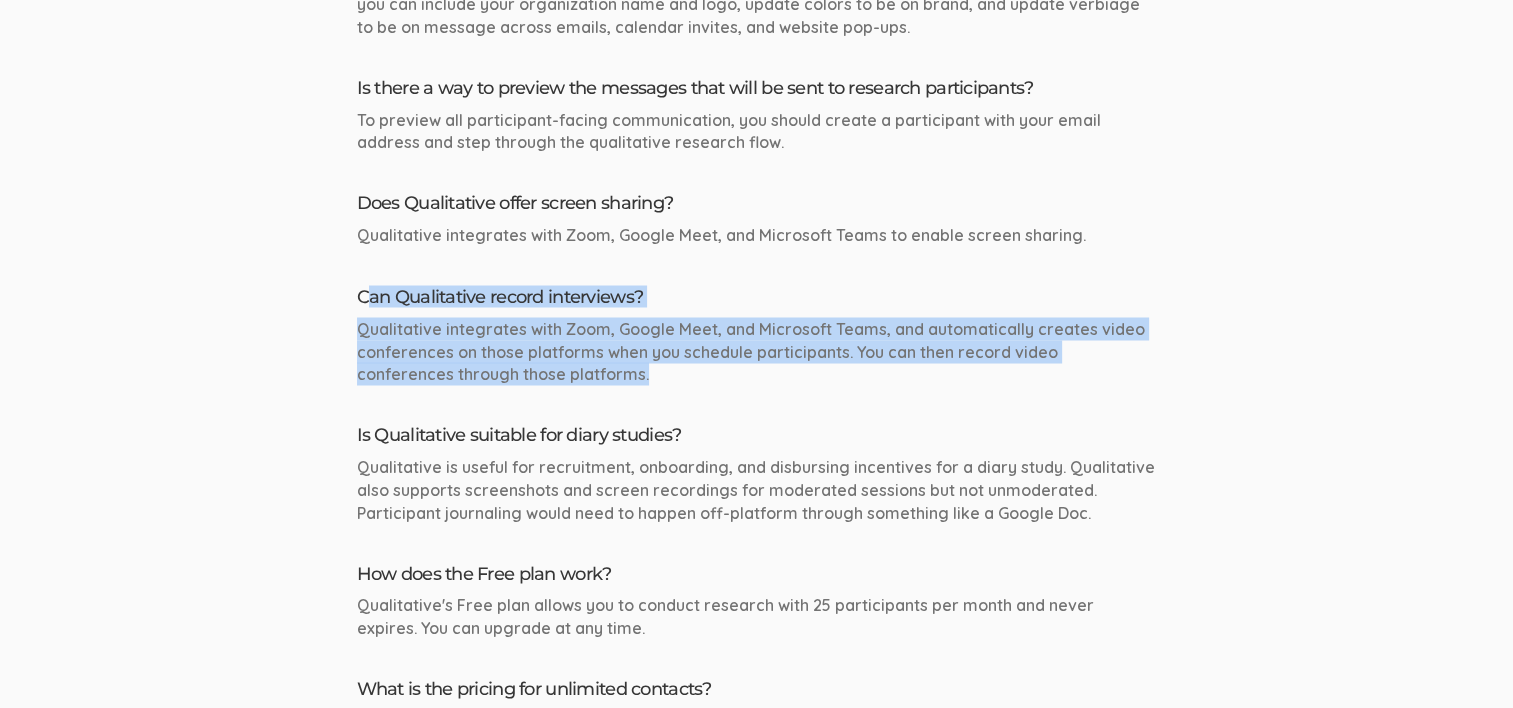 click on "Can Qualitative record interviews?
Qualitative integrates with Zoom, Google Meet, and Microsoft Teams, and automatically creates video conferences on those platforms when you schedule participants. You can then record video conferences through those platforms." at bounding box center (757, 336) 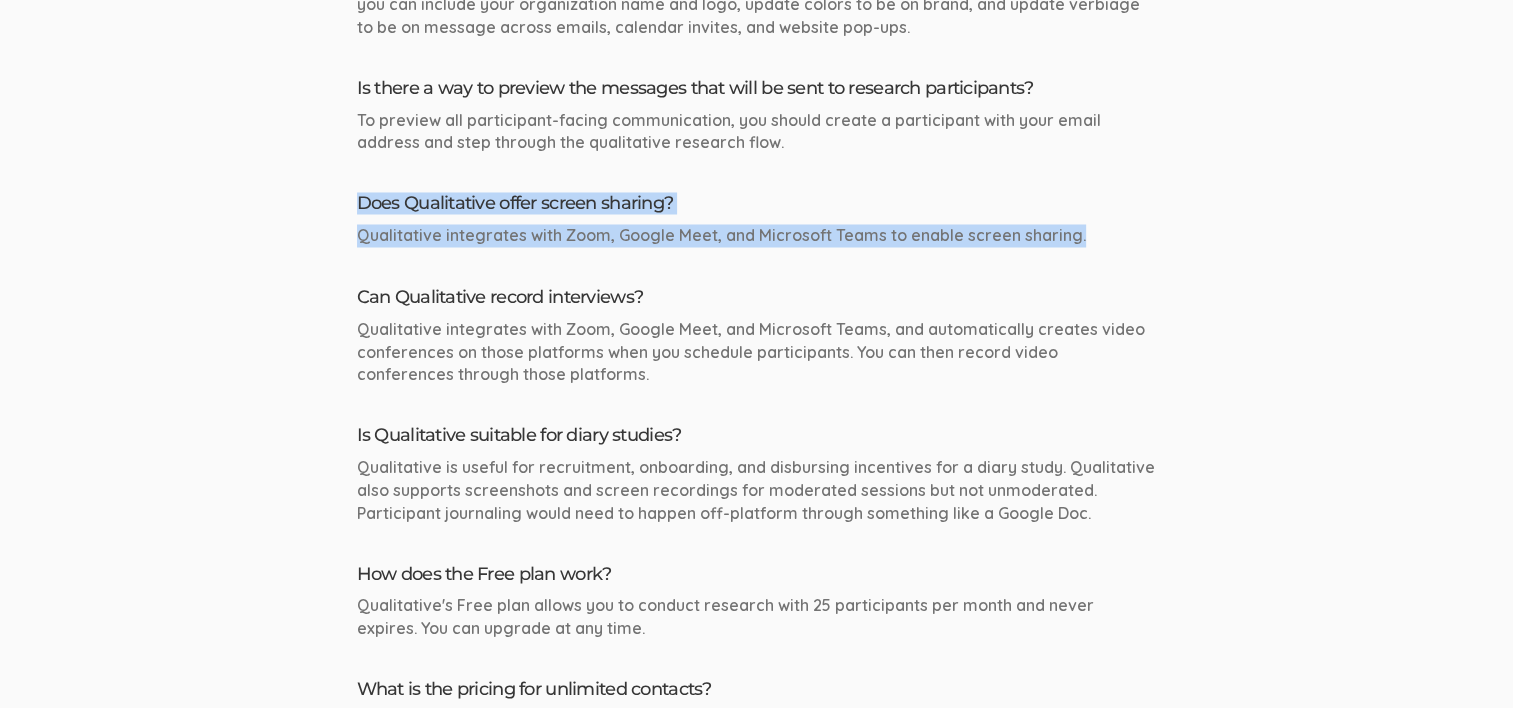 click on "FAQ
search     Search
Will Qualitative recruit participants for me?
Yes, check out our Participant Recruitment Add-On where you tell us your criteria and we recruit a pool of participants for you.
What kinds of research do you recruit for?
You can use Qualitative to recruit for any kind of research: 1-on-1 interviews, focus groups, in-person research, surveys, diary studies, usability testing, etc.
I am an academic researcher, can I use your service for my dissertation study?
Yes, we work with a lot of academic researchers and you can use Qualitative for your dissertation.
I am trying to complete my dissertation and wondered if this service would be a good fit for me. I need to recruit 10 participants." at bounding box center [756, 19] 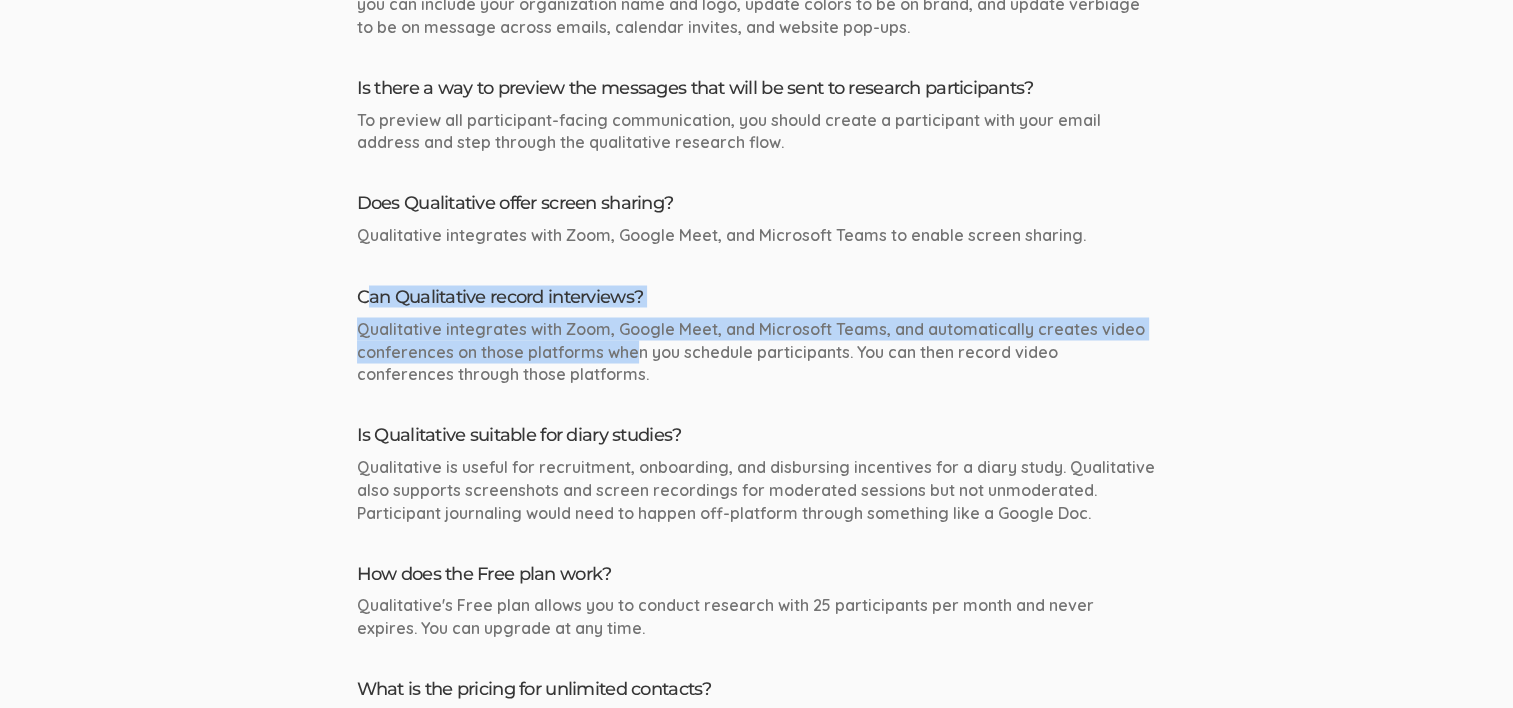 click on "Will Qualitative recruit participants for me?
Yes, check out our Participant Recruitment Add-On where you tell us your criteria and we recruit a pool of participants for you.
What kinds of research do you recruit for?
You can use Qualitative to recruit for any kind of research: 1-on-1 interviews, focus groups, in-person research, surveys, diary studies, usability testing, etc.
I am an academic researcher, can I use your service for my dissertation study?
Yes, we work with a lot of academic researchers and you can use Qualitative for your dissertation.
I am trying to complete my dissertation and wondered if this service would be a good fit for me. I need to recruit 10 participants." at bounding box center (757, 76) 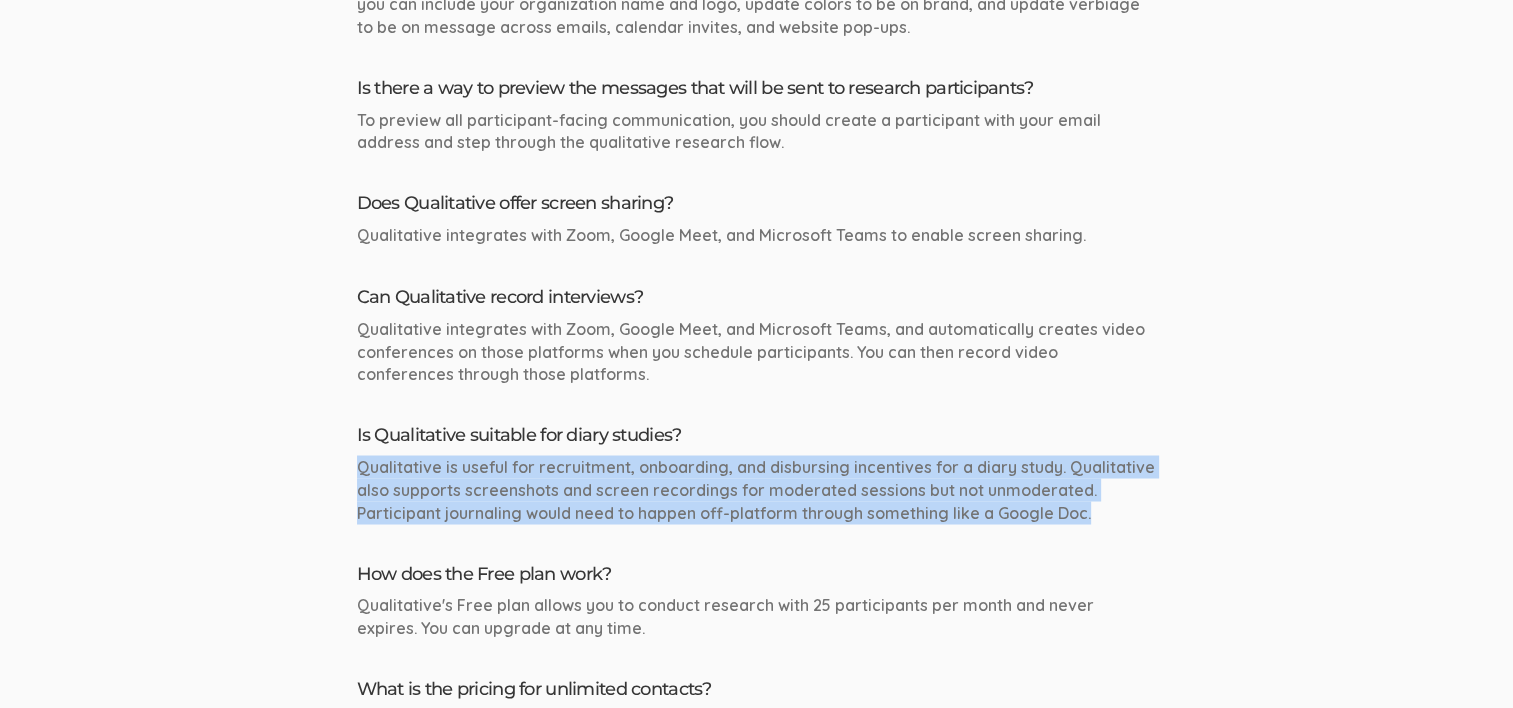 click on "FAQ
search     Search
Will Qualitative recruit participants for me?
Yes, check out our Participant Recruitment Add-On where you tell us your criteria and we recruit a pool of participants for you.
What kinds of research do you recruit for?
You can use Qualitative to recruit for any kind of research: 1-on-1 interviews, focus groups, in-person research, surveys, diary studies, usability testing, etc.
I am an academic researcher, can I use your service for my dissertation study?
Yes, we work with a lot of academic researchers and you can use Qualitative for your dissertation.
I am trying to complete my dissertation and wondered if this service would be a good fit for me. I need to recruit 10 participants." at bounding box center [756, 19] 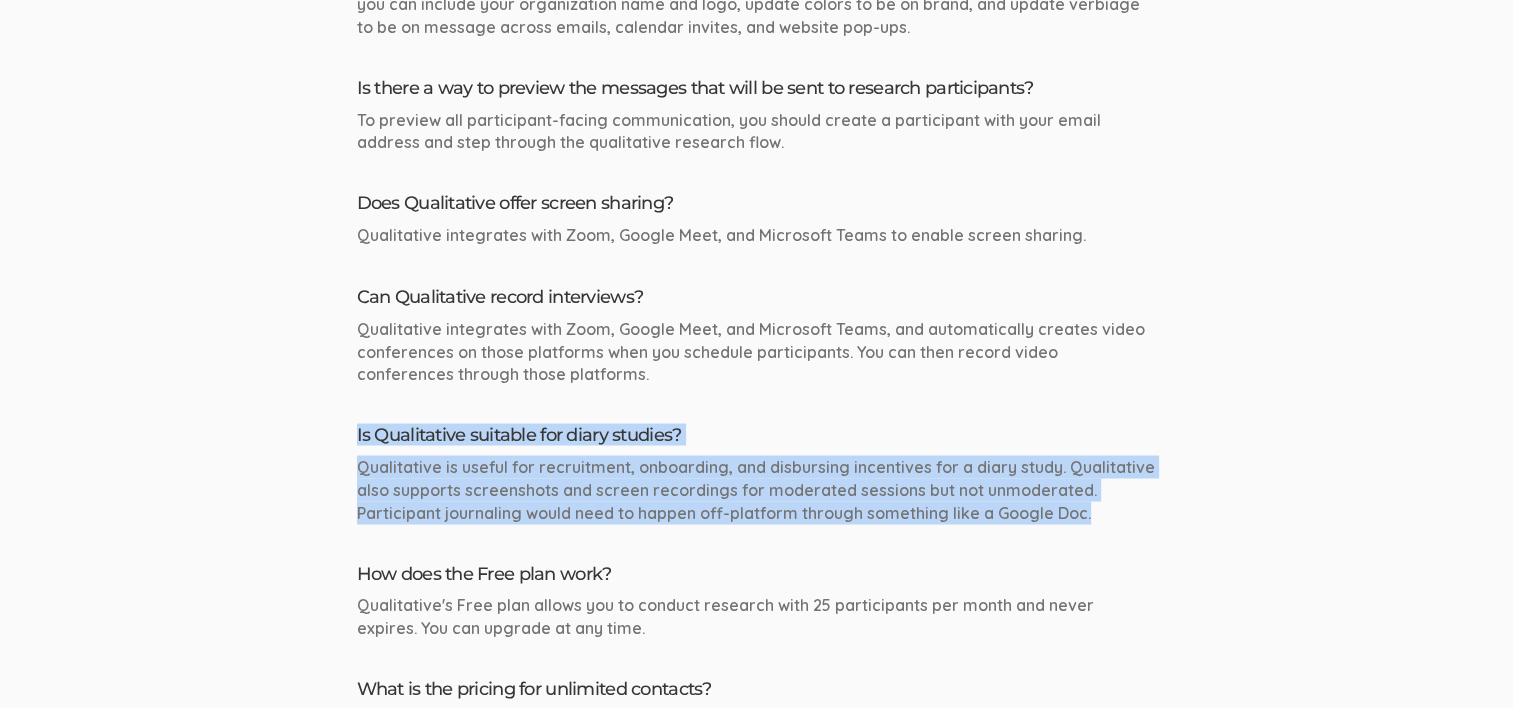 click on "FAQ
search     Search
Will Qualitative recruit participants for me?
Yes, check out our Participant Recruitment Add-On where you tell us your criteria and we recruit a pool of participants for you.
What kinds of research do you recruit for?
You can use Qualitative to recruit for any kind of research: 1-on-1 interviews, focus groups, in-person research, surveys, diary studies, usability testing, etc.
I am an academic researcher, can I use your service for my dissertation study?
Yes, we work with a lot of academic researchers and you can use Qualitative for your dissertation.
I am trying to complete my dissertation and wondered if this service would be a good fit for me. I need to recruit 10 participants." at bounding box center [756, 19] 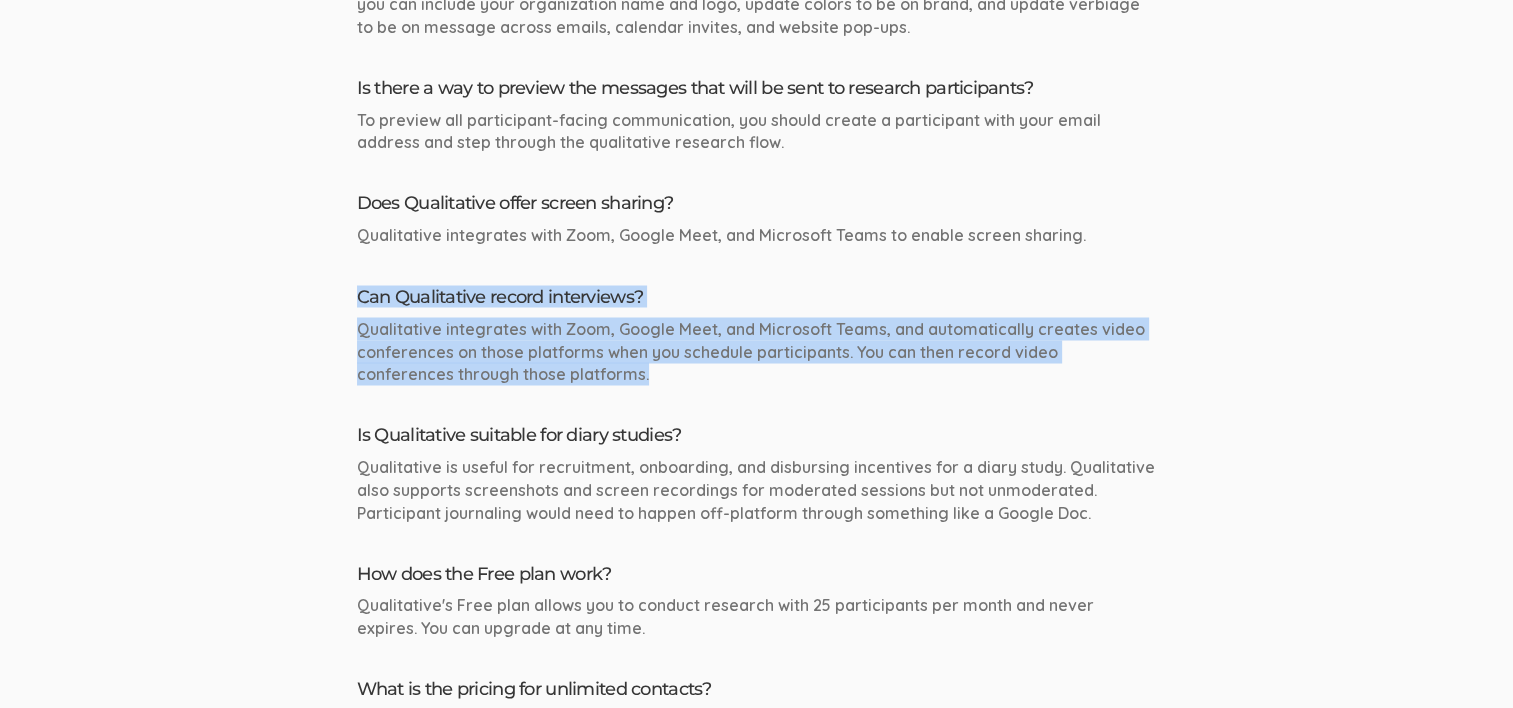 click on "FAQ
search     Search
Will Qualitative recruit participants for me?
Yes, check out our Participant Recruitment Add-On where you tell us your criteria and we recruit a pool of participants for you.
What kinds of research do you recruit for?
You can use Qualitative to recruit for any kind of research: 1-on-1 interviews, focus groups, in-person research, surveys, diary studies, usability testing, etc.
I am an academic researcher, can I use your service for my dissertation study?
Yes, we work with a lot of academic researchers and you can use Qualitative for your dissertation.
I am trying to complete my dissertation and wondered if this service would be a good fit for me. I need to recruit 10 participants." at bounding box center (756, 19) 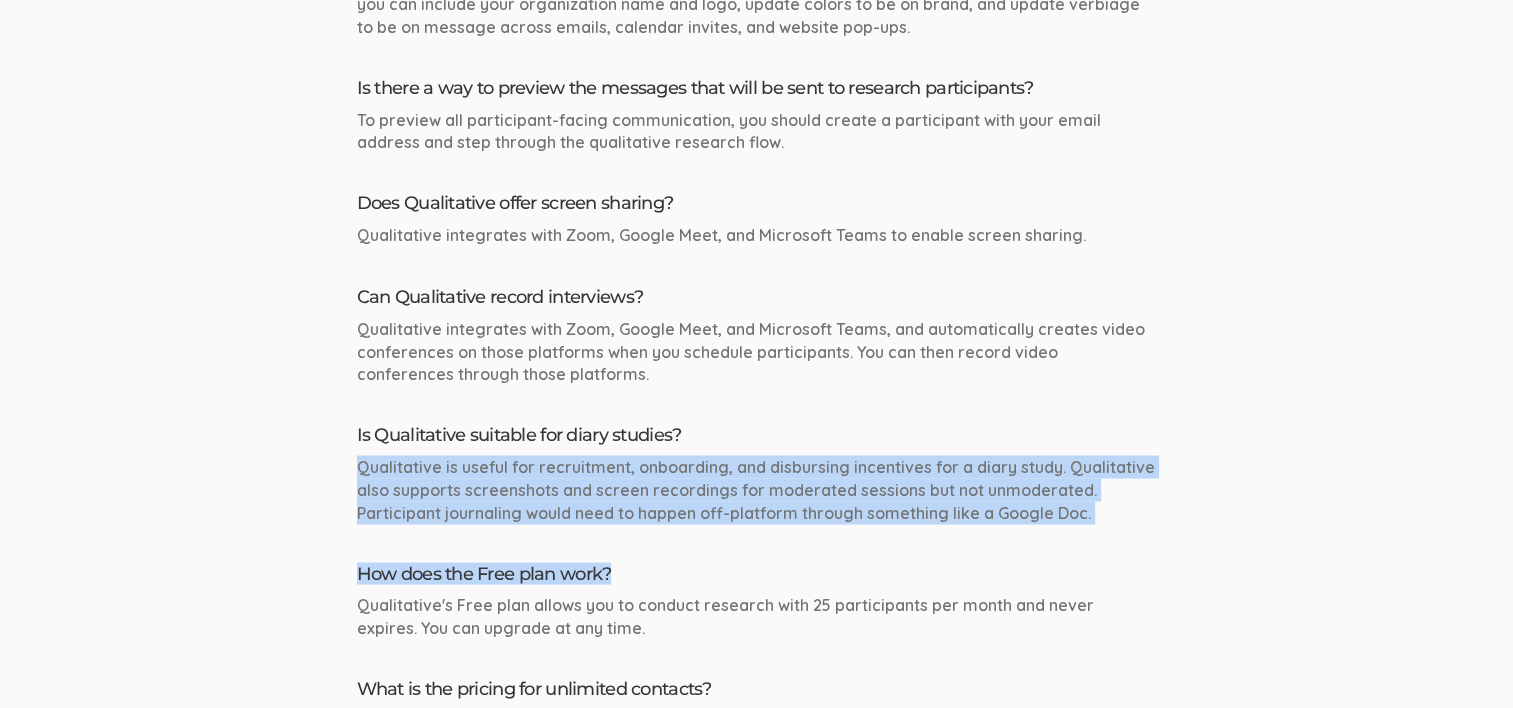 click on "FAQ
search     Search
Will Qualitative recruit participants for me?
Yes, check out our Participant Recruitment Add-On where you tell us your criteria and we recruit a pool of participants for you.
What kinds of research do you recruit for?
You can use Qualitative to recruit for any kind of research: 1-on-1 interviews, focus groups, in-person research, surveys, diary studies, usability testing, etc.
I am an academic researcher, can I use your service for my dissertation study?
Yes, we work with a lot of academic researchers and you can use Qualitative for your dissertation.
I am trying to complete my dissertation and wondered if this service would be a good fit for me. I need to recruit 10 participants." at bounding box center [756, 19] 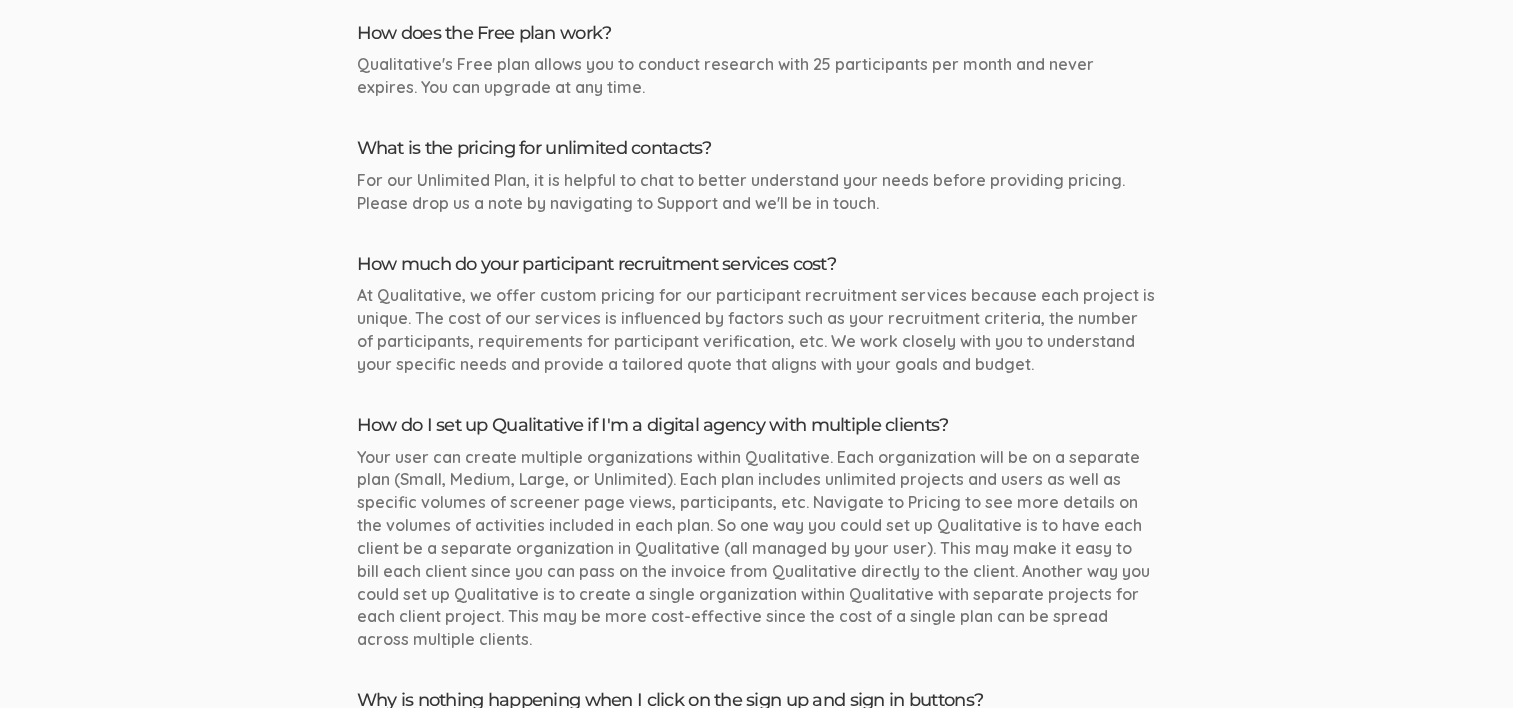 scroll, scrollTop: 4100, scrollLeft: 0, axis: vertical 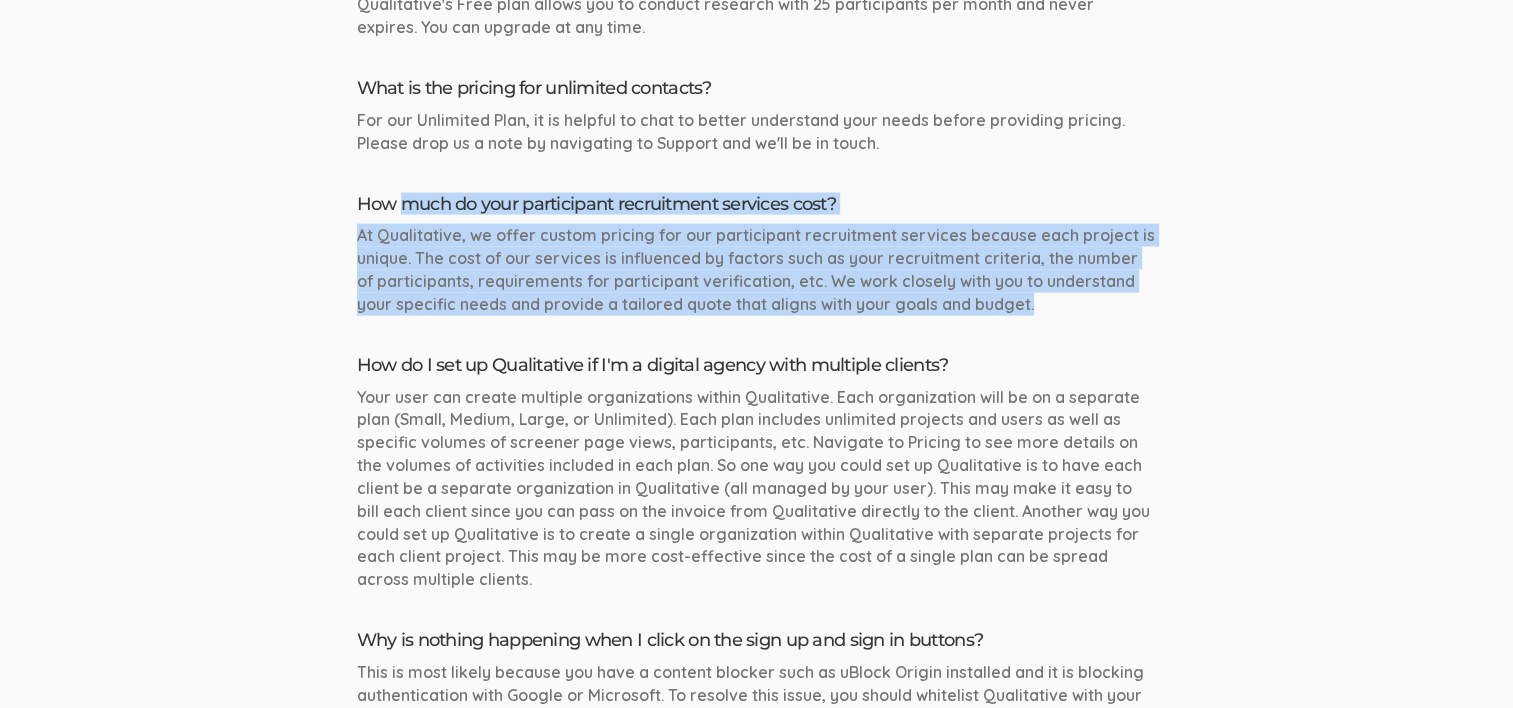 click on "How much do your participant recruitment services cost?
At Qualitative, we offer custom pricing for our participant recruitment services because each project is unique. The cost of our services is influenced by factors such as your recruitment criteria, the number of participants, requirements for participant verification, etc. We work closely with you to understand your specific needs and provide a tailored quote that aligns with your goals and budget." at bounding box center [757, 255] 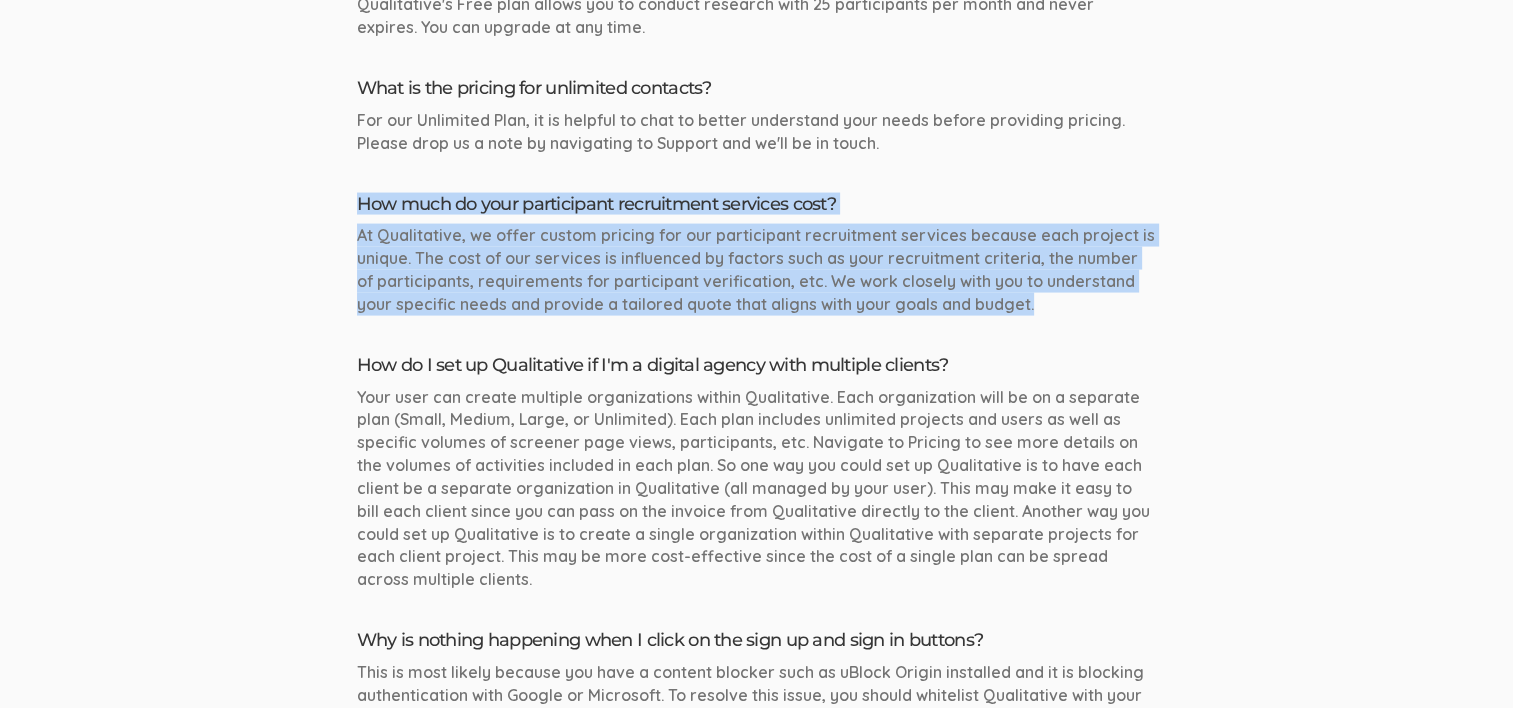 click on "FAQ
search     Search
Will Qualitative recruit participants for me?
Yes, check out our Participant Recruitment Add-On where you tell us your criteria and we recruit a pool of participants for you.
What kinds of research do you recruit for?
You can use Qualitative to recruit for any kind of research: 1-on-1 interviews, focus groups, in-person research, surveys, diary studies, usability testing, etc.
I am an academic researcher, can I use your service for my dissertation study?
Yes, we work with a lot of academic researchers and you can use Qualitative for your dissertation.
I am trying to complete my dissertation and wondered if this service would be a good fit for me. I need to recruit 10 participants." at bounding box center [756, -581] 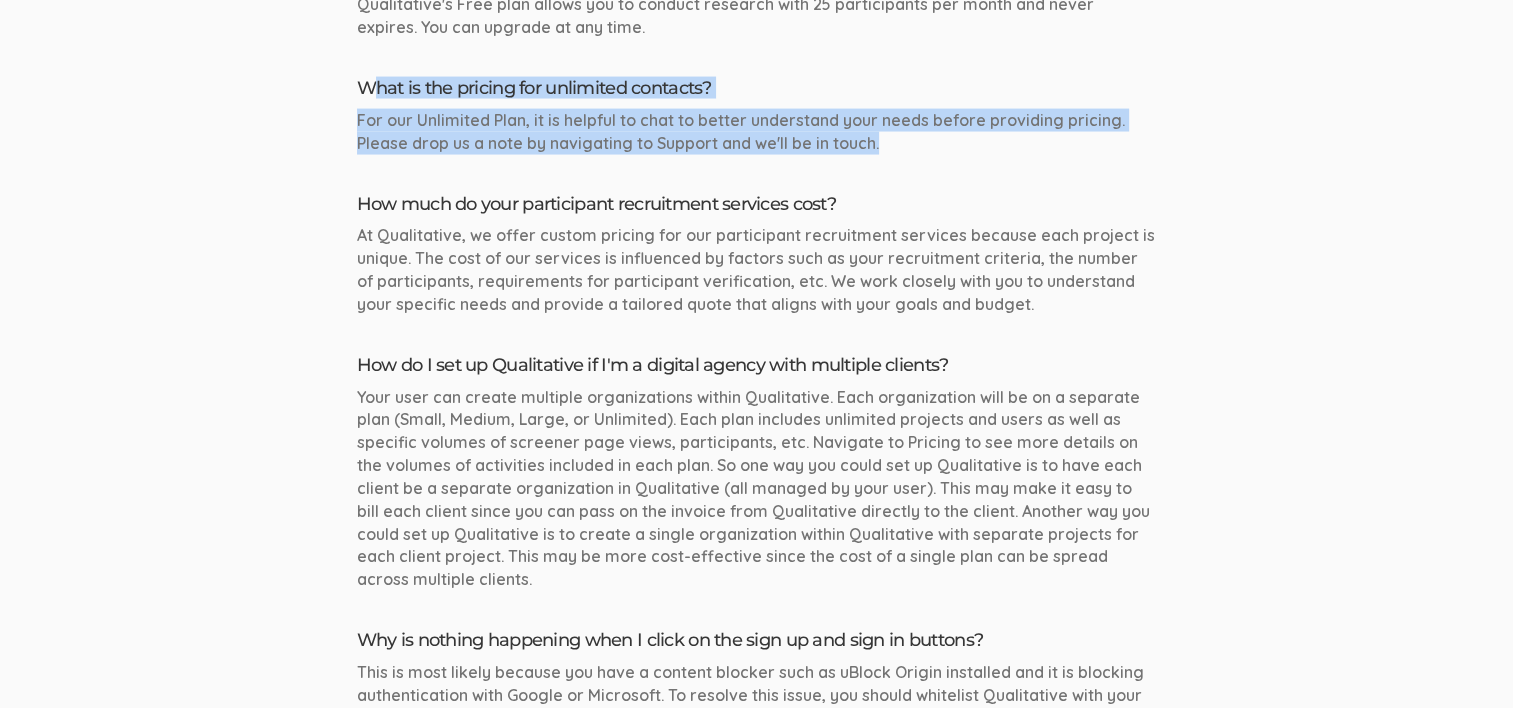 click on "Will Qualitative recruit participants for me?
Yes, check out our Participant Recruitment Add-On where you tell us your criteria and we recruit a pool of participants for you.
What kinds of research do you recruit for?
You can use Qualitative to recruit for any kind of research: 1-on-1 interviews, focus groups, in-person research, surveys, diary studies, usability testing, etc.
I am an academic researcher, can I use your service for my dissertation study?
Yes, we work with a lot of academic researchers and you can use Qualitative for your dissertation.
I am trying to complete my dissertation and wondered if this service would be a good fit for me. I need to recruit 10 participants." at bounding box center (757, -524) 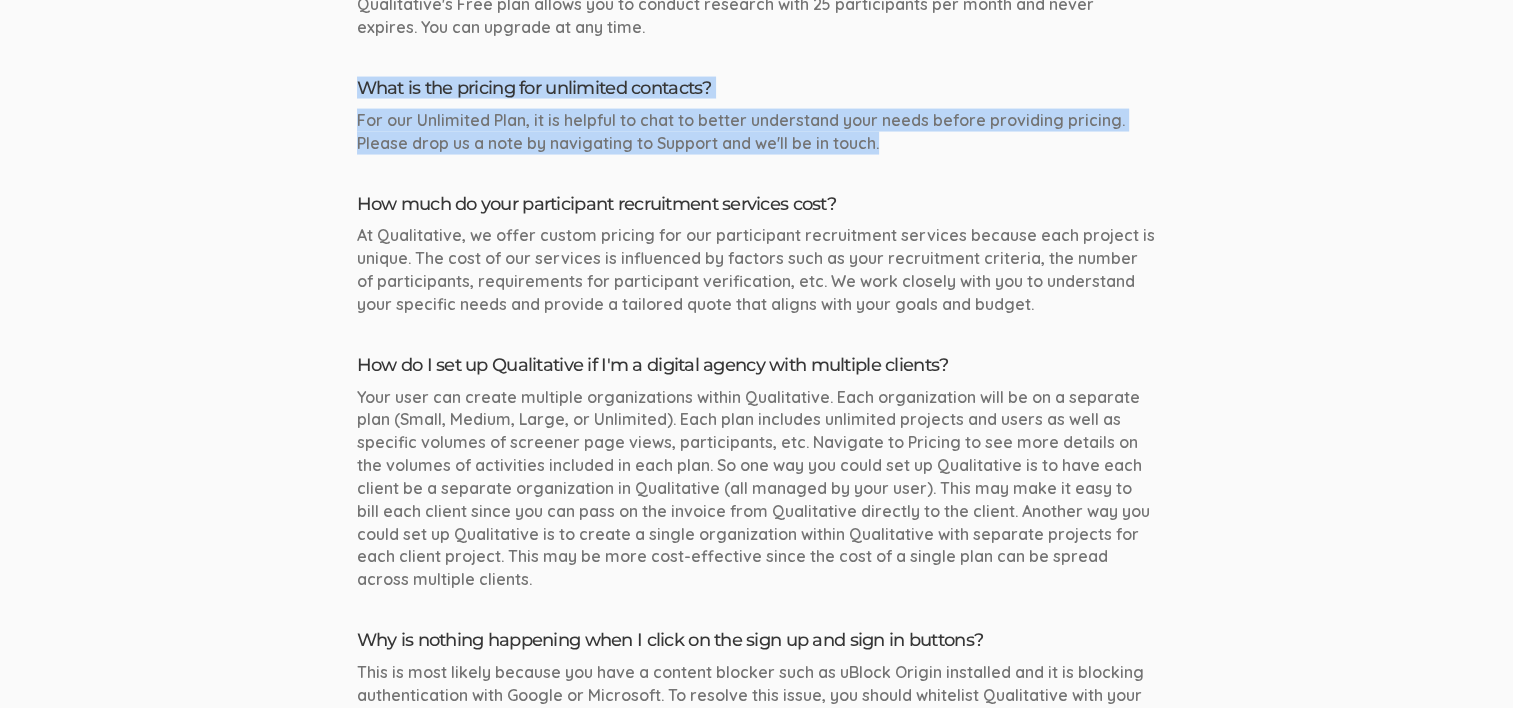click on "FAQ
search     Search
Will Qualitative recruit participants for me?
Yes, check out our Participant Recruitment Add-On where you tell us your criteria and we recruit a pool of participants for you.
What kinds of research do you recruit for?
You can use Qualitative to recruit for any kind of research: 1-on-1 interviews, focus groups, in-person research, surveys, diary studies, usability testing, etc.
I am an academic researcher, can I use your service for my dissertation study?
Yes, we work with a lot of academic researchers and you can use Qualitative for your dissertation.
I am trying to complete my dissertation and wondered if this service would be a good fit for me. I need to recruit 10 participants." at bounding box center (756, -581) 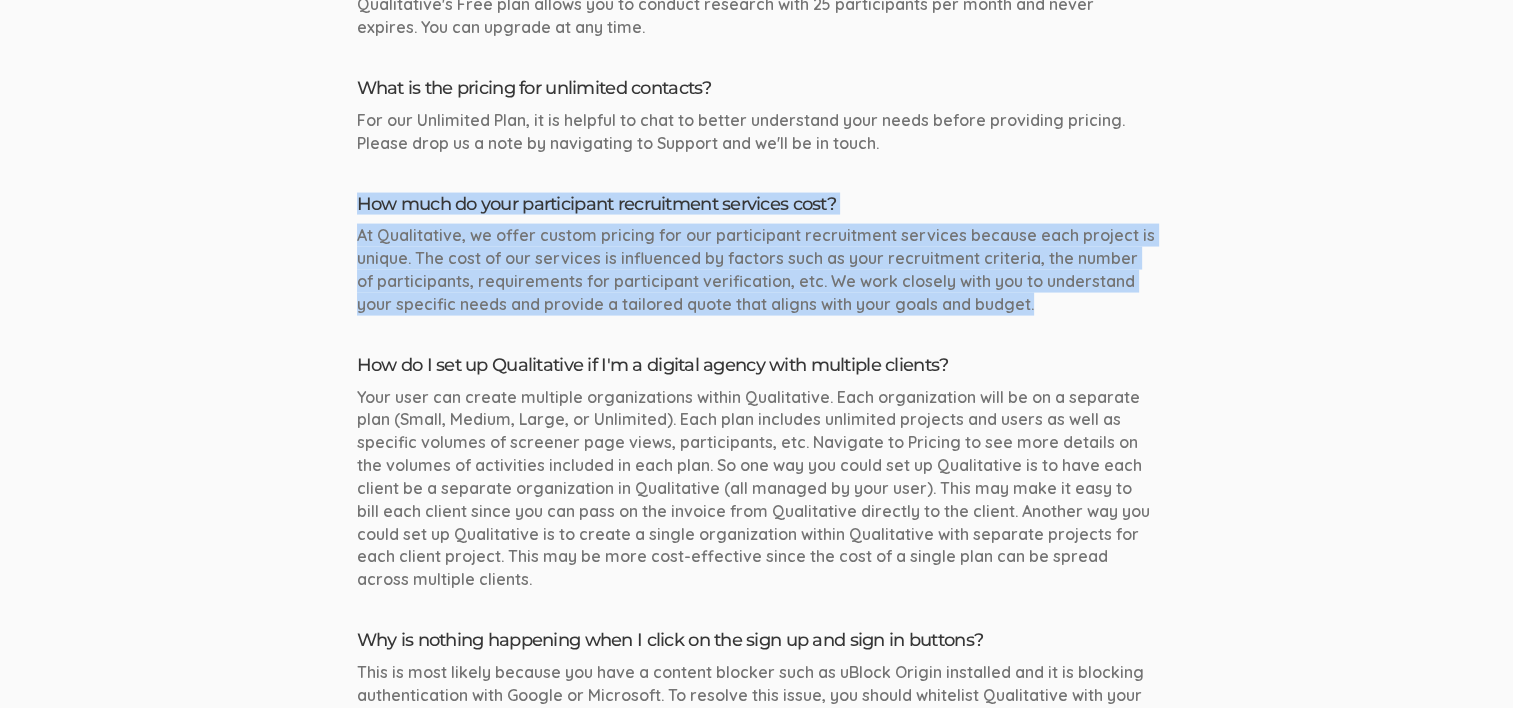 click on "Will Qualitative recruit participants for me?
Yes, check out our Participant Recruitment Add-On where you tell us your criteria and we recruit a pool of participants for you.
What kinds of research do you recruit for?
You can use Qualitative to recruit for any kind of research: 1-on-1 interviews, focus groups, in-person research, surveys, diary studies, usability testing, etc.
I am an academic researcher, can I use your service for my dissertation study?
Yes, we work with a lot of academic researchers and you can use Qualitative for your dissertation.
I am trying to complete my dissertation and wondered if this service would be a good fit for me. I need to recruit 10 participants." at bounding box center [757, -524] 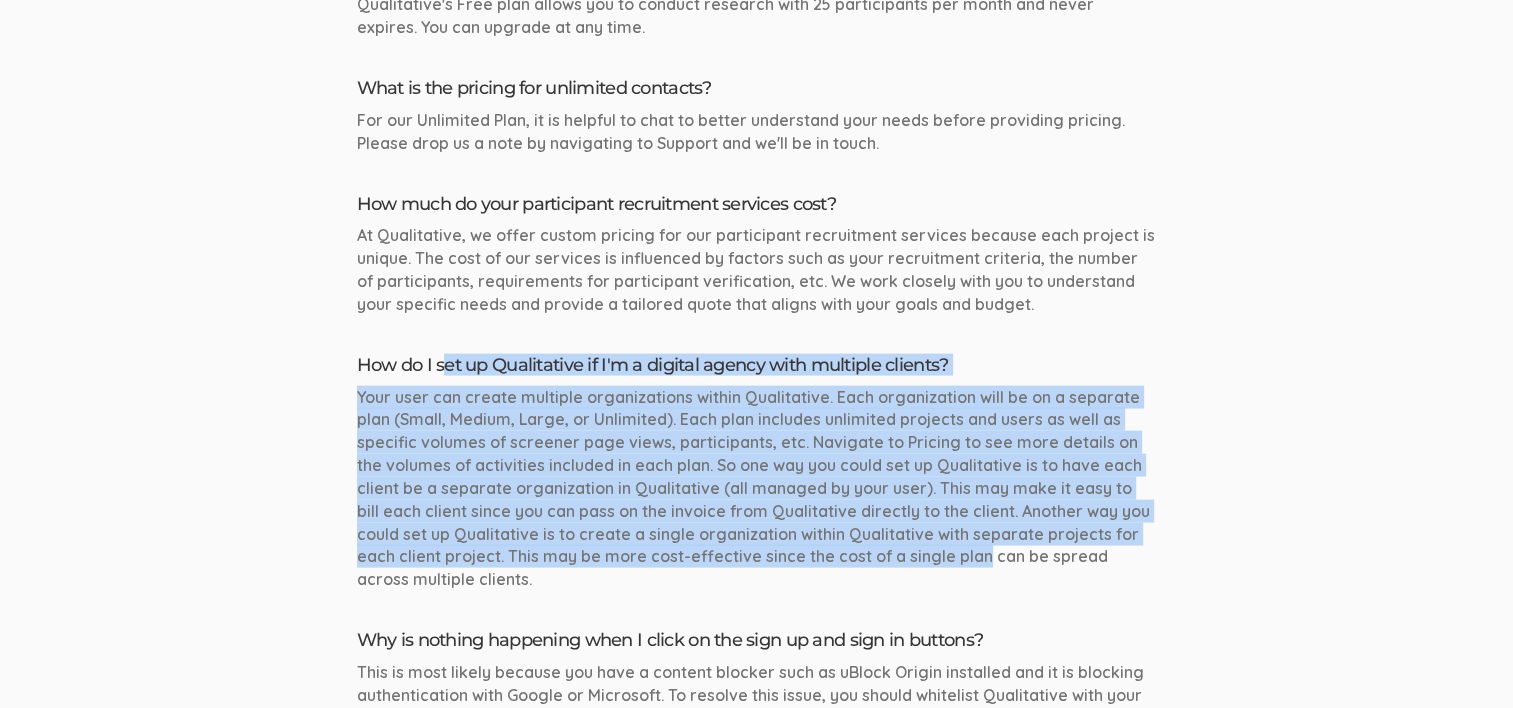 click on "Will Qualitative recruit participants for me?
Yes, check out our Participant Recruitment Add-On where you tell us your criteria and we recruit a pool of participants for you.
What kinds of research do you recruit for?
You can use Qualitative to recruit for any kind of research: 1-on-1 interviews, focus groups, in-person research, surveys, diary studies, usability testing, etc.
I am an academic researcher, can I use your service for my dissertation study?
Yes, we work with a lot of academic researchers and you can use Qualitative for your dissertation.
I am trying to complete my dissertation and wondered if this service would be a good fit for me. I need to recruit 10 participants." at bounding box center (757, -524) 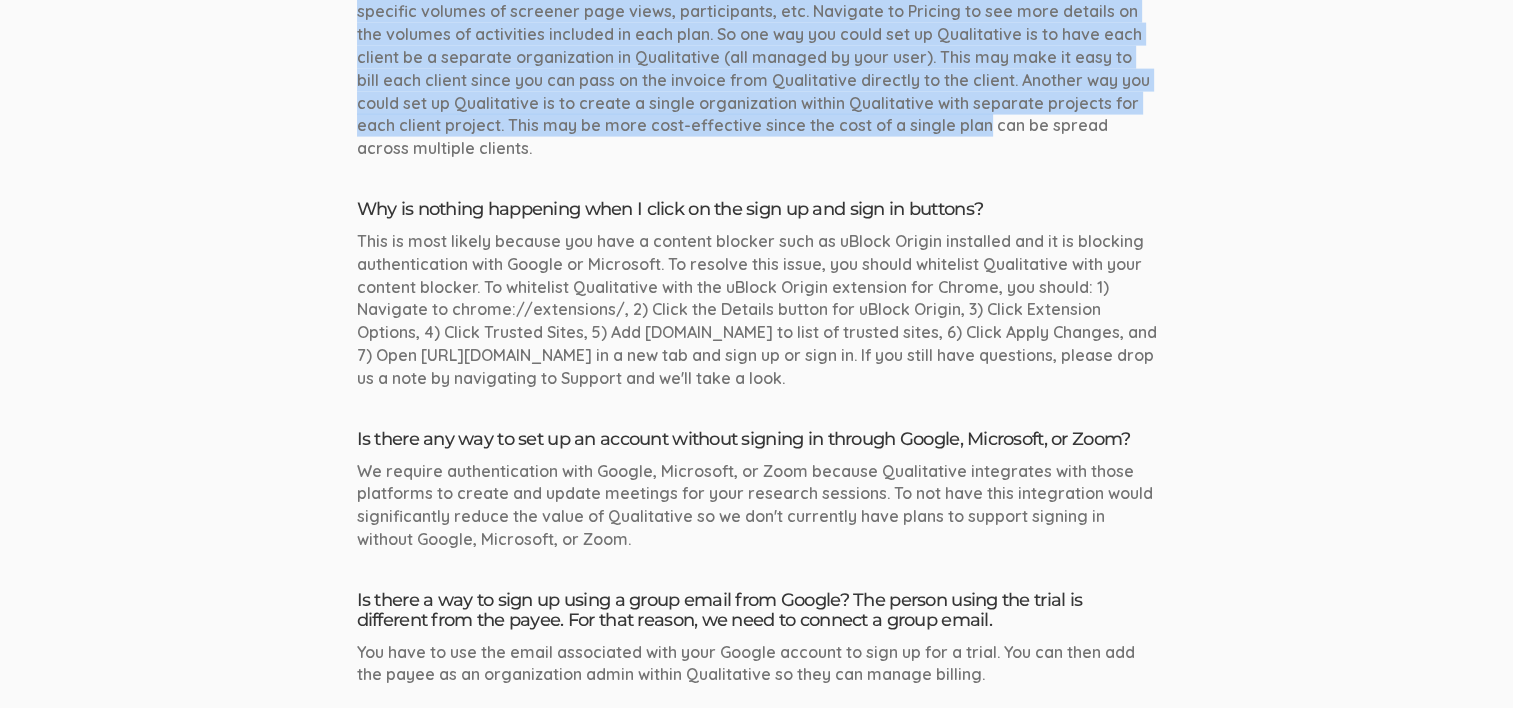 scroll, scrollTop: 4700, scrollLeft: 0, axis: vertical 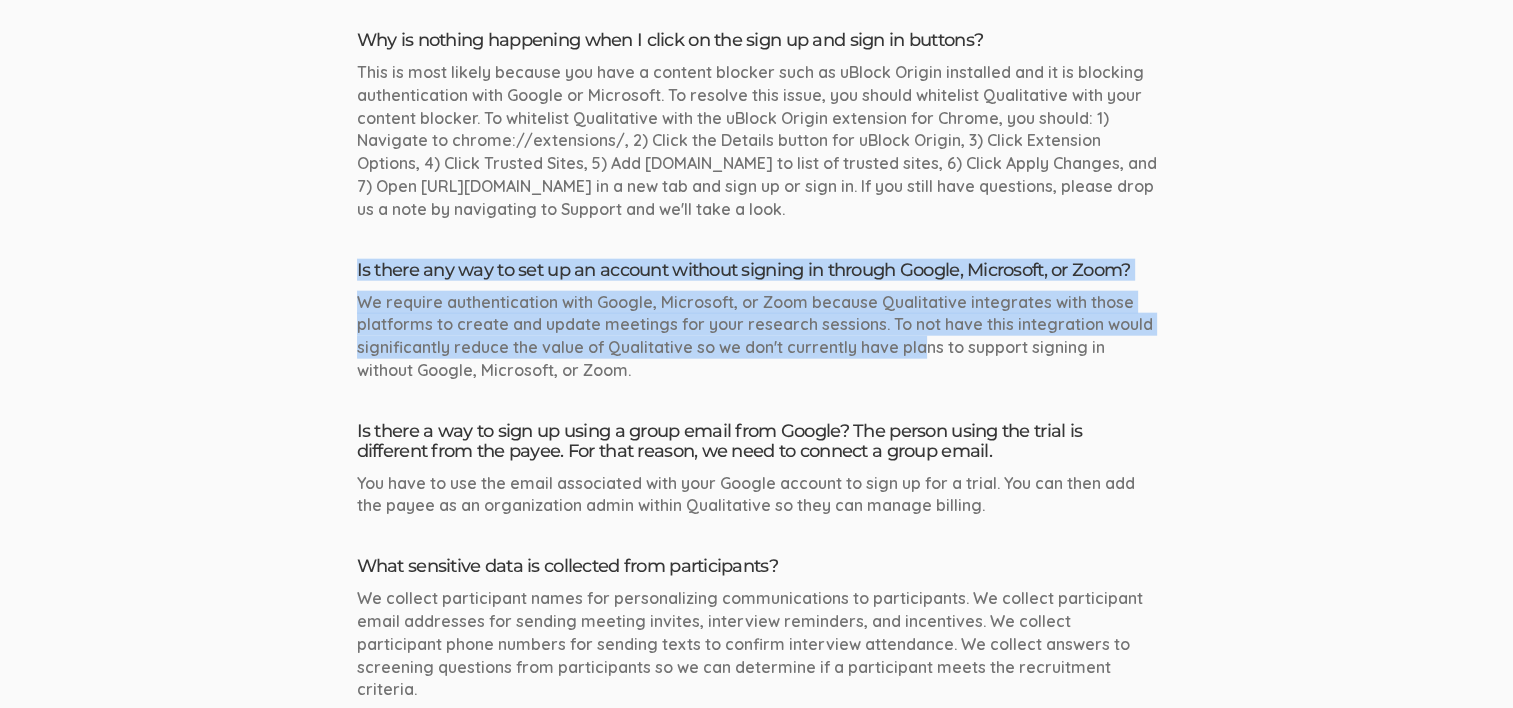 click on "Will Qualitative recruit participants for me?
Yes, check out our Participant Recruitment Add-On where you tell us your criteria and we recruit a pool of participants for you.
What kinds of research do you recruit for?
You can use Qualitative to recruit for any kind of research: 1-on-1 interviews, focus groups, in-person research, surveys, diary studies, usability testing, etc.
I am an academic researcher, can I use your service for my dissertation study?
Yes, we work with a lot of academic researchers and you can use Qualitative for your dissertation.
I am trying to complete my dissertation and wondered if this service would be a good fit for me. I need to recruit 10 participants." at bounding box center (757, -1124) 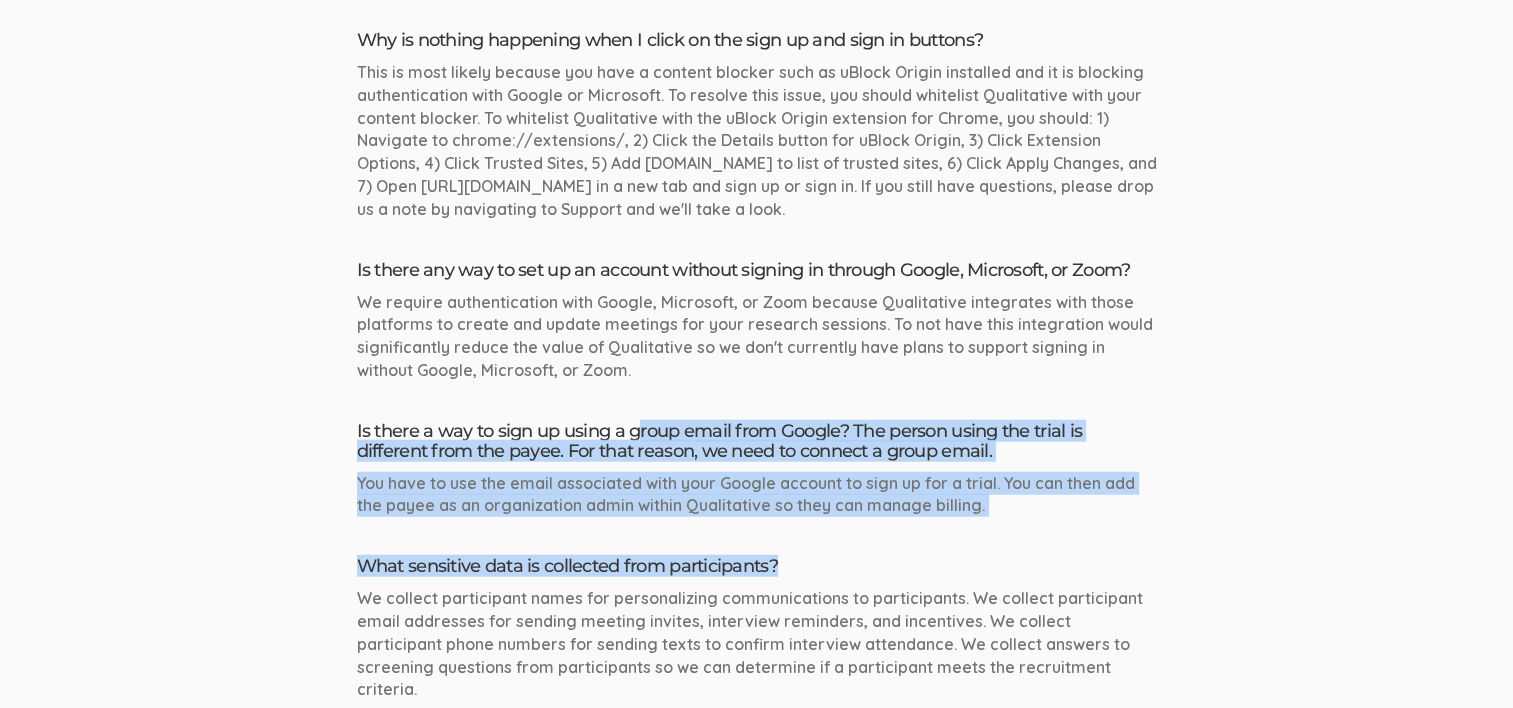 click on "Will Qualitative recruit participants for me?
Yes, check out our Participant Recruitment Add-On where you tell us your criteria and we recruit a pool of participants for you.
What kinds of research do you recruit for?
You can use Qualitative to recruit for any kind of research: 1-on-1 interviews, focus groups, in-person research, surveys, diary studies, usability testing, etc.
I am an academic researcher, can I use your service for my dissertation study?
Yes, we work with a lot of academic researchers and you can use Qualitative for your dissertation.
I am trying to complete my dissertation and wondered if this service would be a good fit for me. I need to recruit 10 participants." at bounding box center (757, -1124) 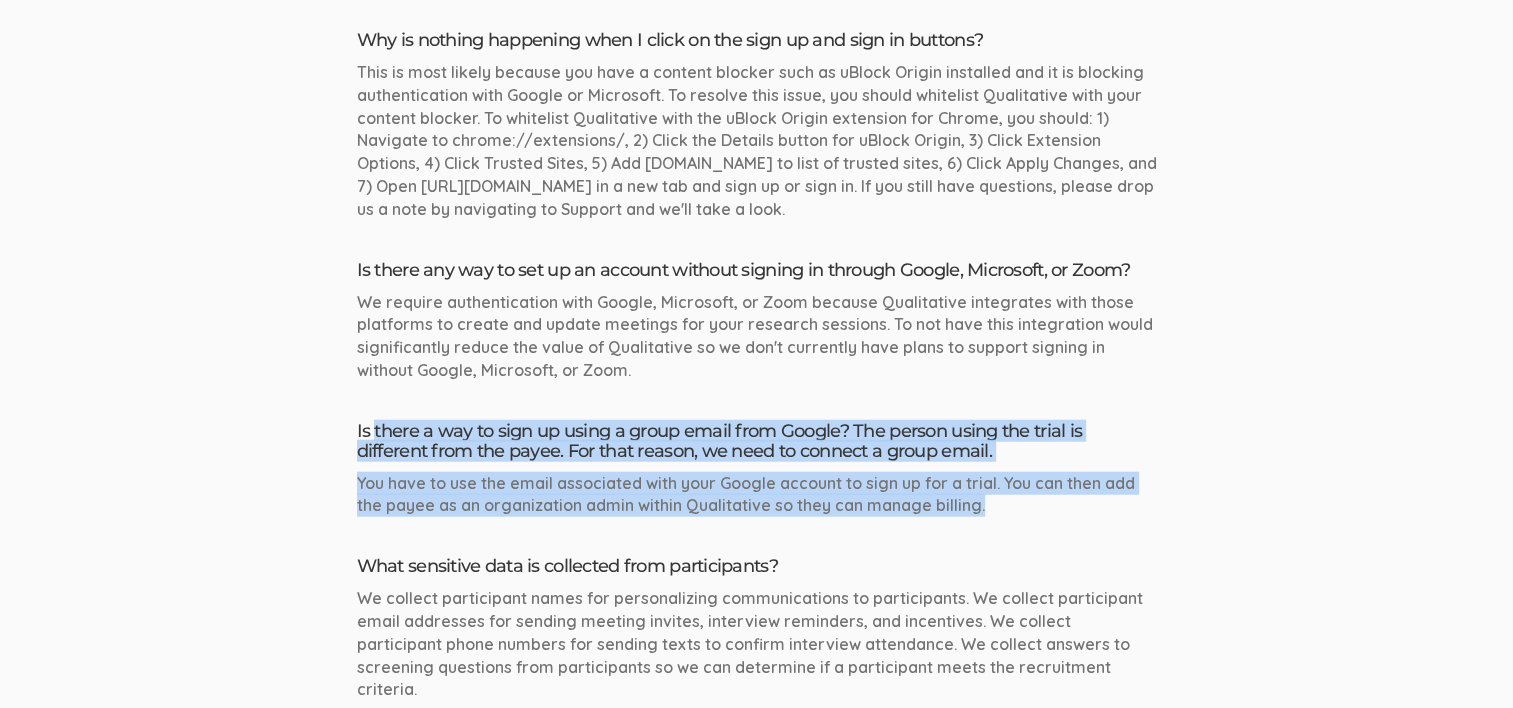 click on "Will Qualitative recruit participants for me?
Yes, check out our Participant Recruitment Add-On where you tell us your criteria and we recruit a pool of participants for you.
What kinds of research do you recruit for?
You can use Qualitative to recruit for any kind of research: 1-on-1 interviews, focus groups, in-person research, surveys, diary studies, usability testing, etc.
I am an academic researcher, can I use your service for my dissertation study?
Yes, we work with a lot of academic researchers and you can use Qualitative for your dissertation.
I am trying to complete my dissertation and wondered if this service would be a good fit for me. I need to recruit 10 participants." at bounding box center (757, -1124) 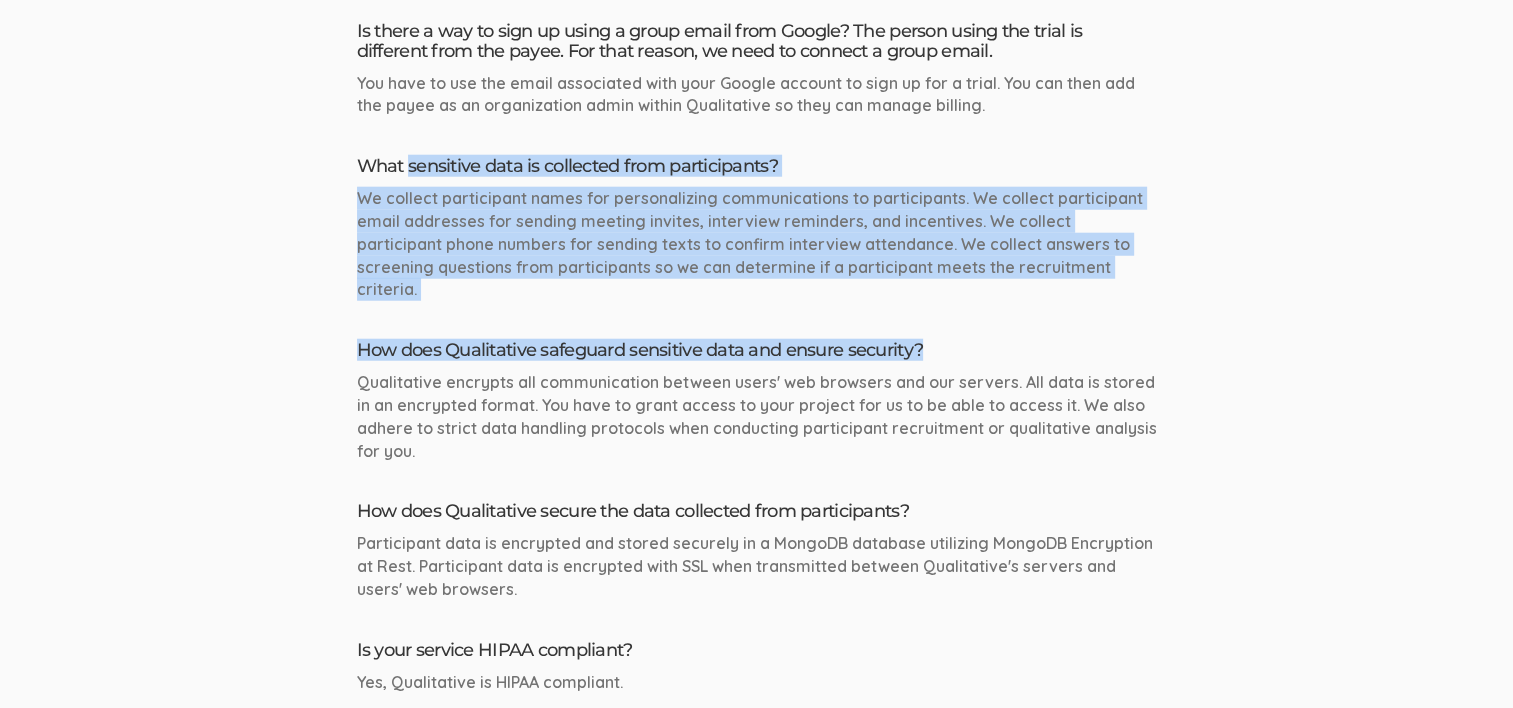 click on "Will Qualitative recruit participants for me?
Yes, check out our Participant Recruitment Add-On where you tell us your criteria and we recruit a pool of participants for you.
What kinds of research do you recruit for?
You can use Qualitative to recruit for any kind of research: 1-on-1 interviews, focus groups, in-person research, surveys, diary studies, usability testing, etc.
I am an academic researcher, can I use your service for my dissertation study?
Yes, we work with a lot of academic researchers and you can use Qualitative for your dissertation.
I am trying to complete my dissertation and wondered if this service would be a good fit for me. I need to recruit 10 participants." at bounding box center [757, -1524] 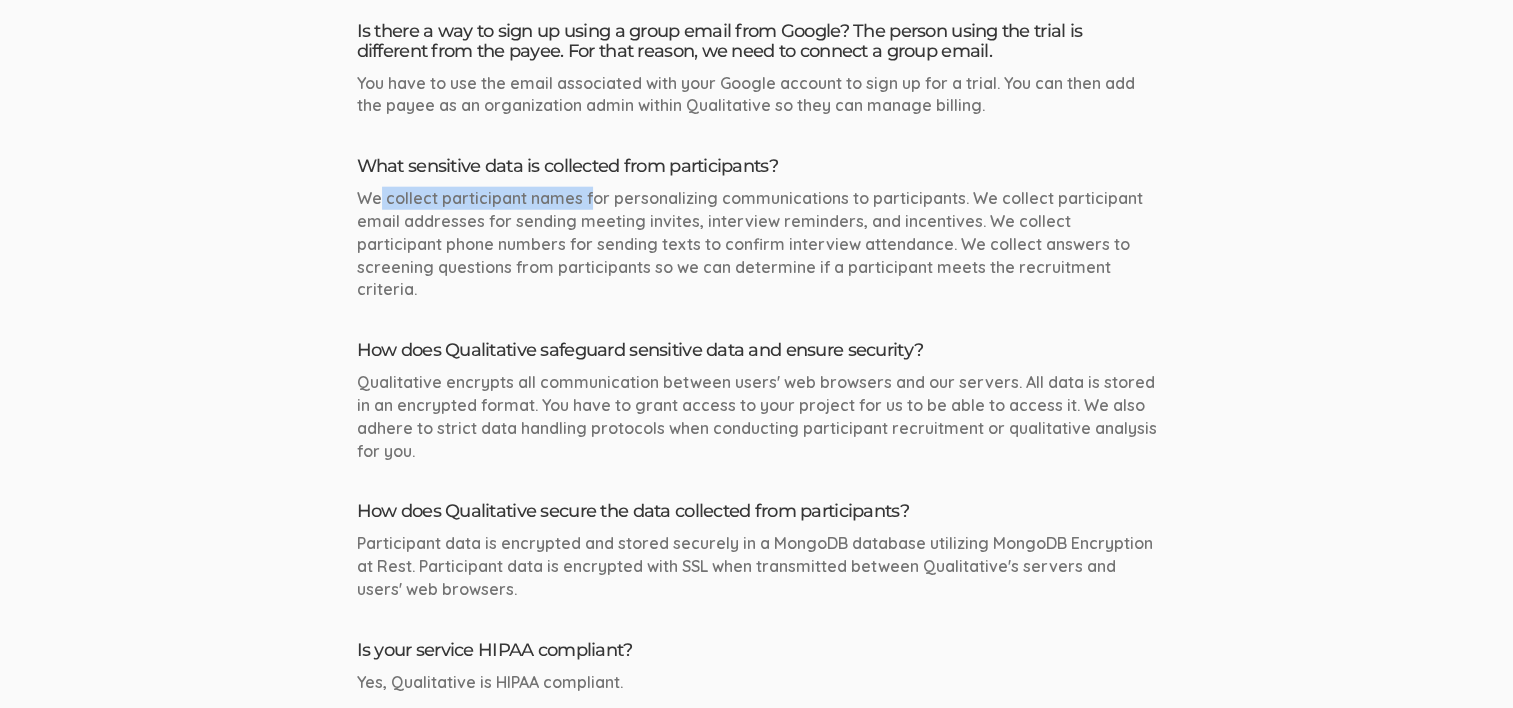 click on "We collect participant names for personalizing communications to participants. We collect participant email addresses for sending meeting invites, interview reminders, and incentives. We collect participant phone numbers for sending texts to confirm interview attendance. We collect answers to screening questions from participants so we can determine if a participant meets the recruitment criteria." at bounding box center (757, 244) 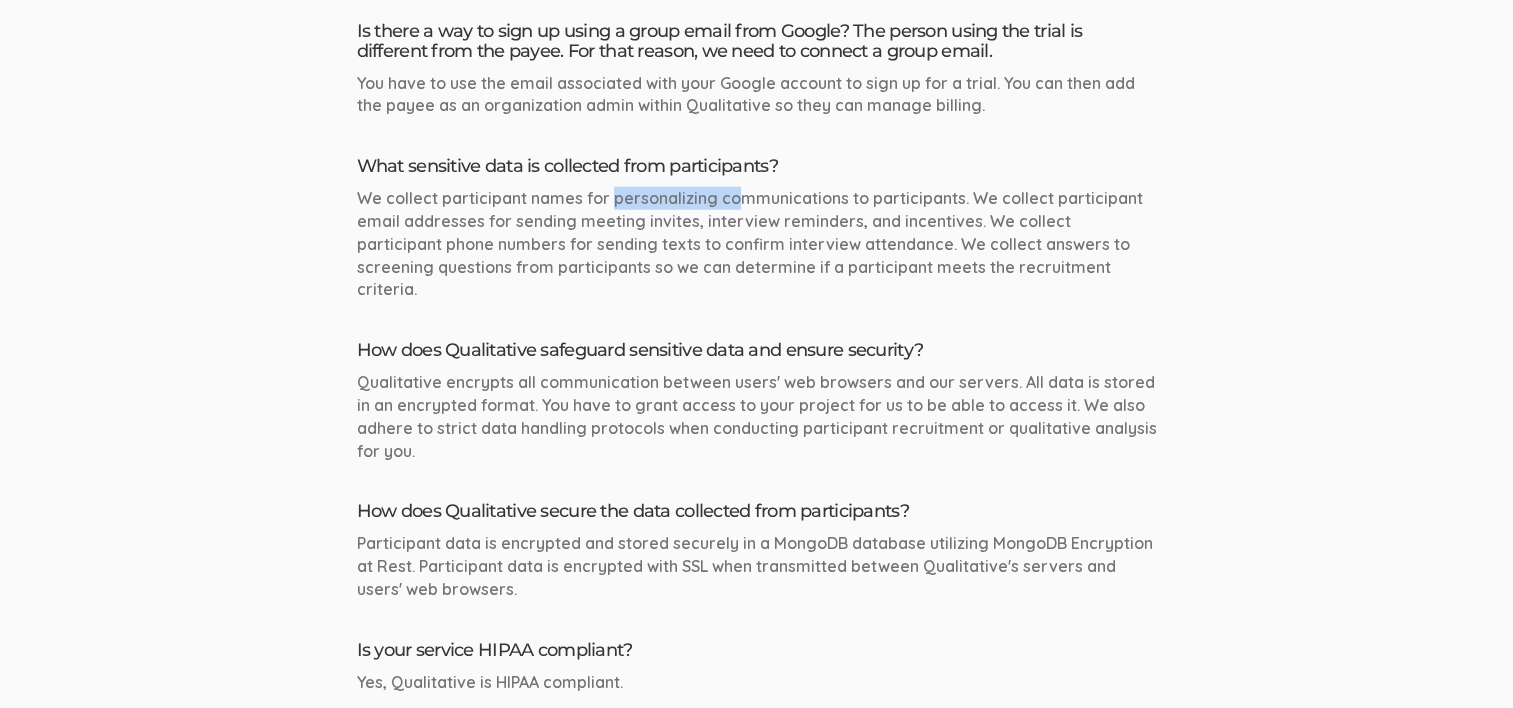 click on "We collect participant names for personalizing communications to participants. We collect participant email addresses for sending meeting invites, interview reminders, and incentives. We collect participant phone numbers for sending texts to confirm interview attendance. We collect answers to screening questions from participants so we can determine if a participant meets the recruitment criteria." at bounding box center [757, 244] 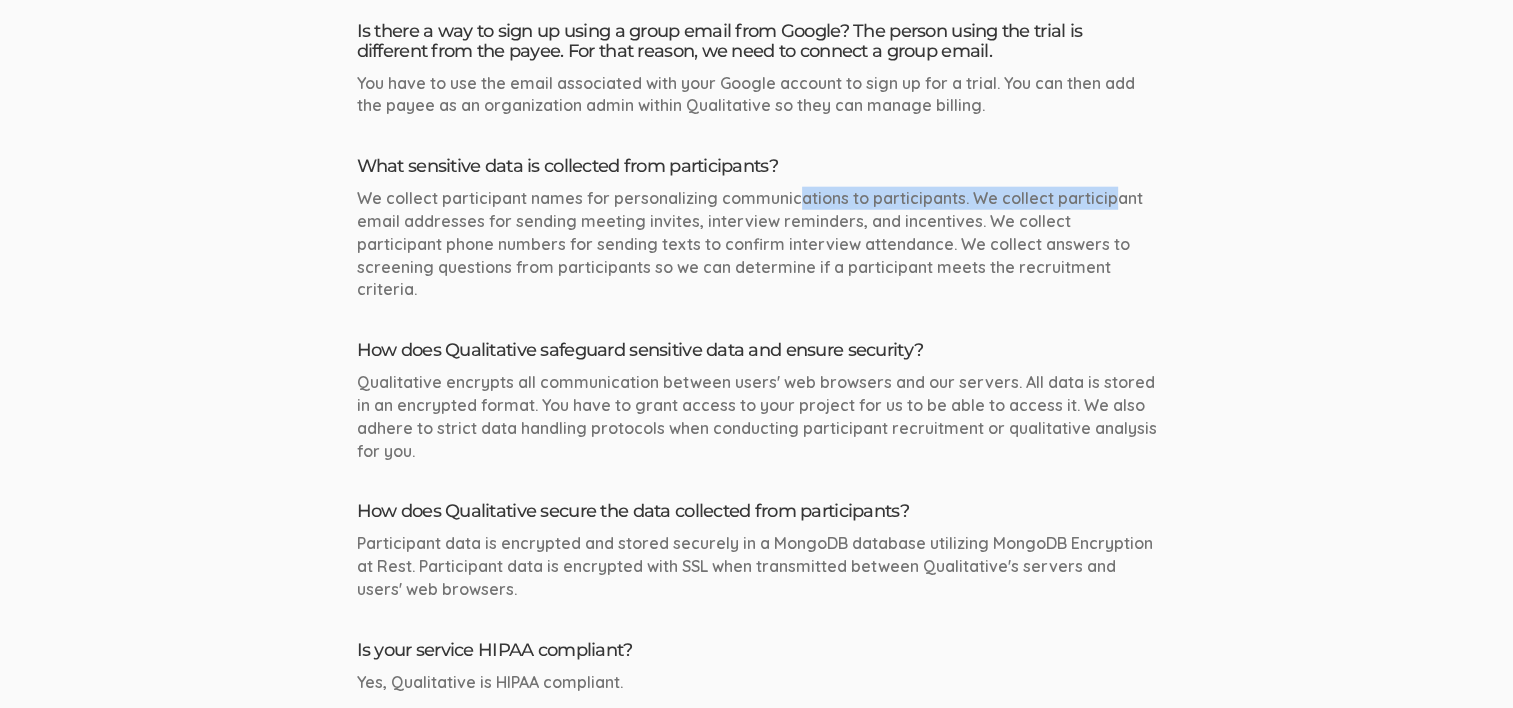 click on "We collect participant names for personalizing communications to participants. We collect participant email addresses for sending meeting invites, interview reminders, and incentives. We collect participant phone numbers for sending texts to confirm interview attendance. We collect answers to screening questions from participants so we can determine if a participant meets the recruitment criteria." at bounding box center (757, 244) 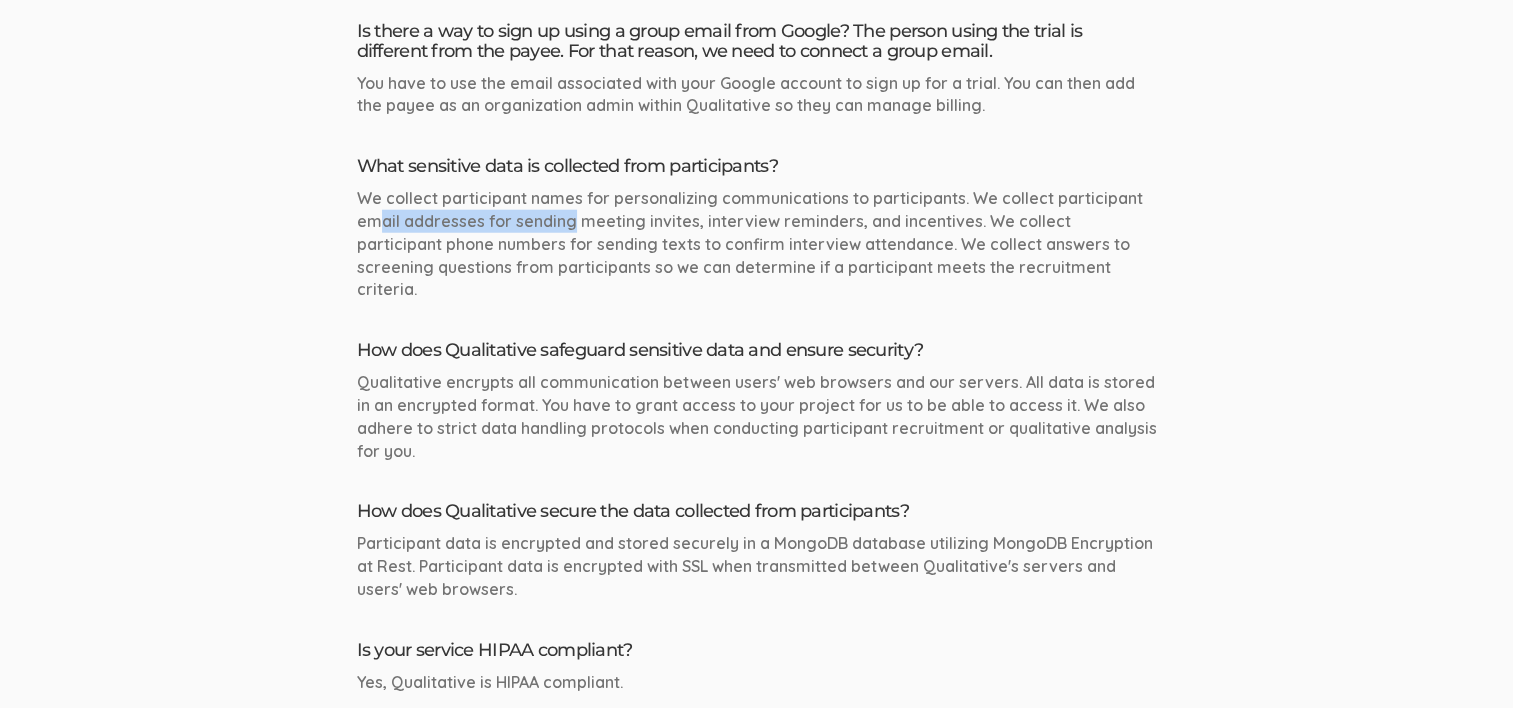 click on "We collect participant names for personalizing communications to participants. We collect participant email addresses for sending meeting invites, interview reminders, and incentives. We collect participant phone numbers for sending texts to confirm interview attendance. We collect answers to screening questions from participants so we can determine if a participant meets the recruitment criteria." at bounding box center [757, 244] 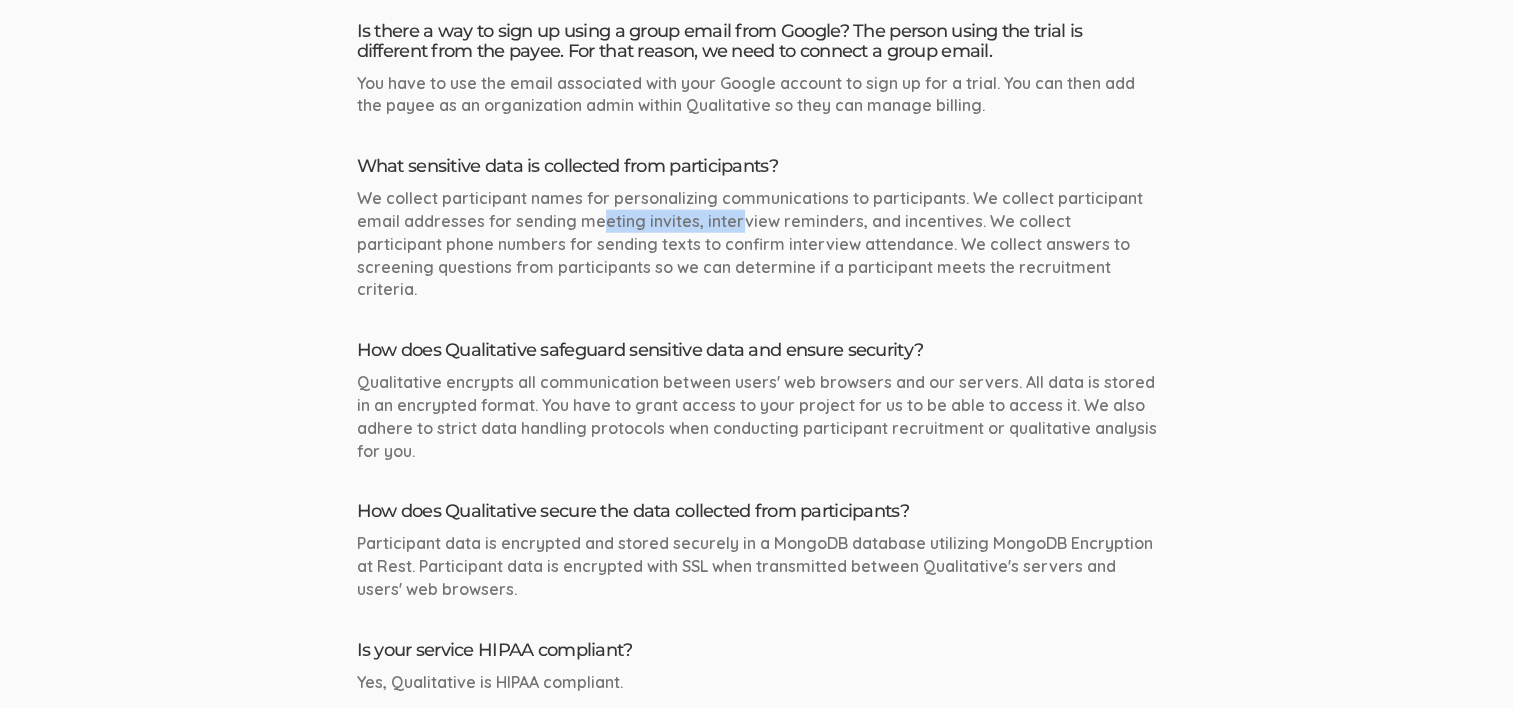 click on "We collect participant names for personalizing communications to participants. We collect participant email addresses for sending meeting invites, interview reminders, and incentives. We collect participant phone numbers for sending texts to confirm interview attendance. We collect answers to screening questions from participants so we can determine if a participant meets the recruitment criteria." at bounding box center (757, 244) 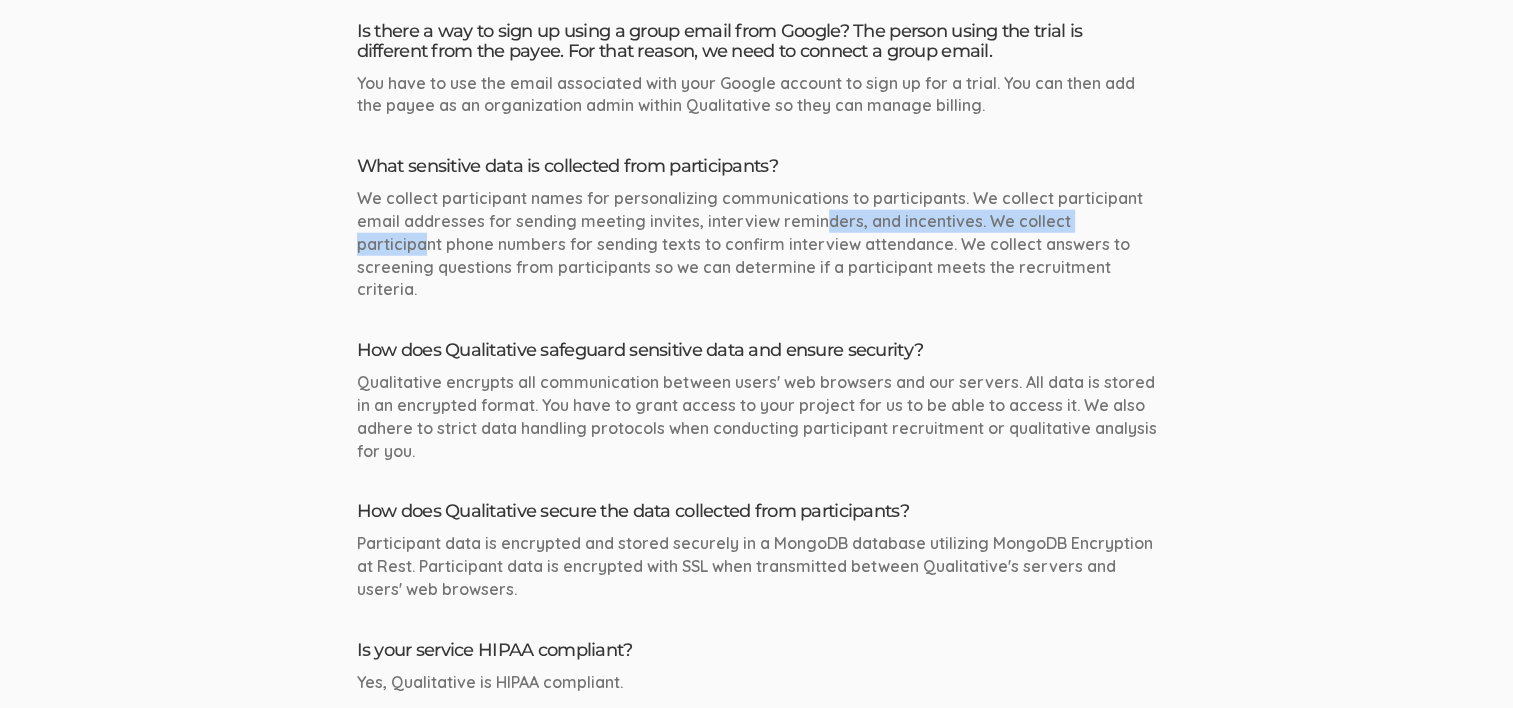 click on "We collect participant names for personalizing communications to participants. We collect participant email addresses for sending meeting invites, interview reminders, and incentives. We collect participant phone numbers for sending texts to confirm interview attendance. We collect answers to screening questions from participants so we can determine if a participant meets the recruitment criteria." at bounding box center (757, 244) 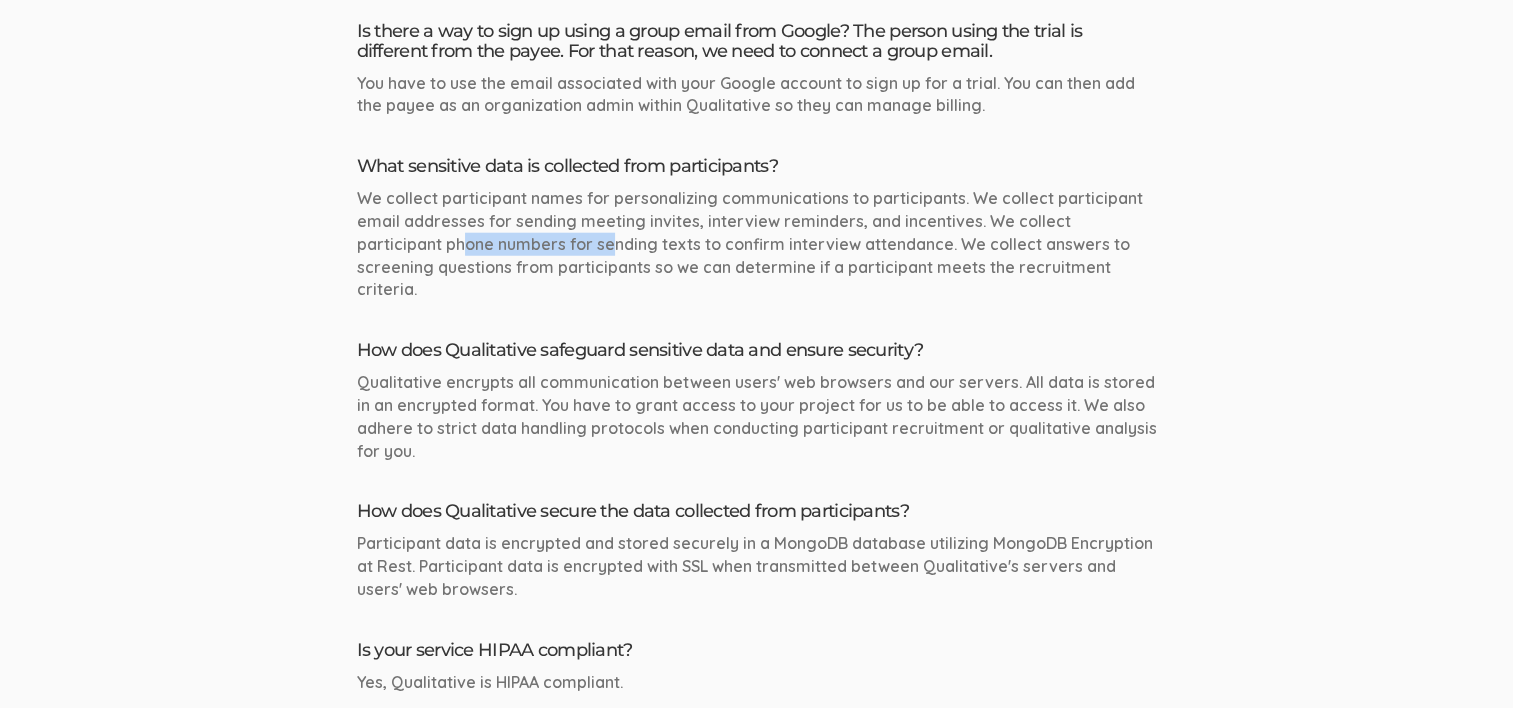 click on "We collect participant names for personalizing communications to participants. We collect participant email addresses for sending meeting invites, interview reminders, and incentives. We collect participant phone numbers for sending texts to confirm interview attendance. We collect answers to screening questions from participants so we can determine if a participant meets the recruitment criteria." at bounding box center (757, 244) 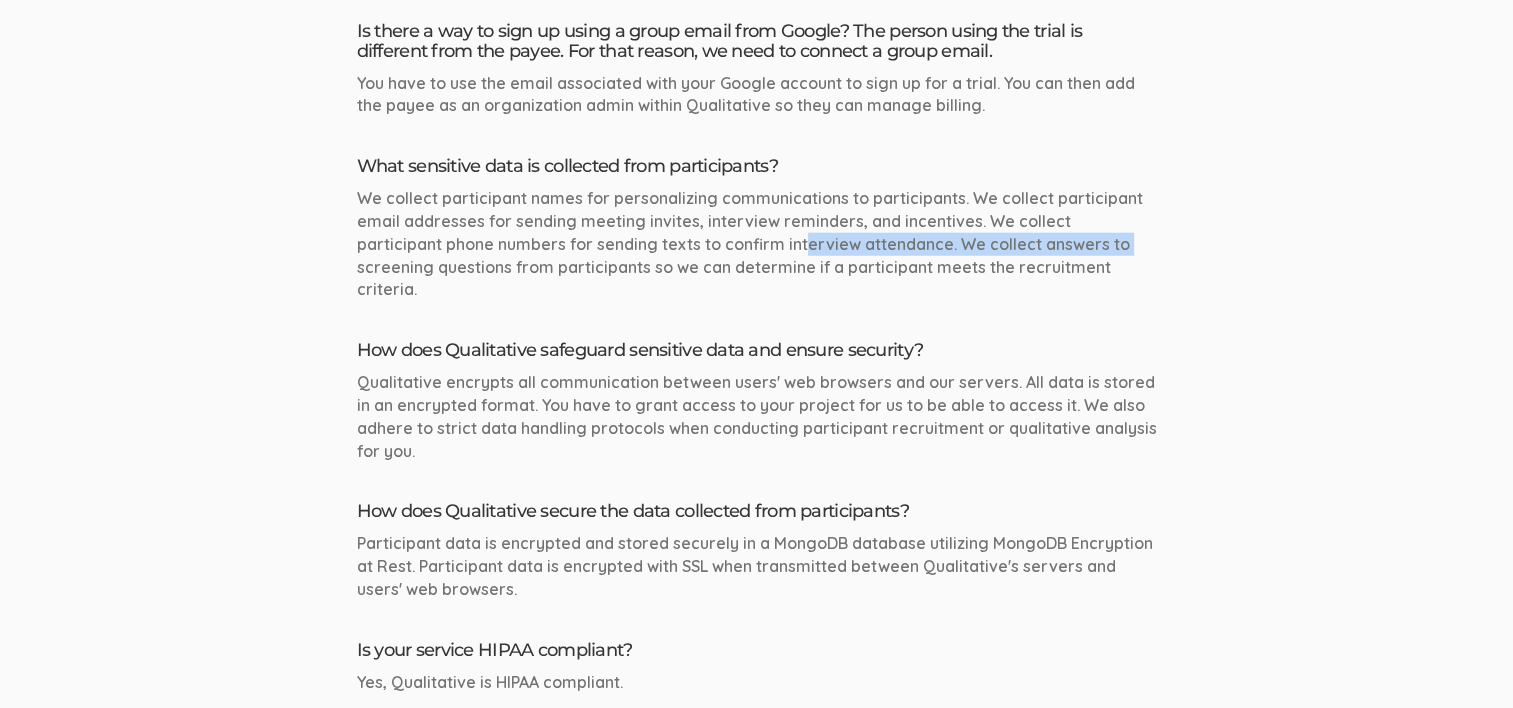 click on "We collect participant names for personalizing communications to participants. We collect participant email addresses for sending meeting invites, interview reminders, and incentives. We collect participant phone numbers for sending texts to confirm interview attendance. We collect answers to screening questions from participants so we can determine if a participant meets the recruitment criteria." at bounding box center (757, 244) 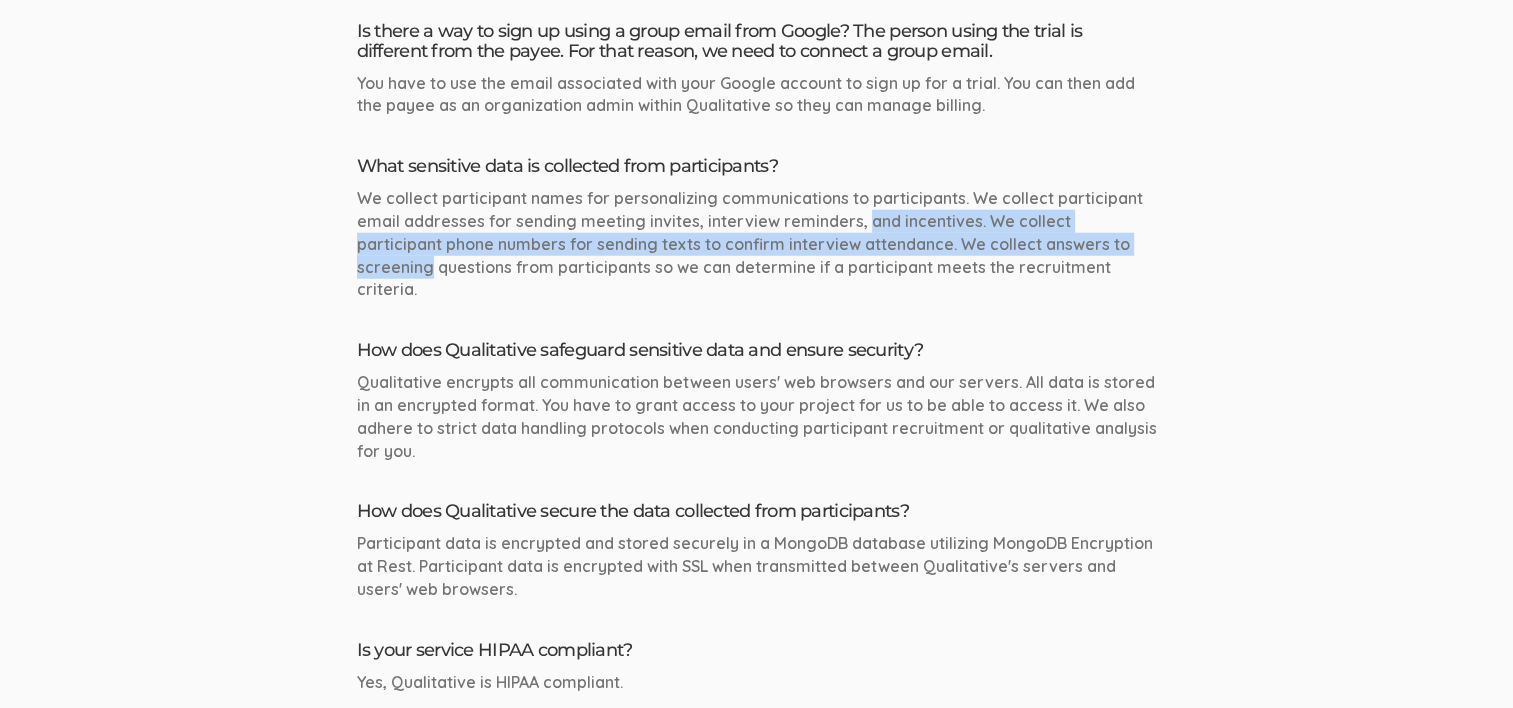click on "We collect participant names for personalizing communications to participants. We collect participant email addresses for sending meeting invites, interview reminders, and incentives. We collect participant phone numbers for sending texts to confirm interview attendance. We collect answers to screening questions from participants so we can determine if a participant meets the recruitment criteria." at bounding box center (757, 244) 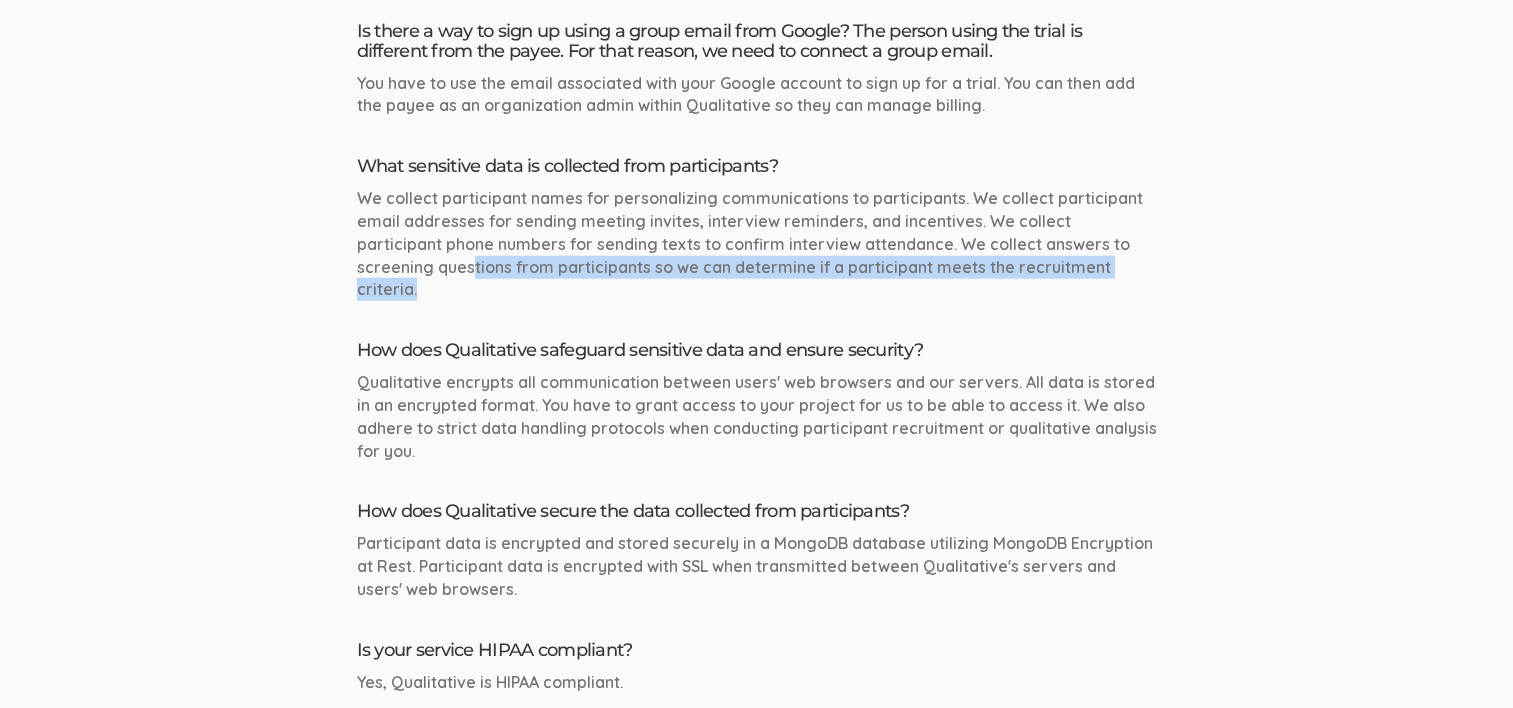 click on "We collect participant names for personalizing communications to participants. We collect participant email addresses for sending meeting invites, interview reminders, and incentives. We collect participant phone numbers for sending texts to confirm interview attendance. We collect answers to screening questions from participants so we can determine if a participant meets the recruitment criteria." at bounding box center [757, 244] 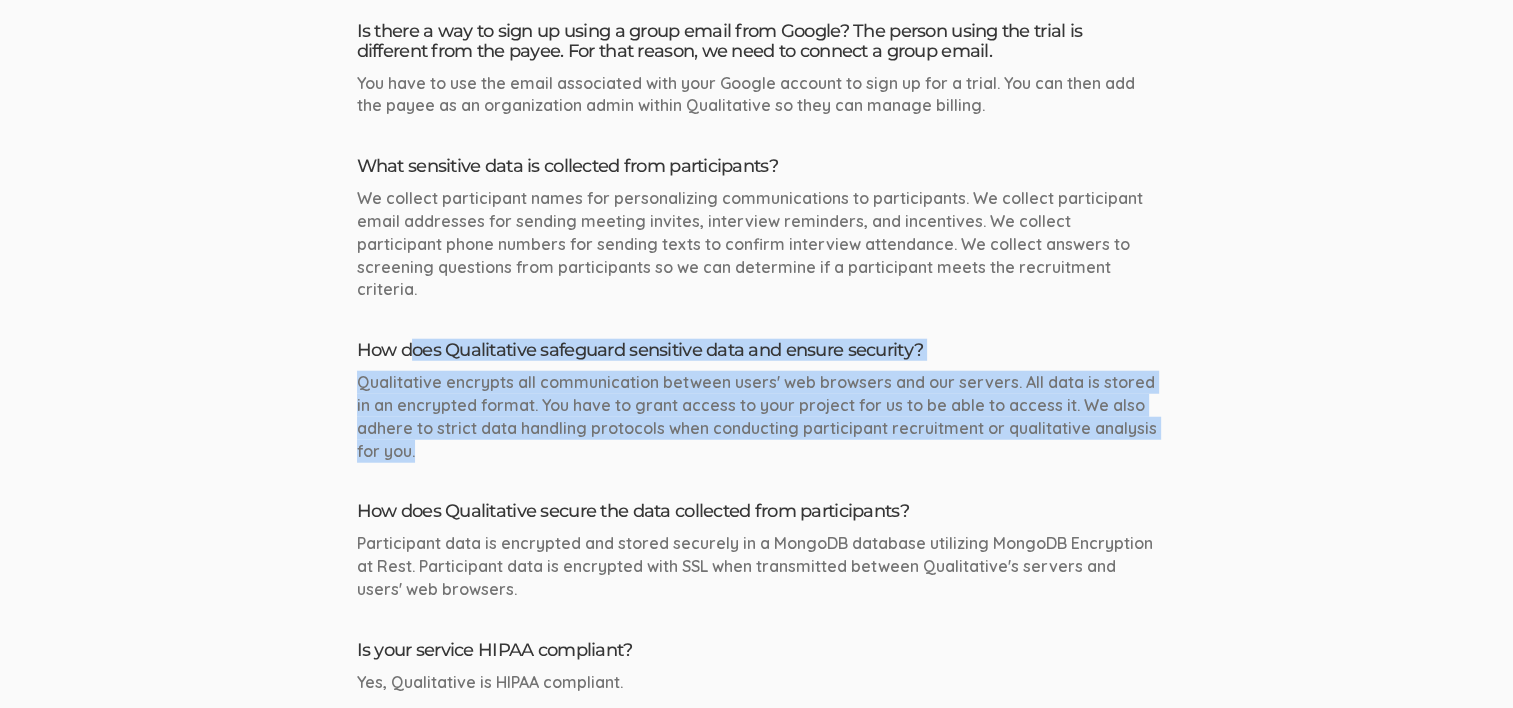 click on "Will Qualitative recruit participants for me?
Yes, check out our Participant Recruitment Add-On where you tell us your criteria and we recruit a pool of participants for you.
What kinds of research do you recruit for?
You can use Qualitative to recruit for any kind of research: 1-on-1 interviews, focus groups, in-person research, surveys, diary studies, usability testing, etc.
I am an academic researcher, can I use your service for my dissertation study?
Yes, we work with a lot of academic researchers and you can use Qualitative for your dissertation.
I am trying to complete my dissertation and wondered if this service would be a good fit for me. I need to recruit 10 participants." at bounding box center [757, -1524] 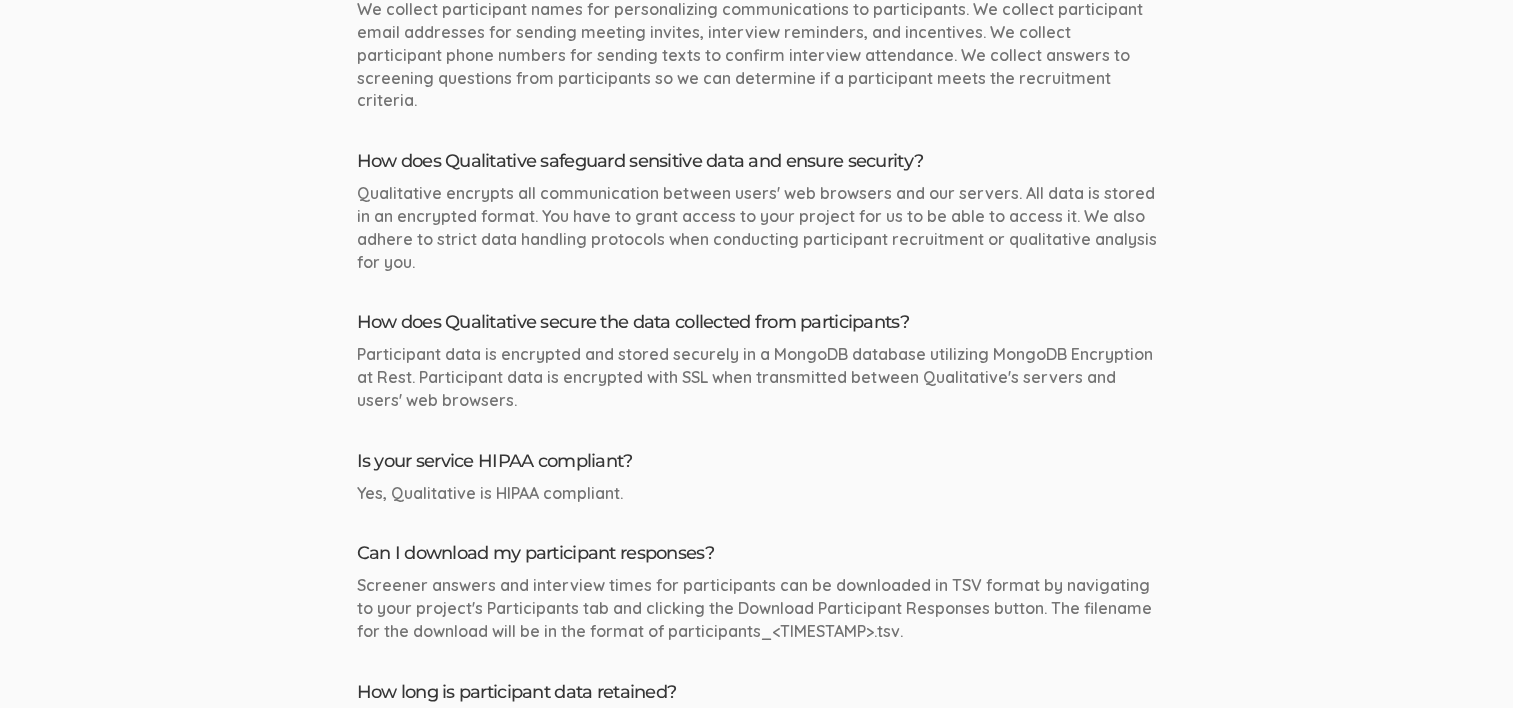 scroll, scrollTop: 5300, scrollLeft: 0, axis: vertical 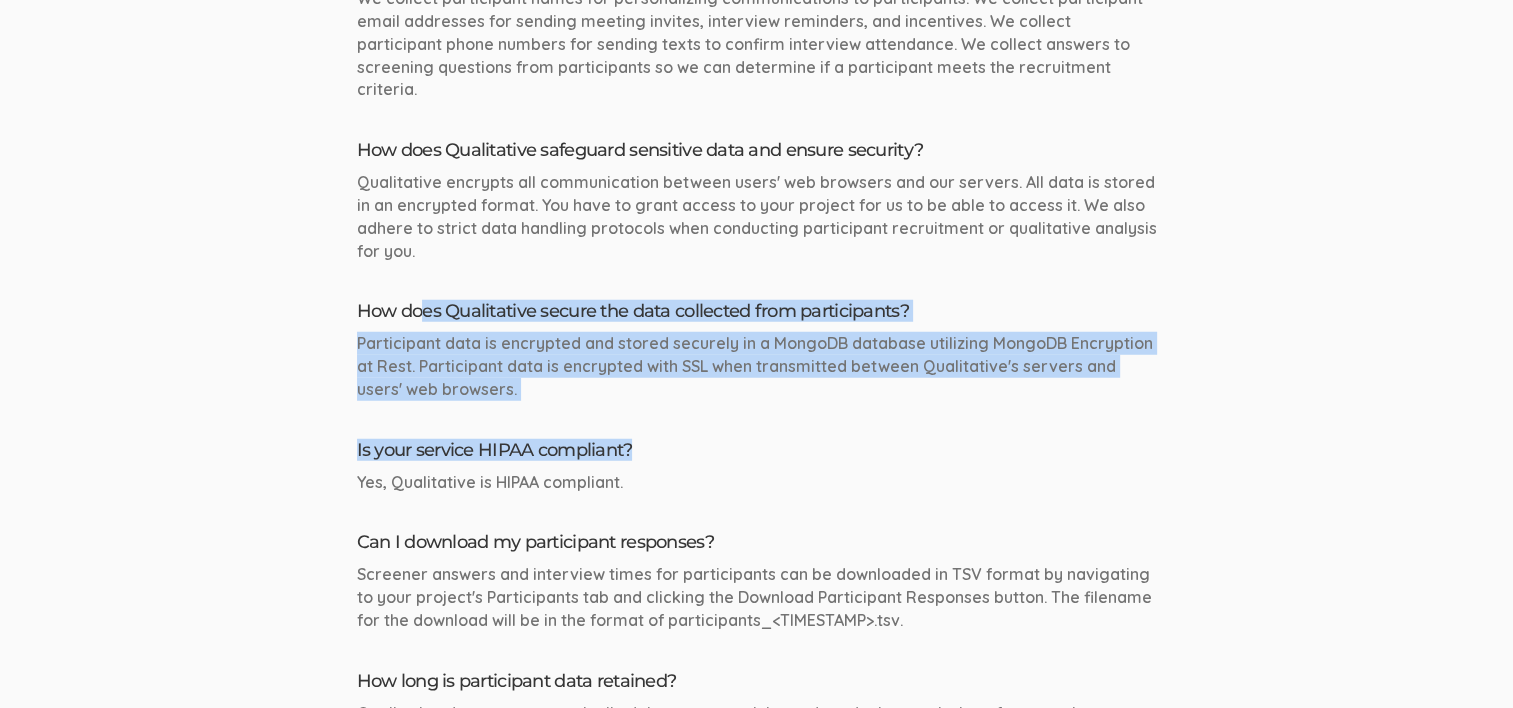 click on "Will Qualitative recruit participants for me?
Yes, check out our Participant Recruitment Add-On where you tell us your criteria and we recruit a pool of participants for you.
What kinds of research do you recruit for?
You can use Qualitative to recruit for any kind of research: 1-on-1 interviews, focus groups, in-person research, surveys, diary studies, usability testing, etc.
I am an academic researcher, can I use your service for my dissertation study?
Yes, we work with a lot of academic researchers and you can use Qualitative for your dissertation.
I am trying to complete my dissertation and wondered if this service would be a good fit for me. I need to recruit 10 participants." at bounding box center (757, -1724) 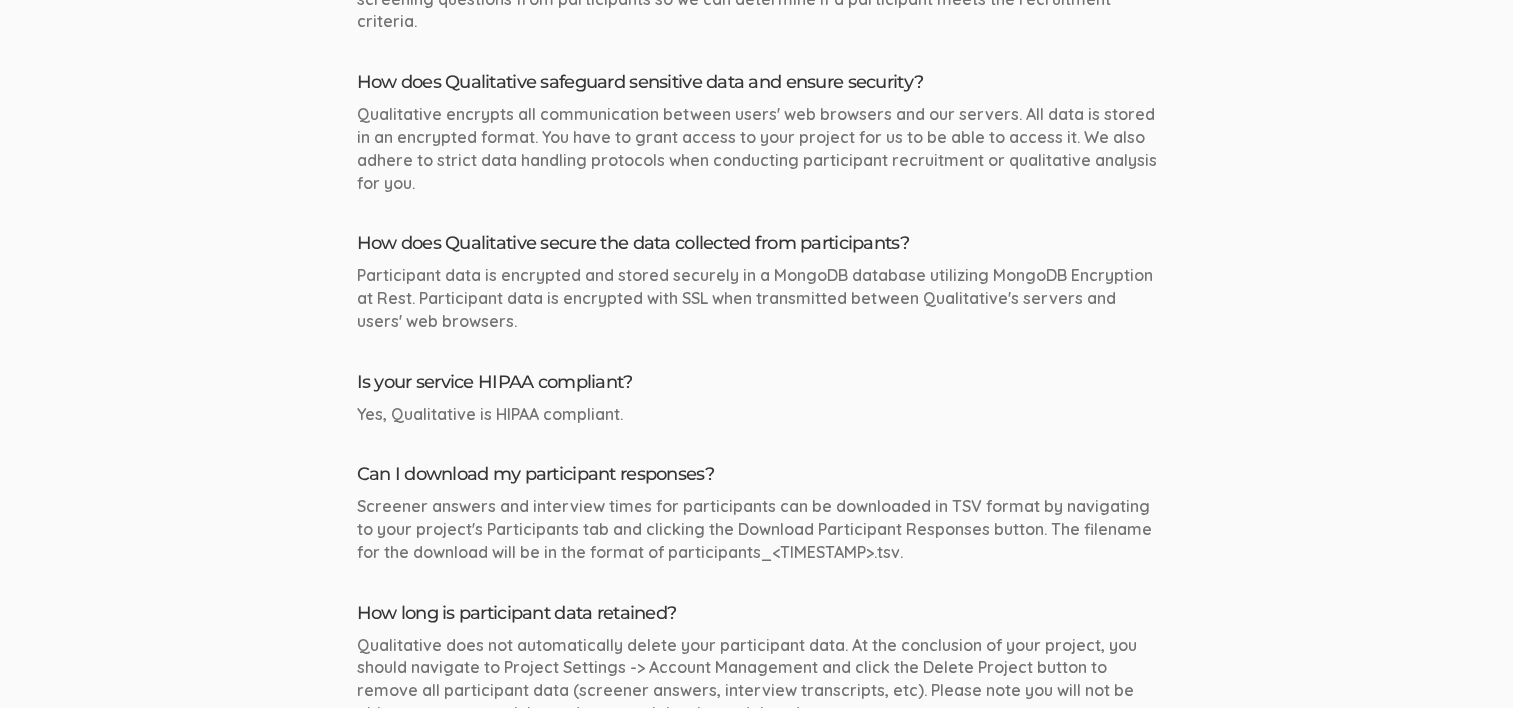 scroll, scrollTop: 5500, scrollLeft: 0, axis: vertical 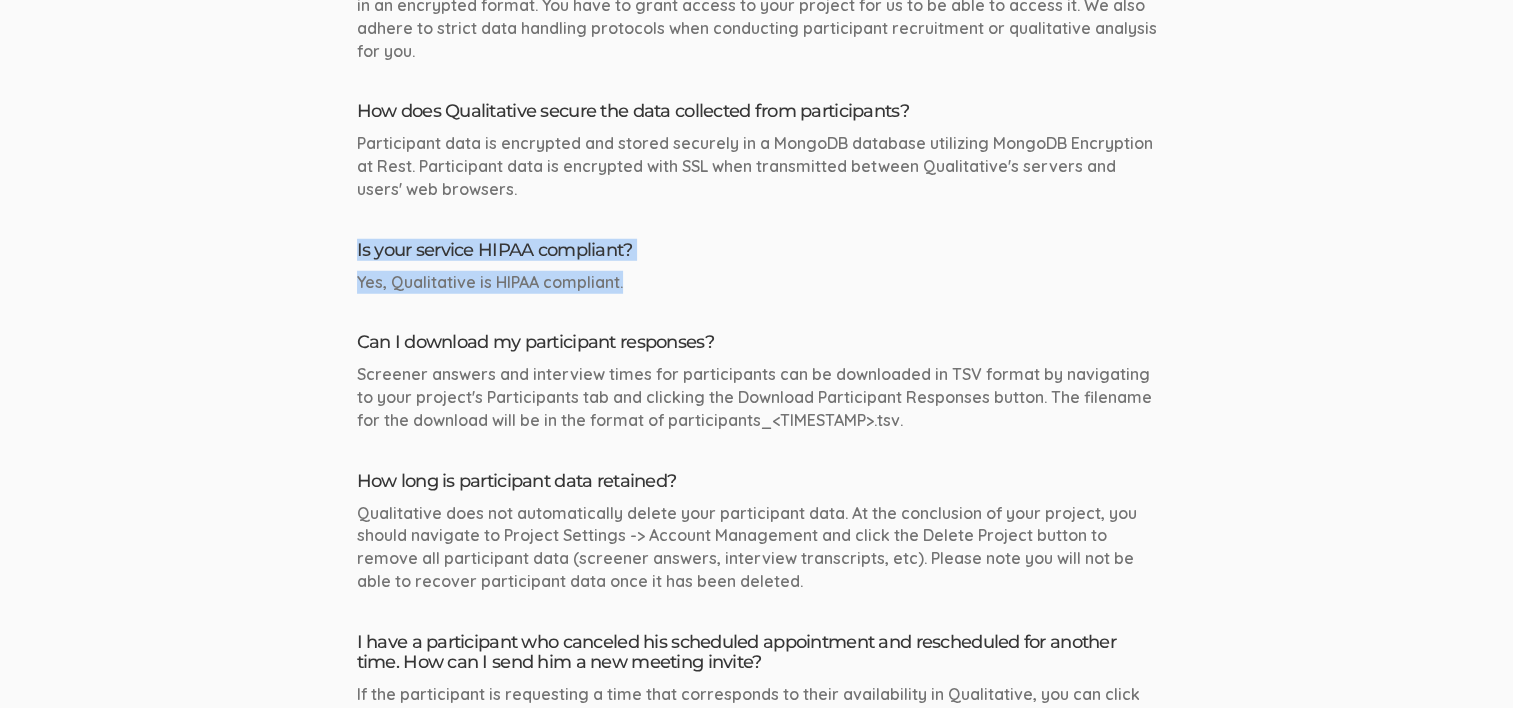 click on "FAQ
search     Search
Will Qualitative recruit participants for me?
Yes, check out our Participant Recruitment Add-On where you tell us your criteria and we recruit a pool of participants for you.
What kinds of research do you recruit for?
You can use Qualitative to recruit for any kind of research: 1-on-1 interviews, focus groups, in-person research, surveys, diary studies, usability testing, etc.
I am an academic researcher, can I use your service for my dissertation study?
Yes, we work with a lot of academic researchers and you can use Qualitative for your dissertation.
I am trying to complete my dissertation and wondered if this service would be a good fit for me. I need to recruit 10 participants." at bounding box center (756, -1981) 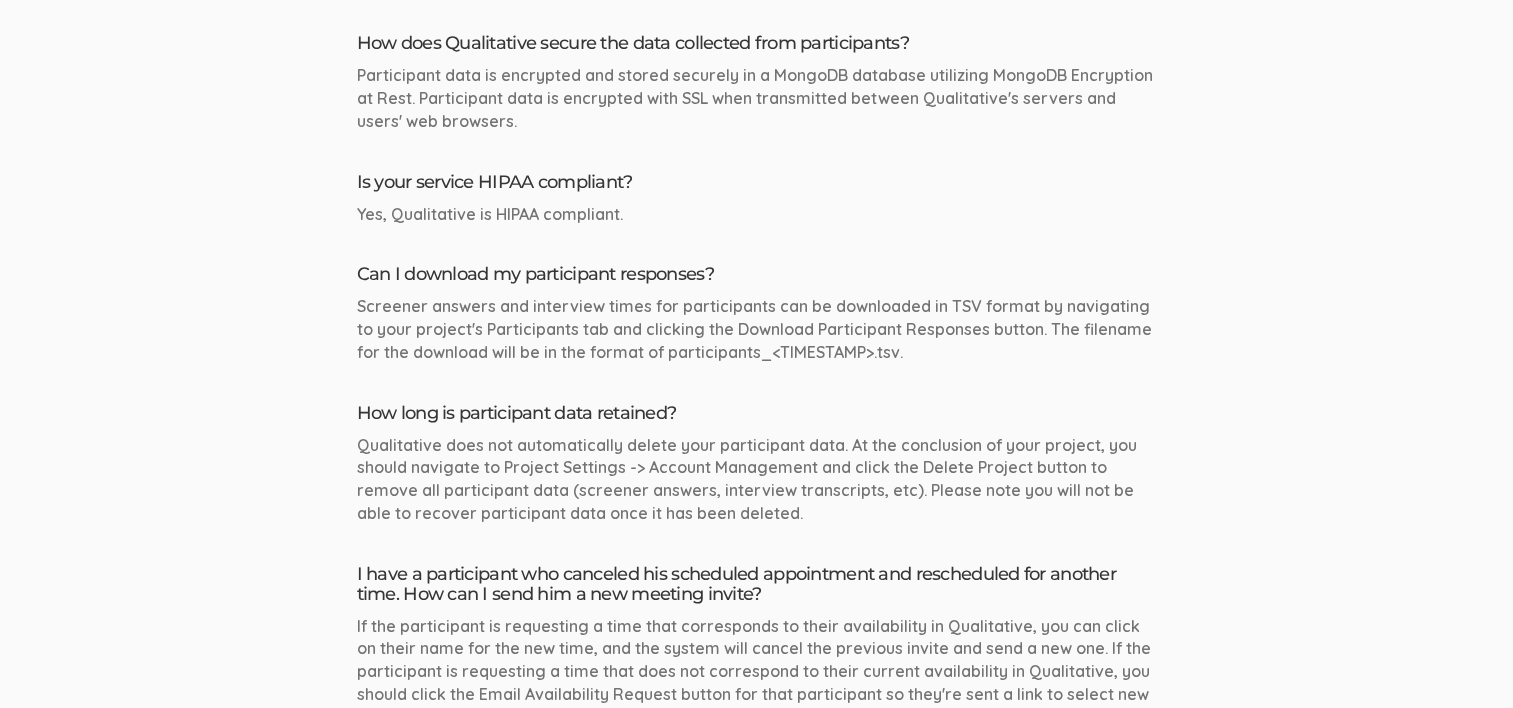 scroll, scrollTop: 5700, scrollLeft: 0, axis: vertical 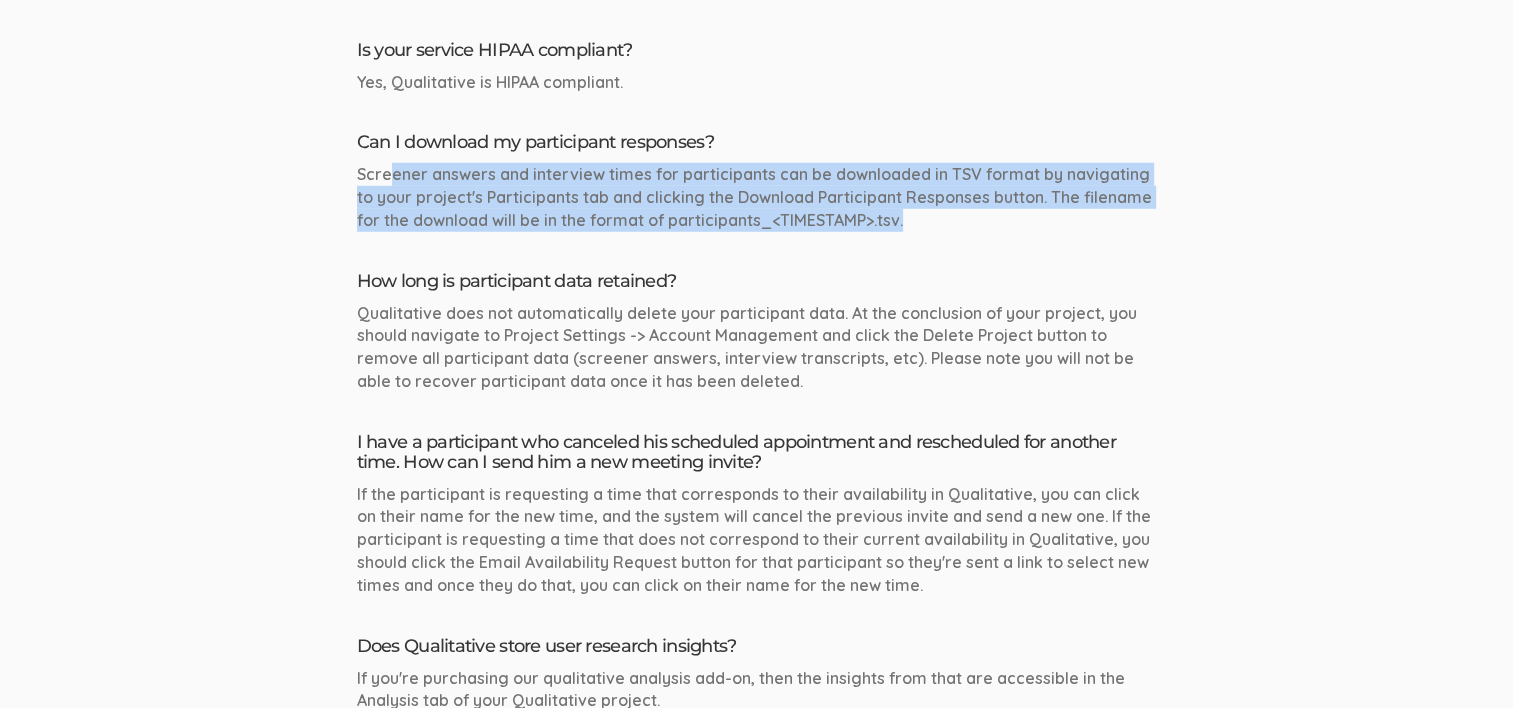 click on "Can I download my participant responses?
Screener answers and interview times for participants can be downloaded in TSV format by navigating to your project's Participants tab and clicking the Download Participant Responses button. The filename for the download will be in the format of participants_<TIMESTAMP>.tsv." at bounding box center [757, 182] 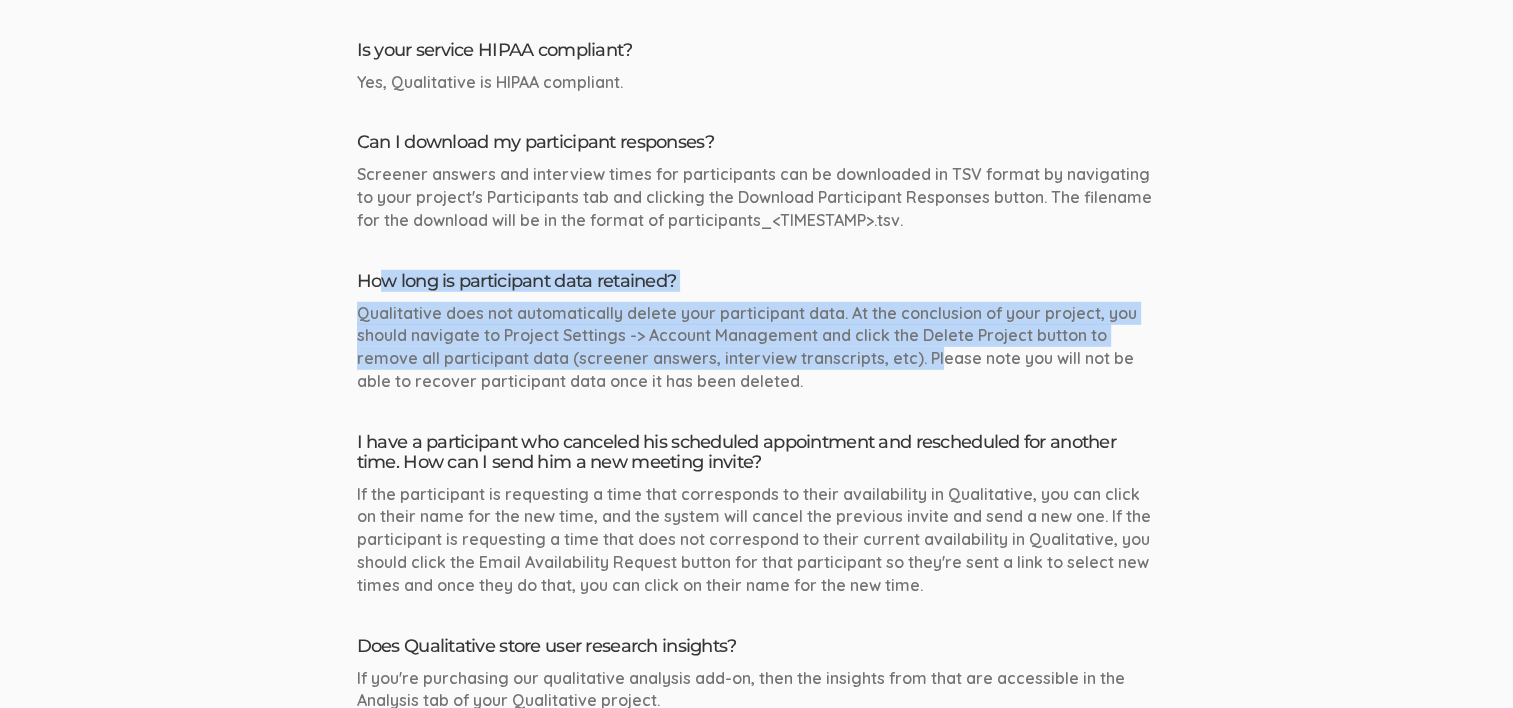 click on "Will Qualitative recruit participants for me?
Yes, check out our Participant Recruitment Add-On where you tell us your criteria and we recruit a pool of participants for you.
What kinds of research do you recruit for?
You can use Qualitative to recruit for any kind of research: 1-on-1 interviews, focus groups, in-person research, surveys, diary studies, usability testing, etc.
I am an academic researcher, can I use your service for my dissertation study?
Yes, we work with a lot of academic researchers and you can use Qualitative for your dissertation.
I am trying to complete my dissertation and wondered if this service would be a good fit for me. I need to recruit 10 participants." at bounding box center (757, -2124) 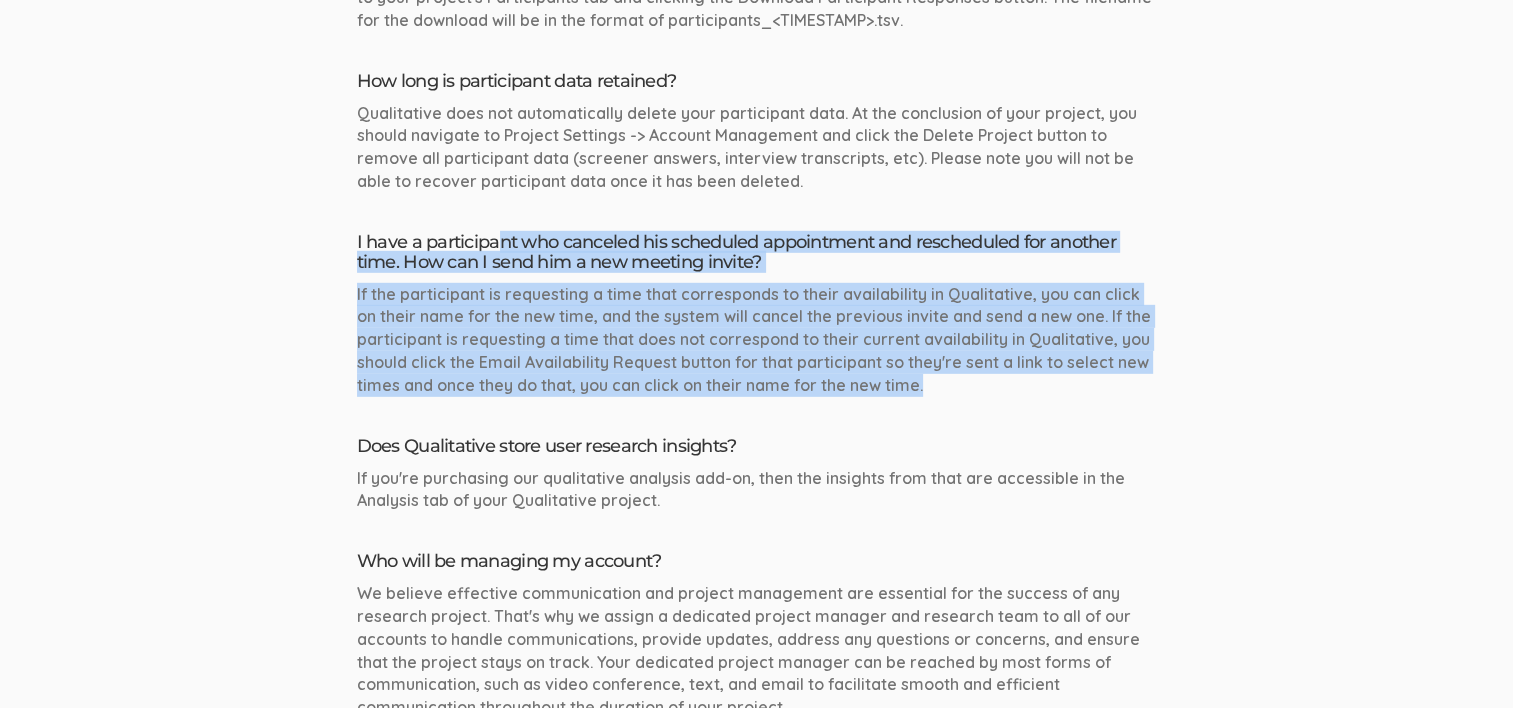 click on "I have a participant who canceled his scheduled appointment and rescheduled for another time. How can I send him a new meeting invite?
If the participant is requesting a time that corresponds to their availability in Qualitative, you can click on their name for the new time, and the system will cancel the previous invite and send a new one. If the participant is requesting a time that does not correspond to their current availability in Qualitative, you should click the Email Availability Request button for that participant so they're sent a link to select new times and once they do that, you can click on their name for the new time." at bounding box center (757, 315) 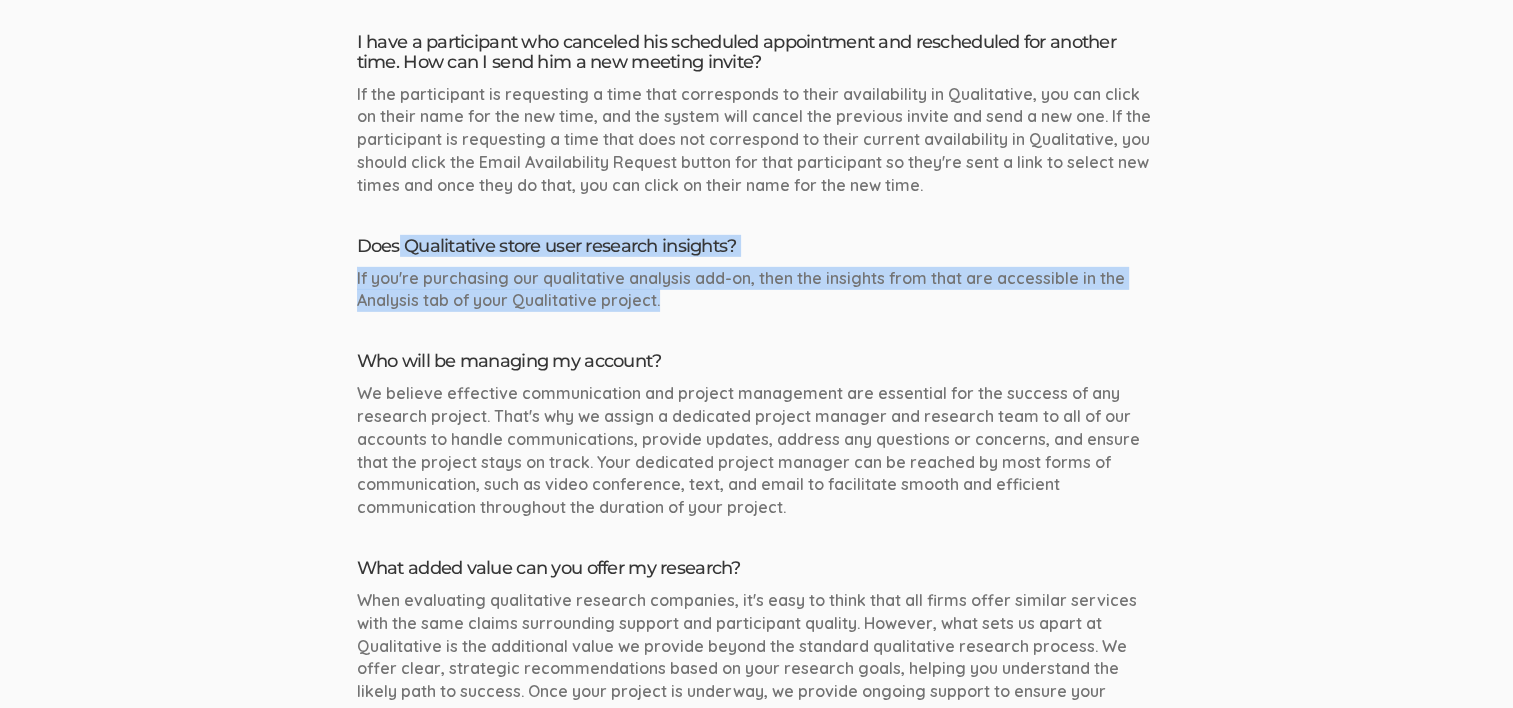click on "Does Qualitative store user research insights?
If you're purchasing our qualitative analysis add-on, then the insights from that are accessible in the Analysis tab of your Qualitative project." at bounding box center (757, 274) 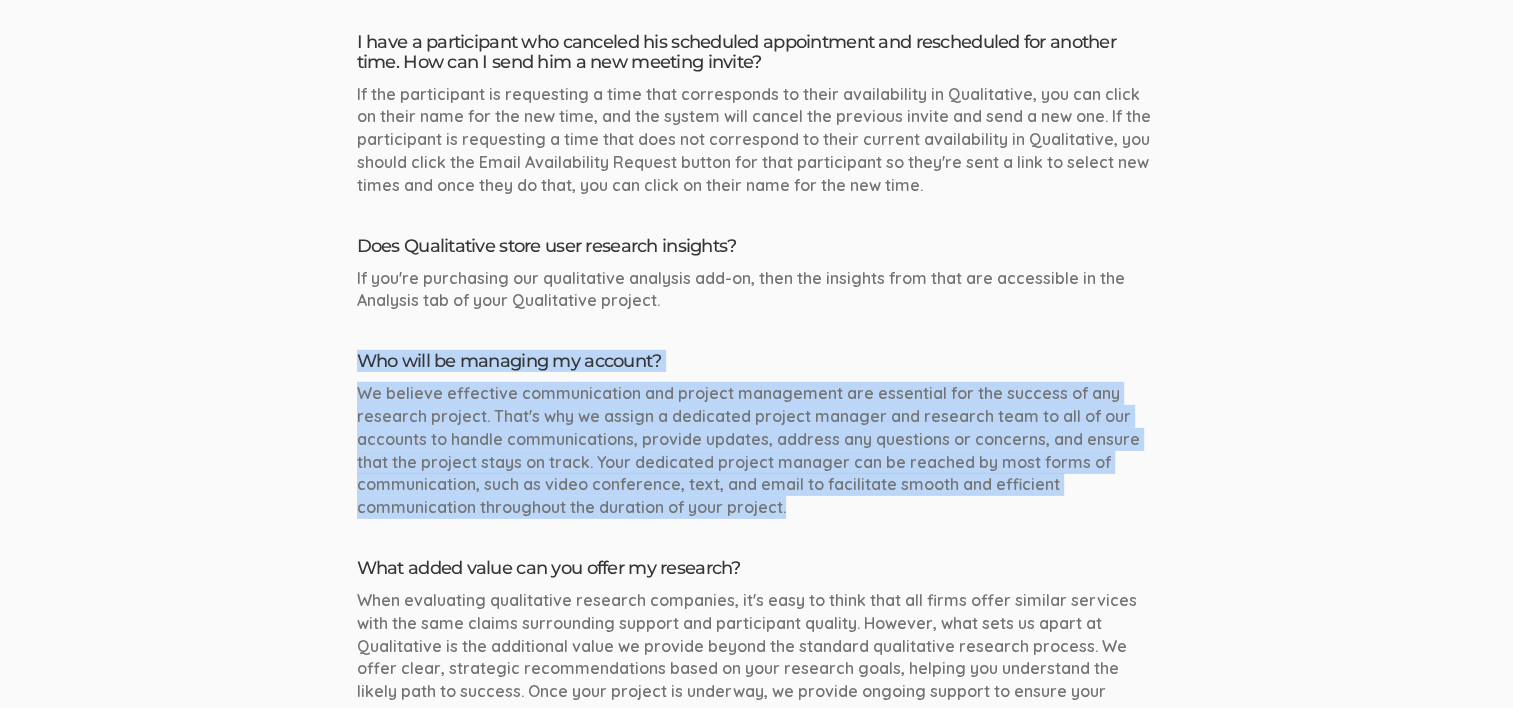 click on "Who will be managing my account?
We believe effective communication and project management are essential for the success of any research project. That's why we assign a dedicated project manager and research team to all of our accounts to handle communications, provide updates, address any questions or concerns, and ensure that the project stays on track. Your dedicated project manager can be reached by most forms of communication, such as video conference, text, and email to facilitate smooth and efficient communication throughout the duration of your project." at bounding box center [757, 435] 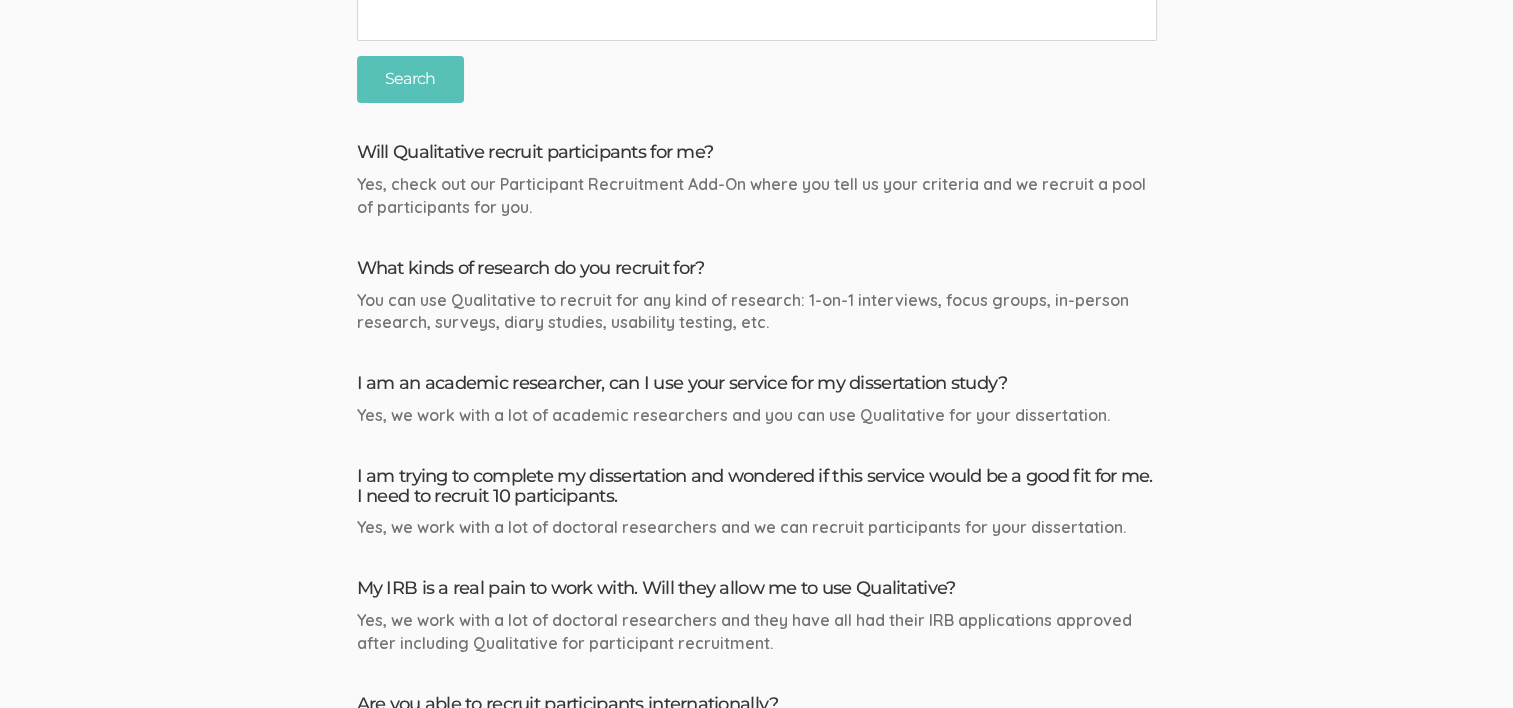 scroll, scrollTop: 0, scrollLeft: 0, axis: both 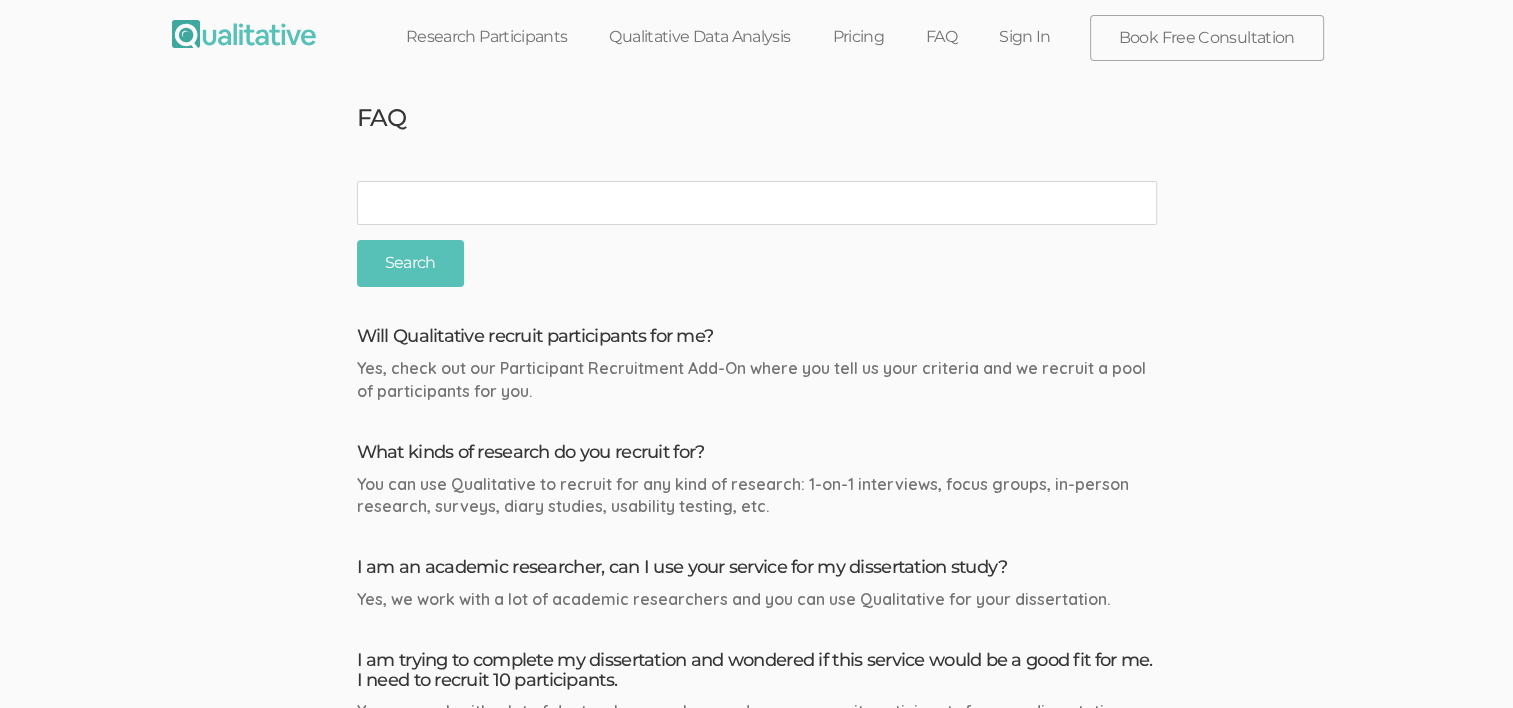 click at bounding box center (244, 34) 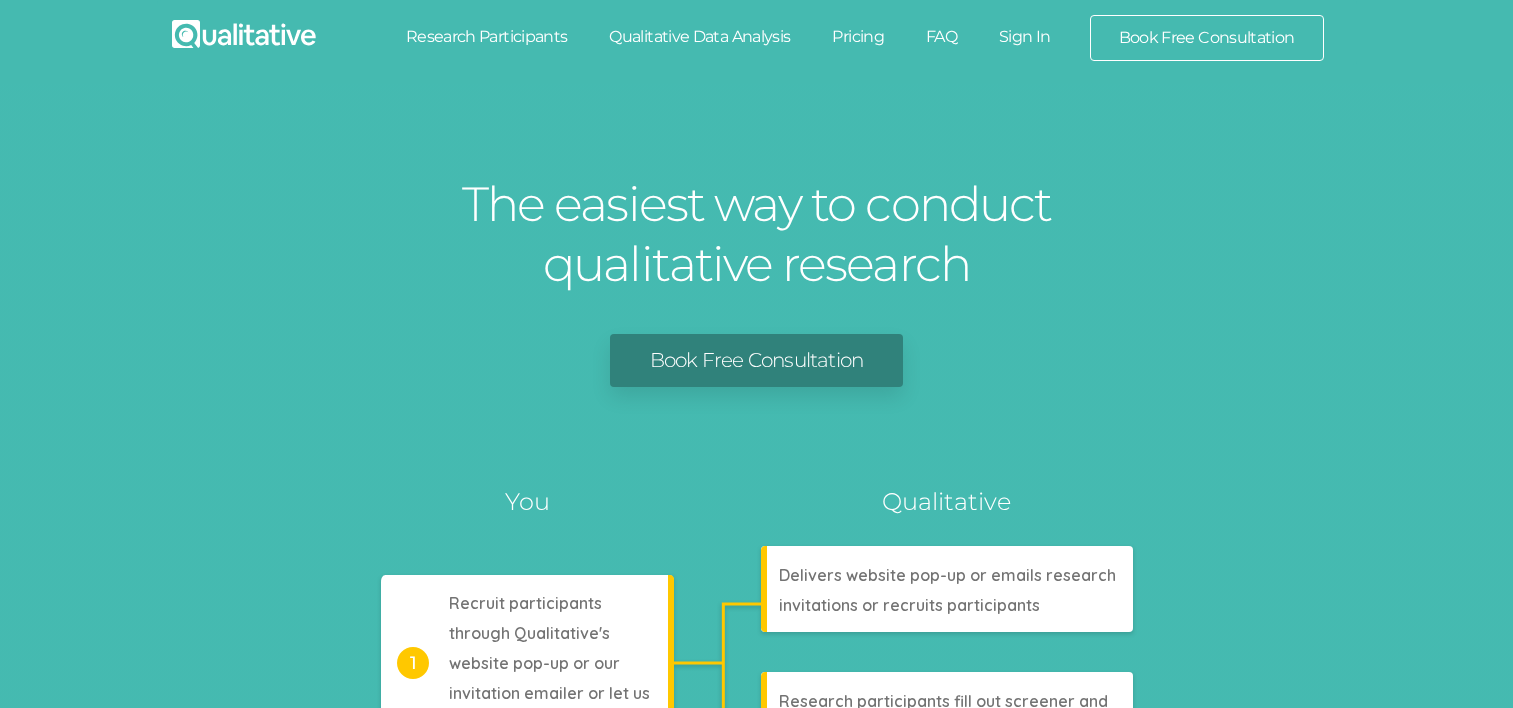 scroll, scrollTop: 0, scrollLeft: 0, axis: both 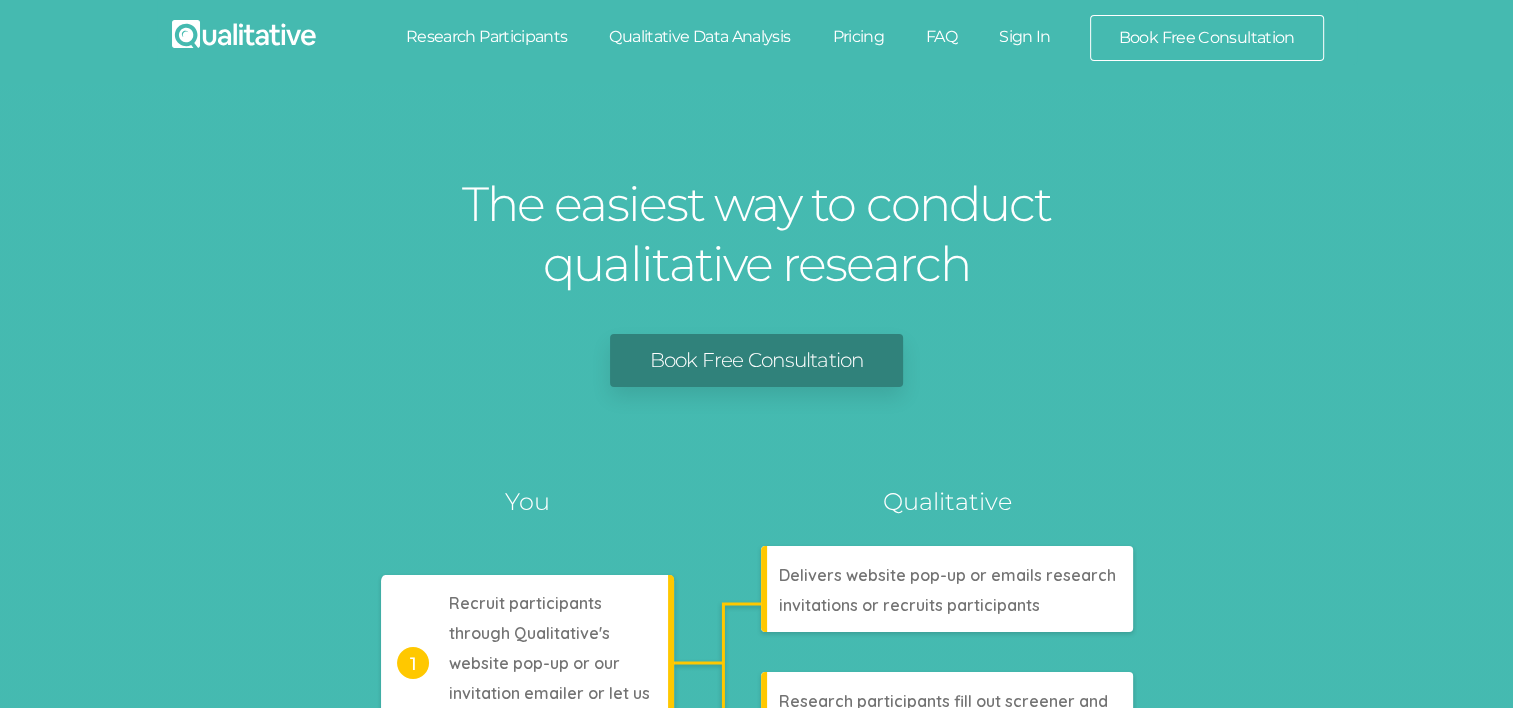click on "Research Participants" at bounding box center (487, 37) 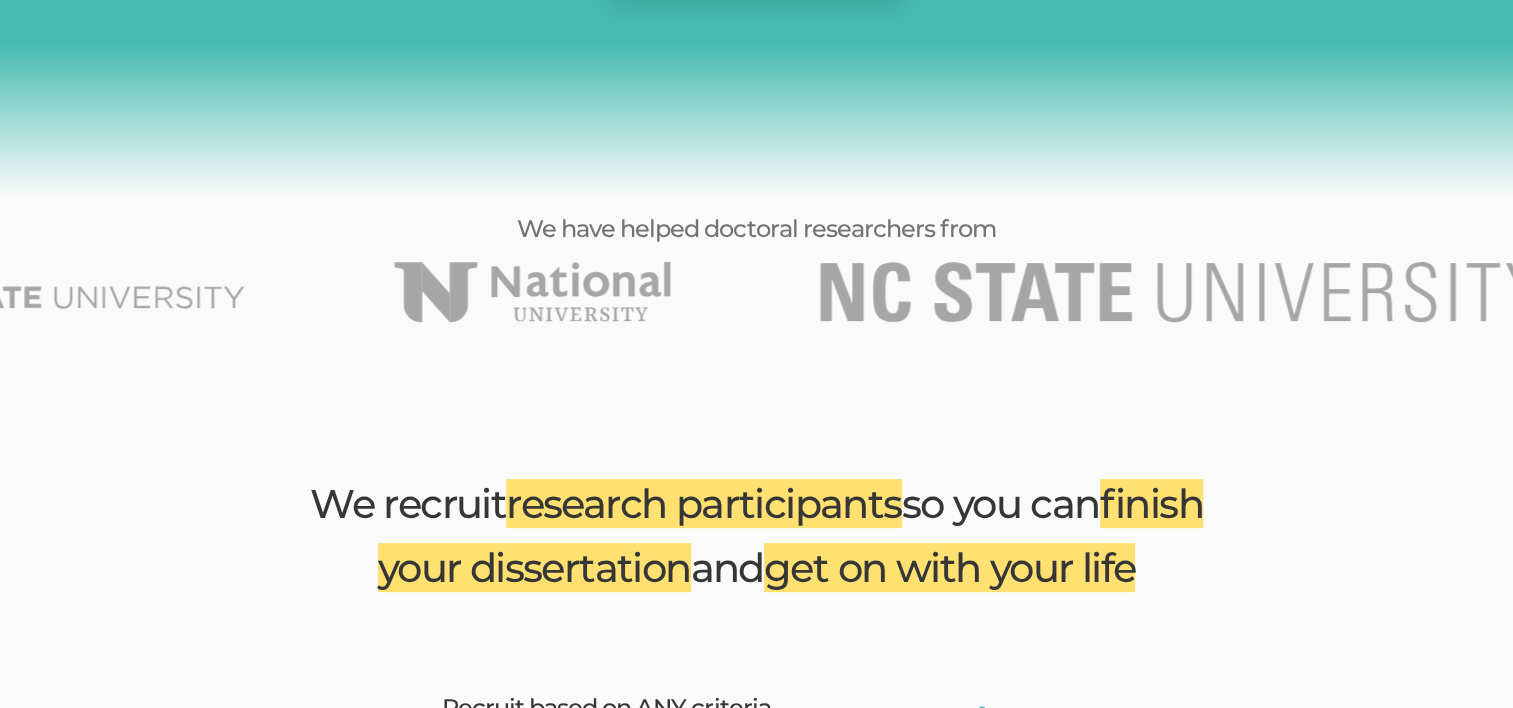 scroll, scrollTop: 0, scrollLeft: 0, axis: both 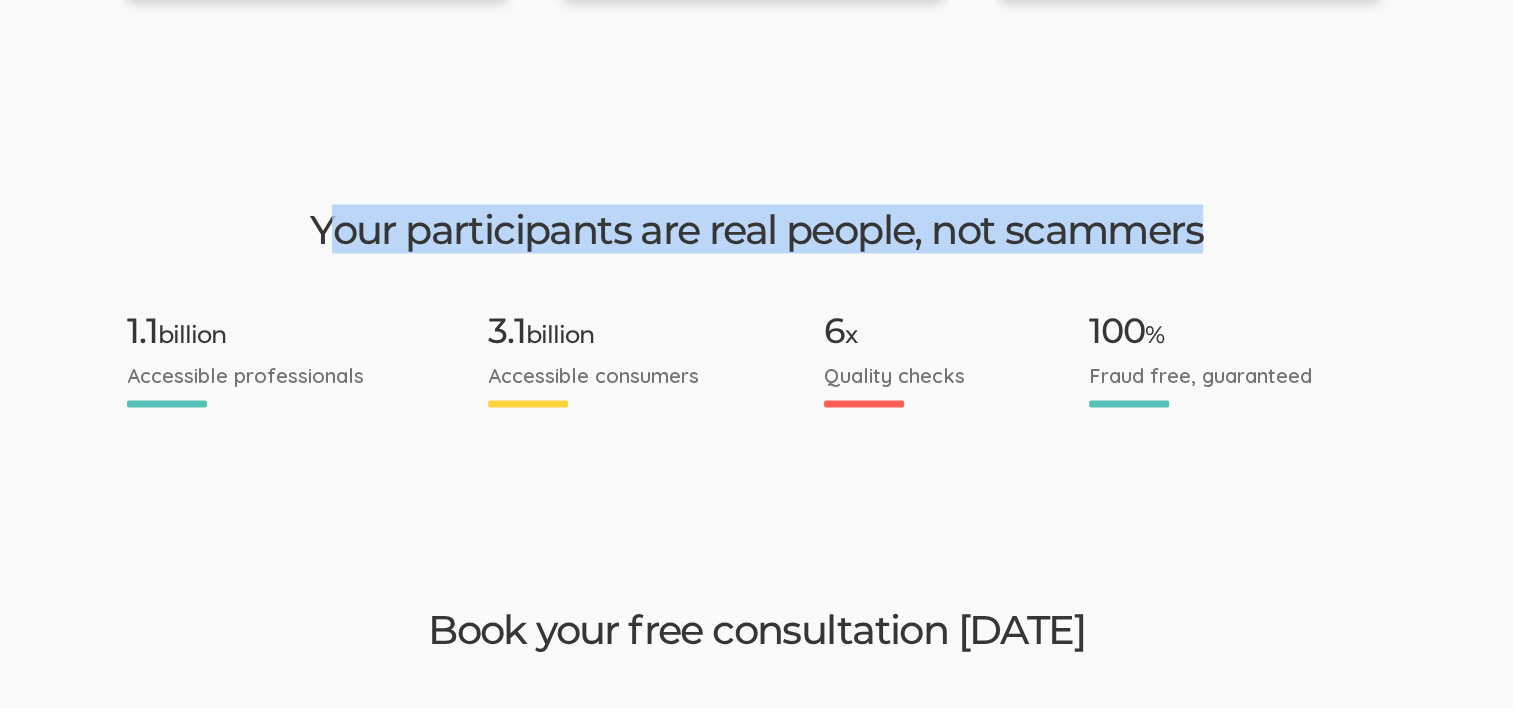 drag, startPoint x: 326, startPoint y: 127, endPoint x: 1194, endPoint y: 159, distance: 868.58966 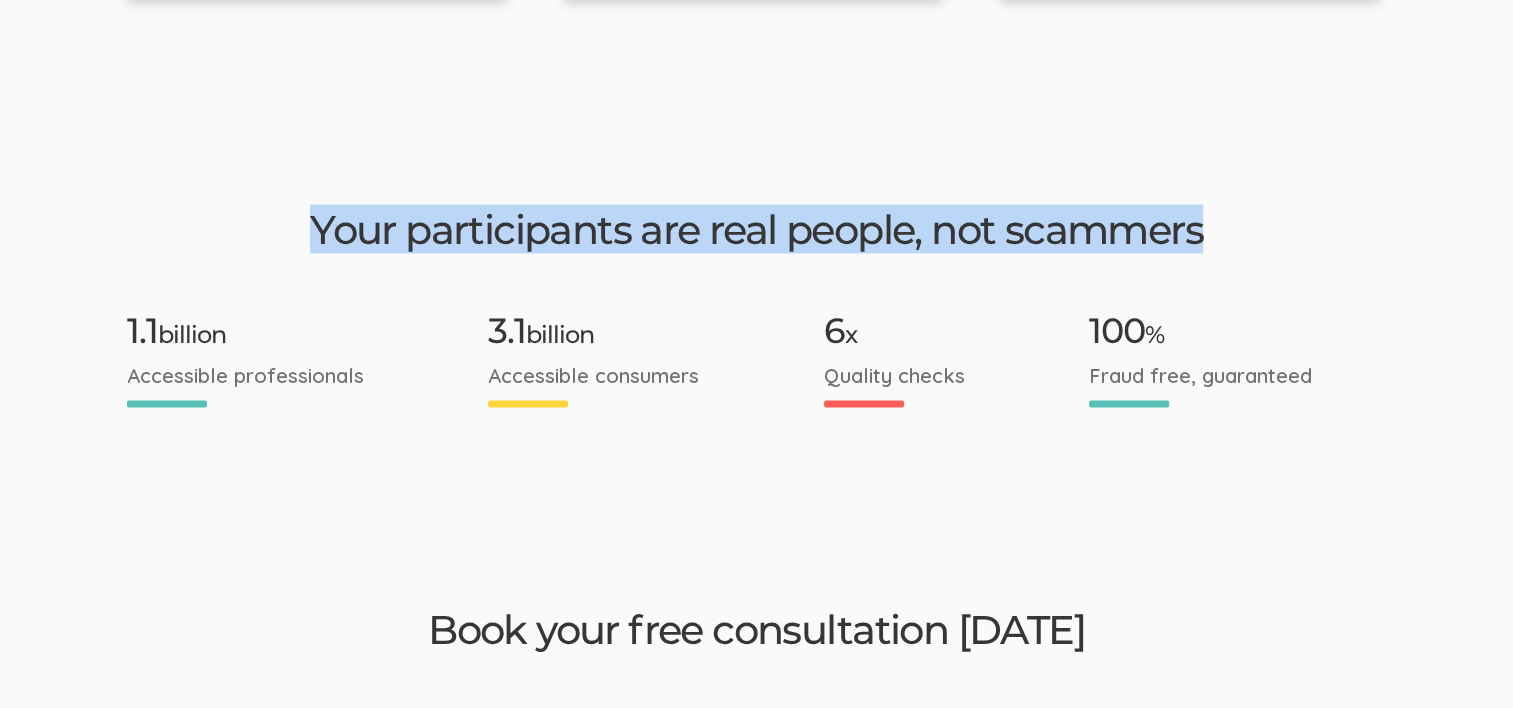 drag, startPoint x: 1208, startPoint y: 165, endPoint x: 252, endPoint y: 150, distance: 956.1177 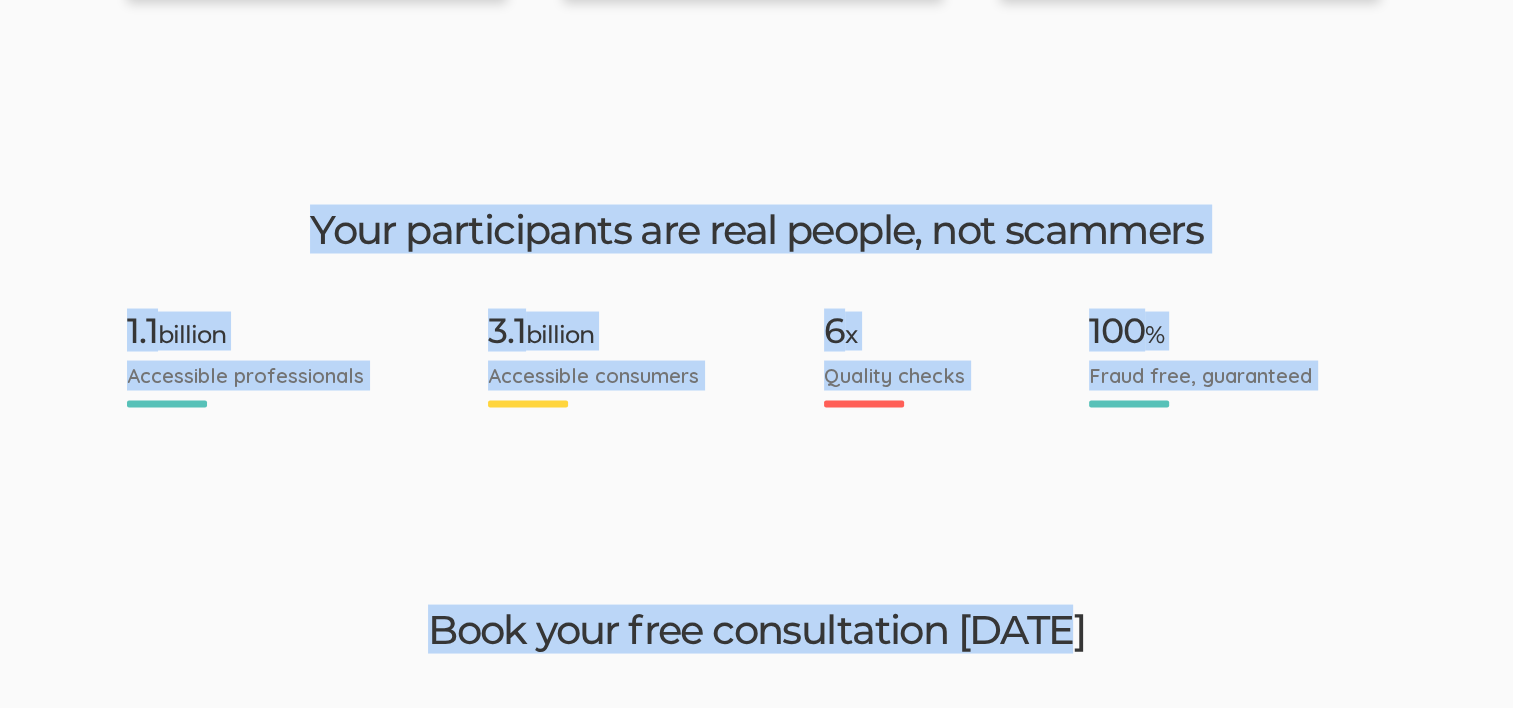 drag, startPoint x: 1303, startPoint y: 353, endPoint x: 291, endPoint y: 116, distance: 1039.3811 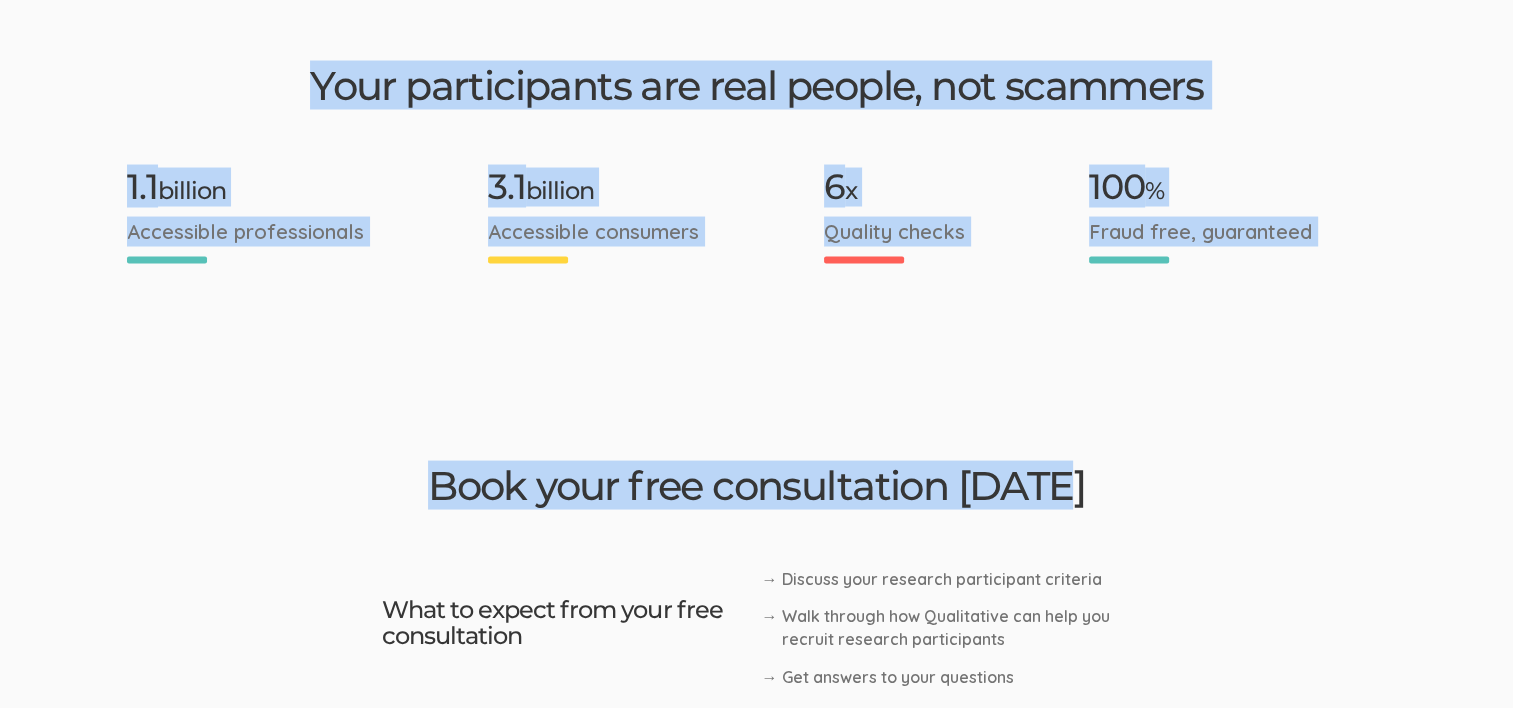 scroll, scrollTop: 4000, scrollLeft: 0, axis: vertical 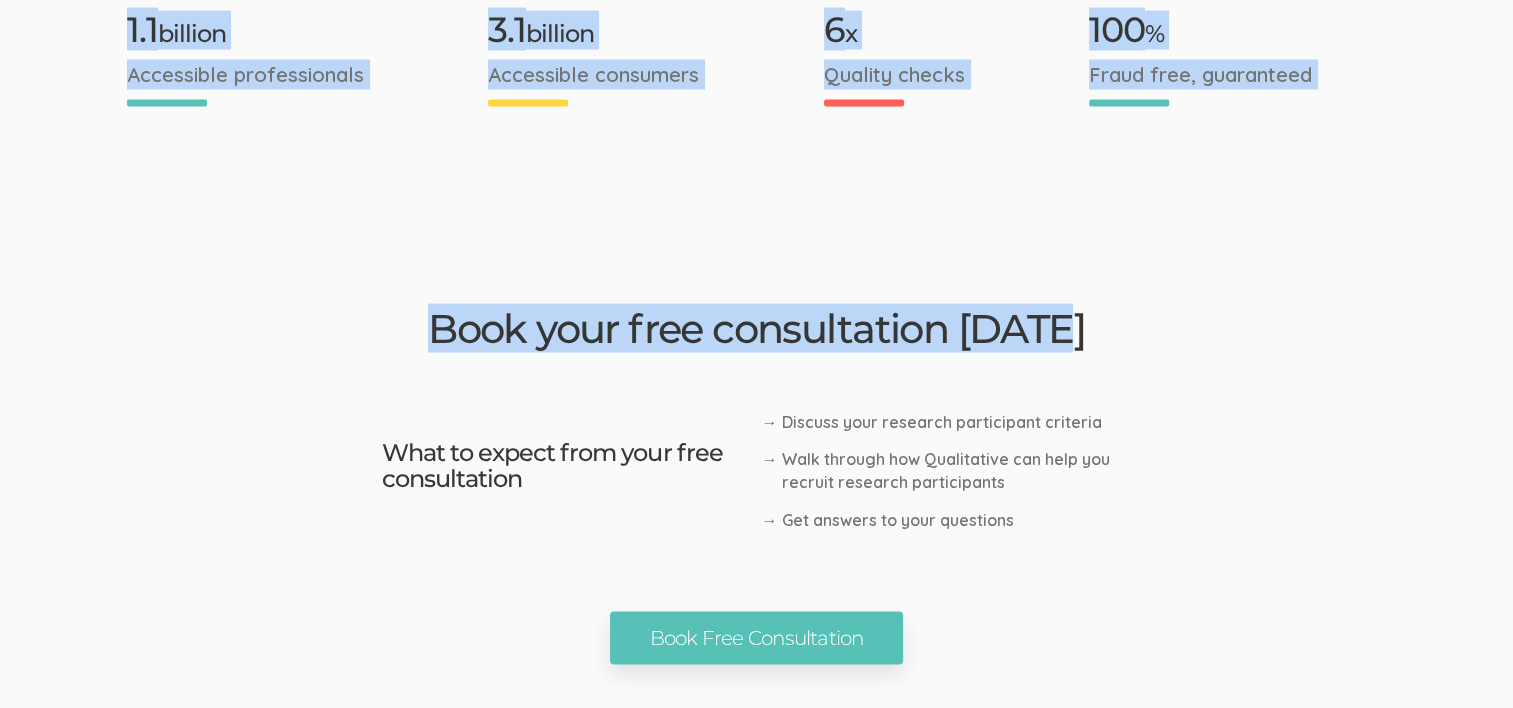 click on "Book your free consultation [DATE]" at bounding box center (757, 329) 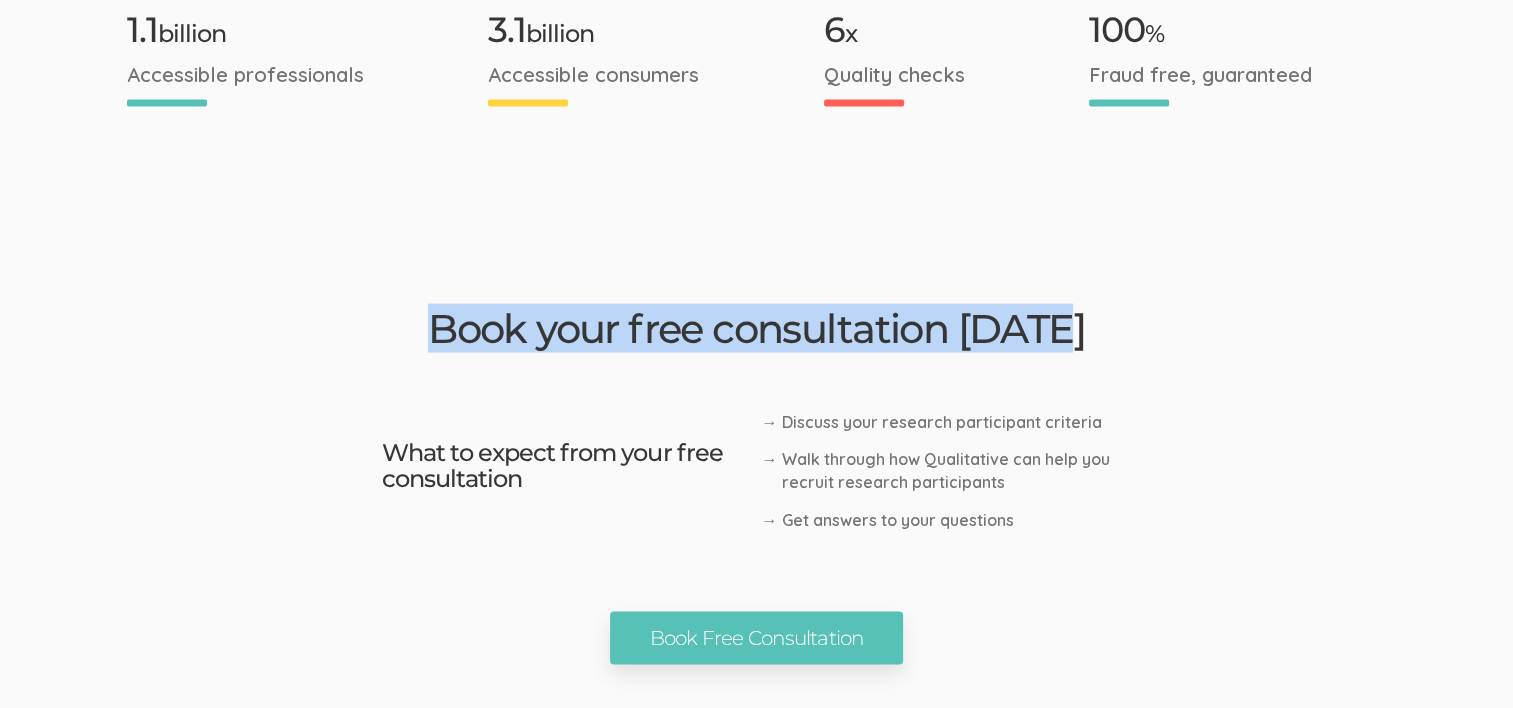 drag, startPoint x: 1097, startPoint y: 238, endPoint x: 269, endPoint y: 236, distance: 828.00244 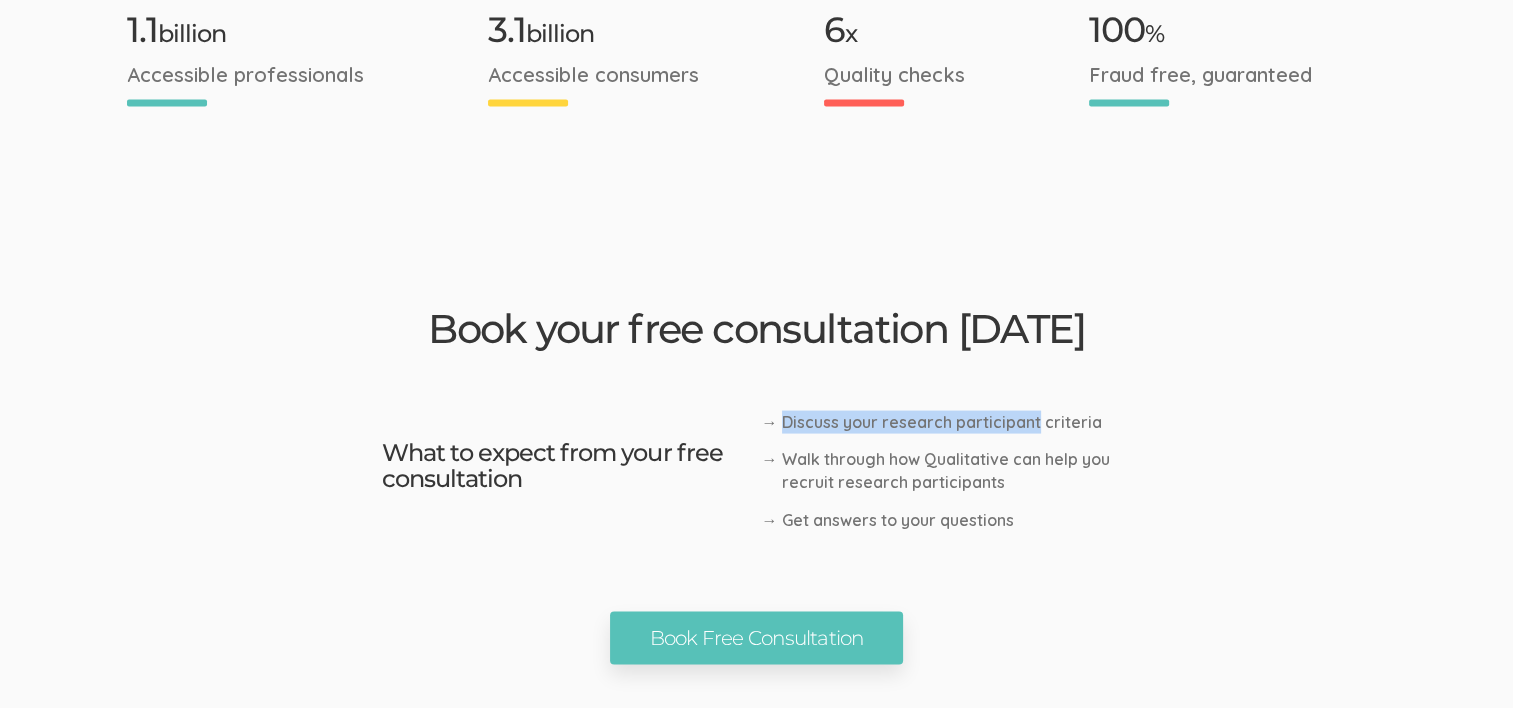 drag, startPoint x: 759, startPoint y: 345, endPoint x: 1033, endPoint y: 344, distance: 274.00183 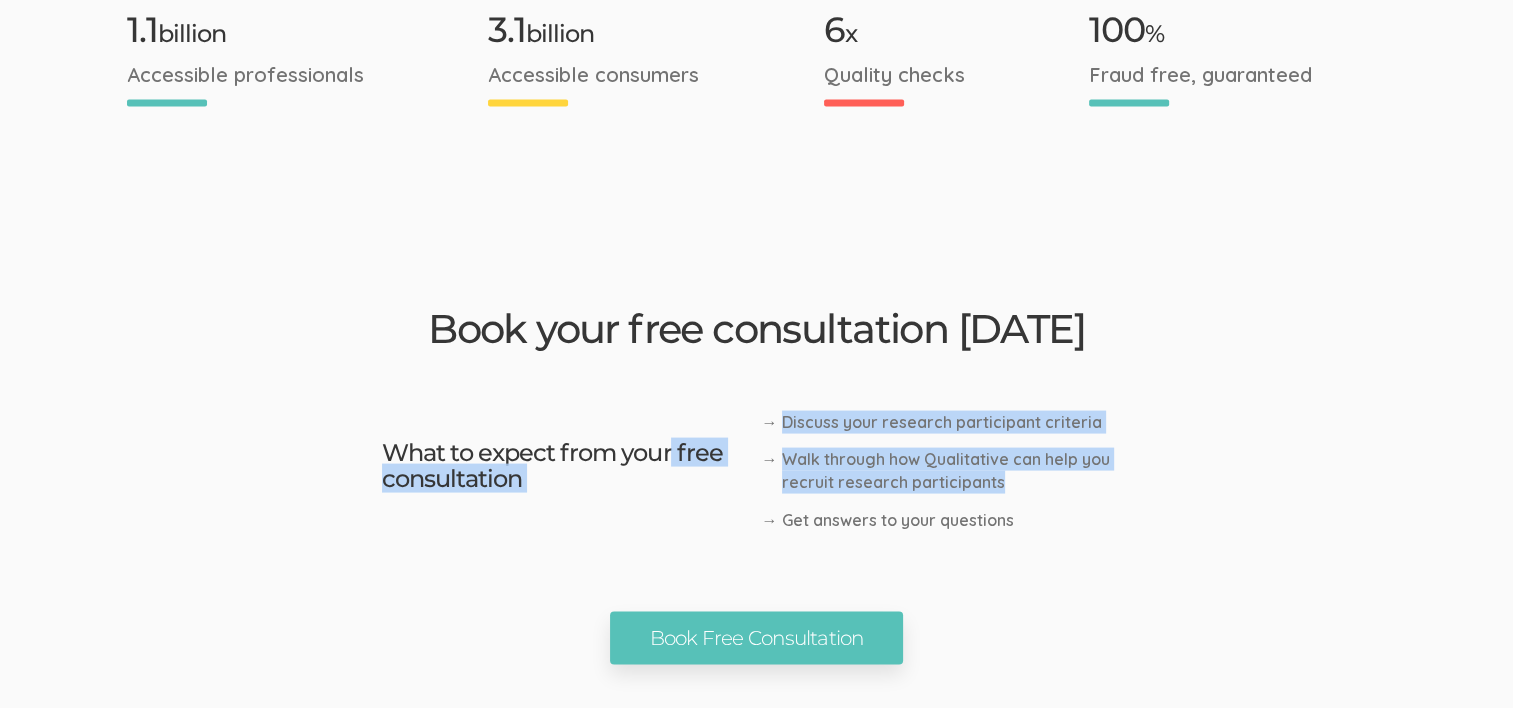 drag, startPoint x: 1061, startPoint y: 398, endPoint x: 674, endPoint y: 372, distance: 387.8724 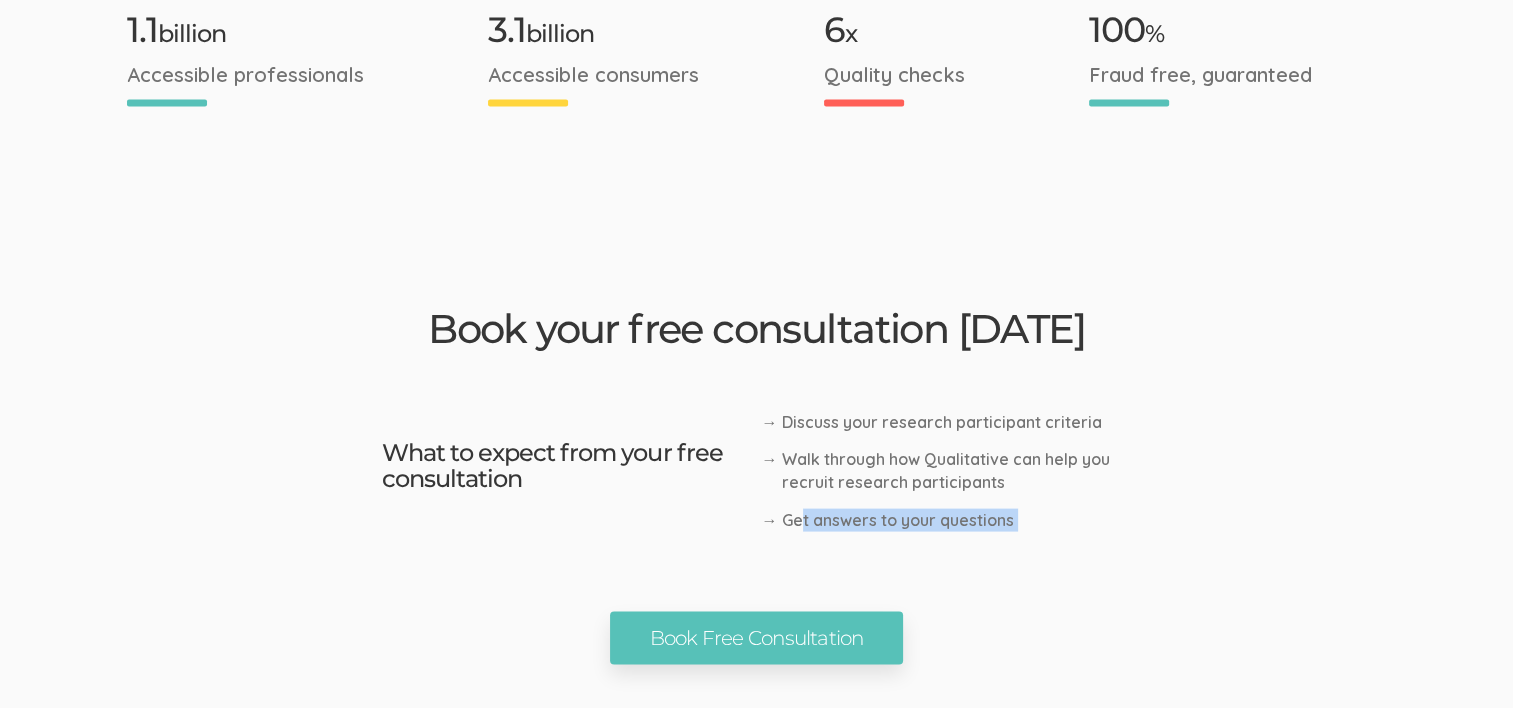 drag, startPoint x: 801, startPoint y: 440, endPoint x: 1057, endPoint y: 449, distance: 256.15814 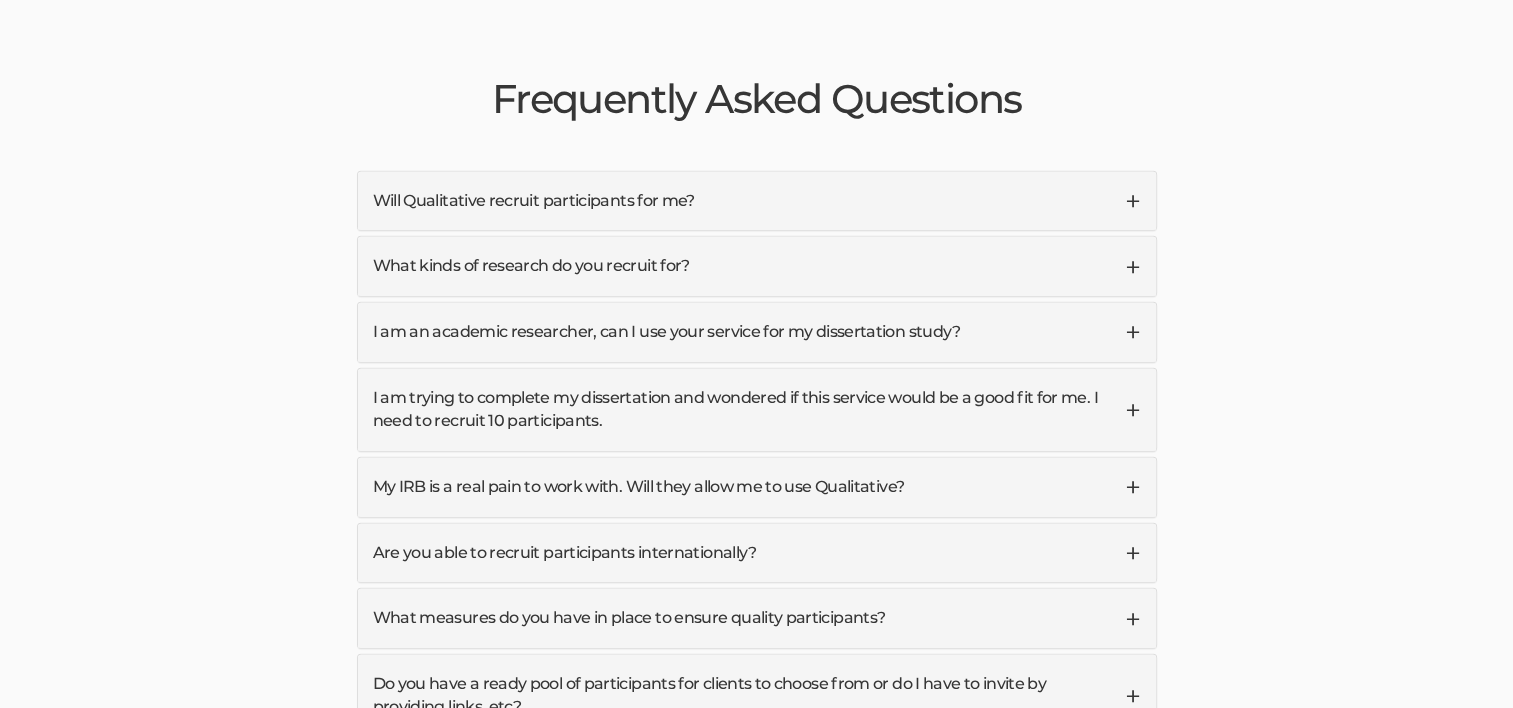 scroll, scrollTop: 4800, scrollLeft: 0, axis: vertical 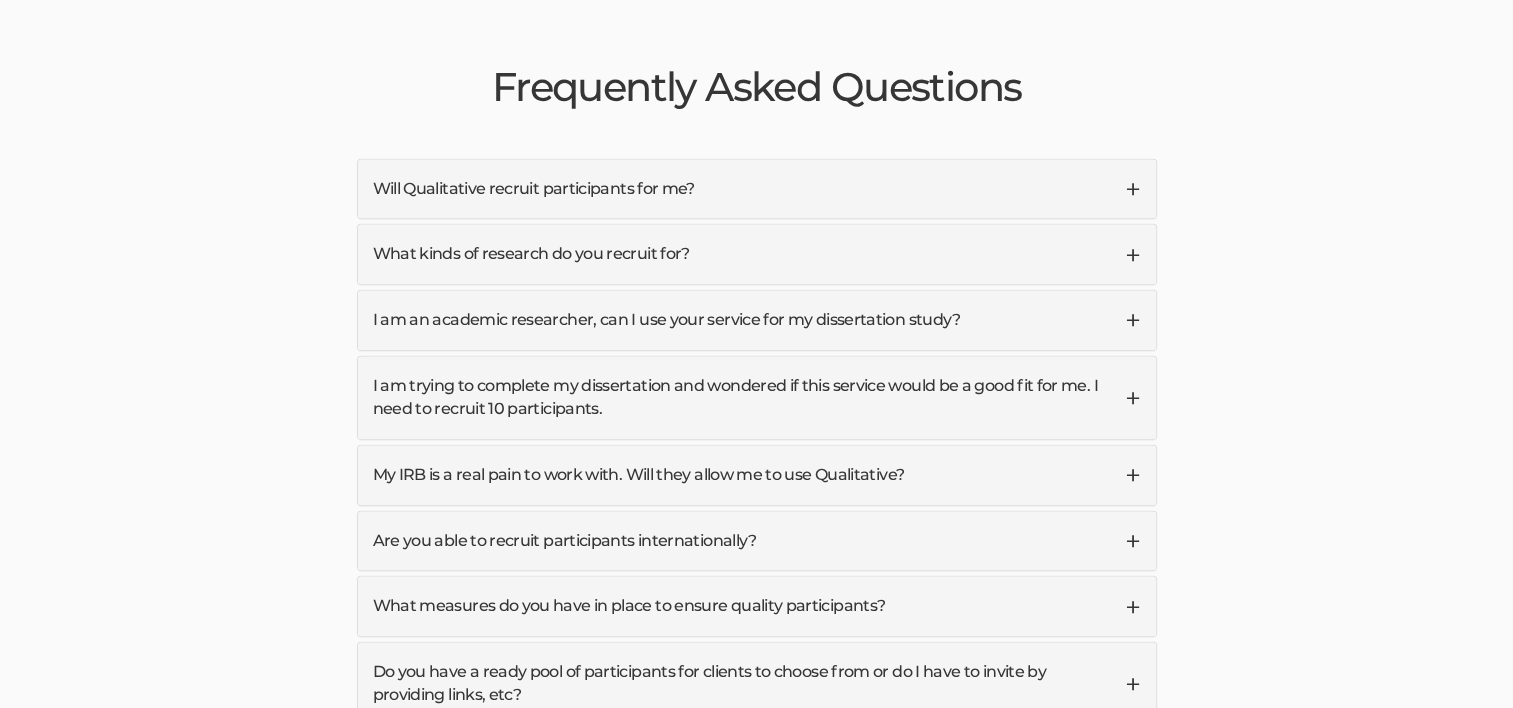 click on "Will Qualitative recruit participants for me?" at bounding box center (757, 189) 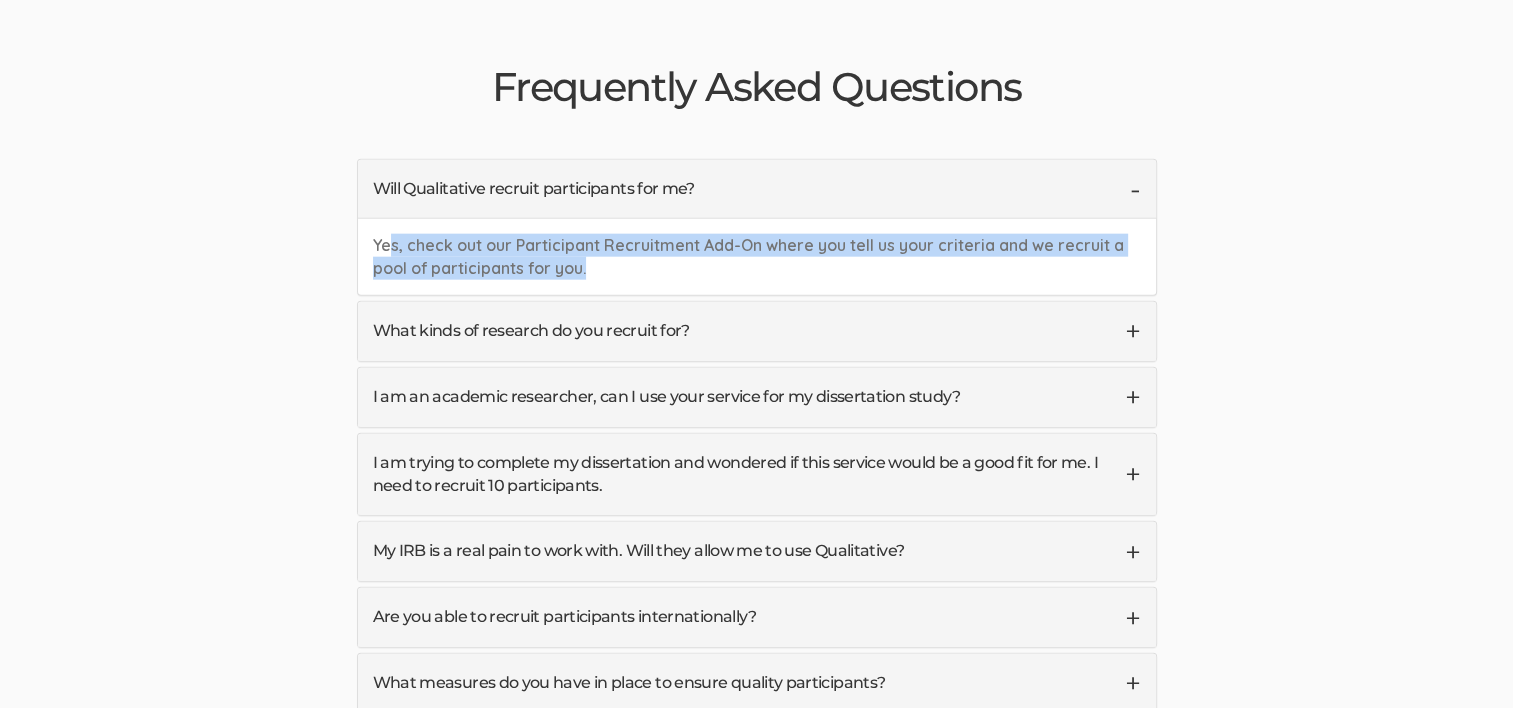 drag, startPoint x: 387, startPoint y: 168, endPoint x: 699, endPoint y: 186, distance: 312.5188 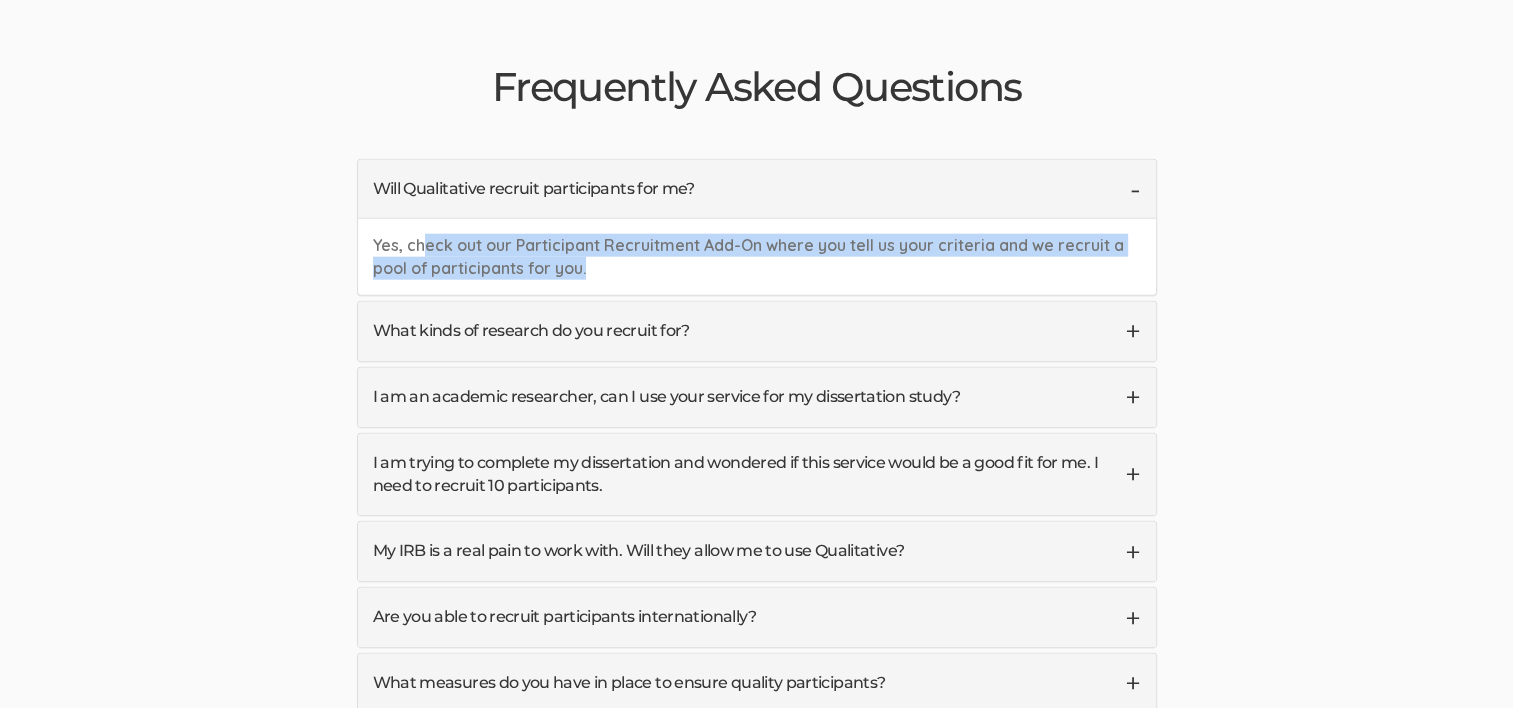 drag, startPoint x: 709, startPoint y: 186, endPoint x: 411, endPoint y: 157, distance: 299.40775 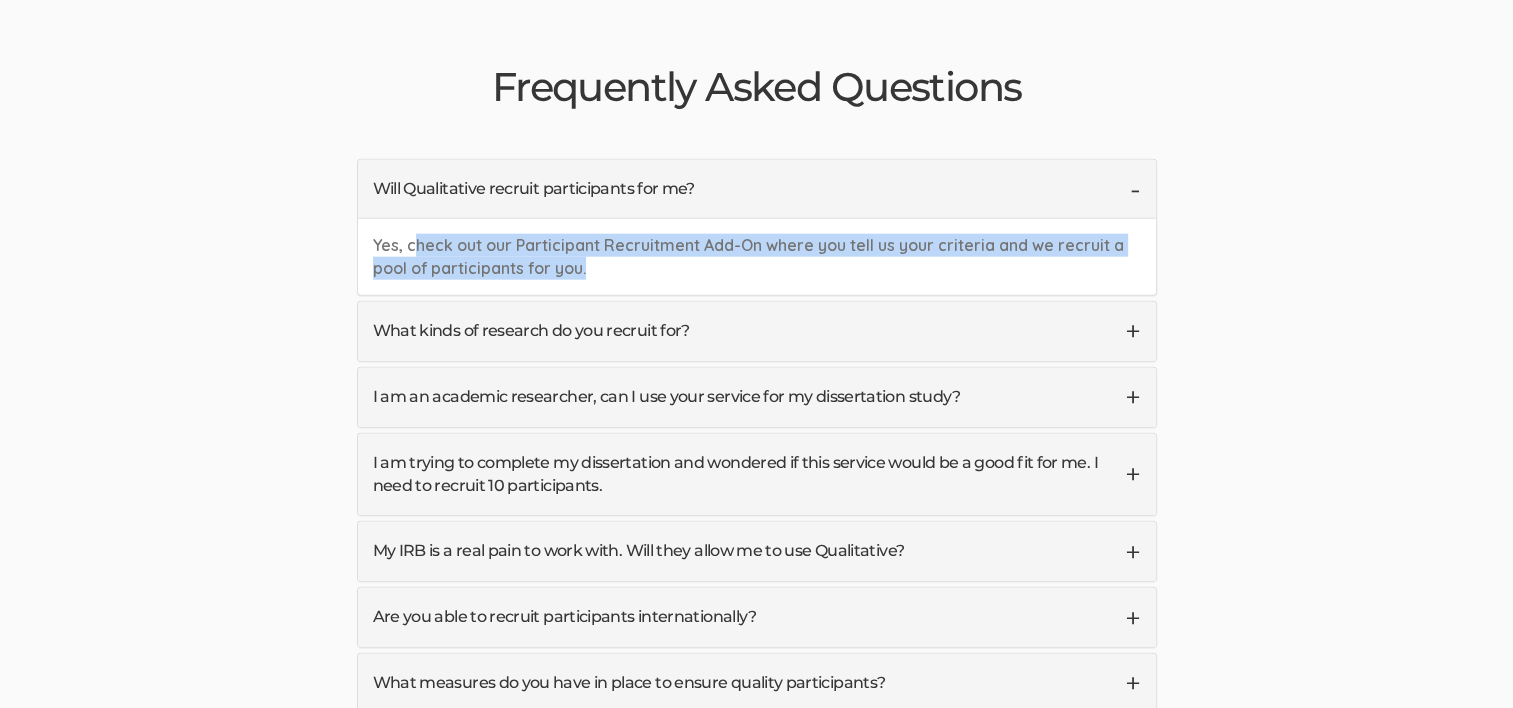 click on "What kinds of research do you recruit for?" at bounding box center [757, 331] 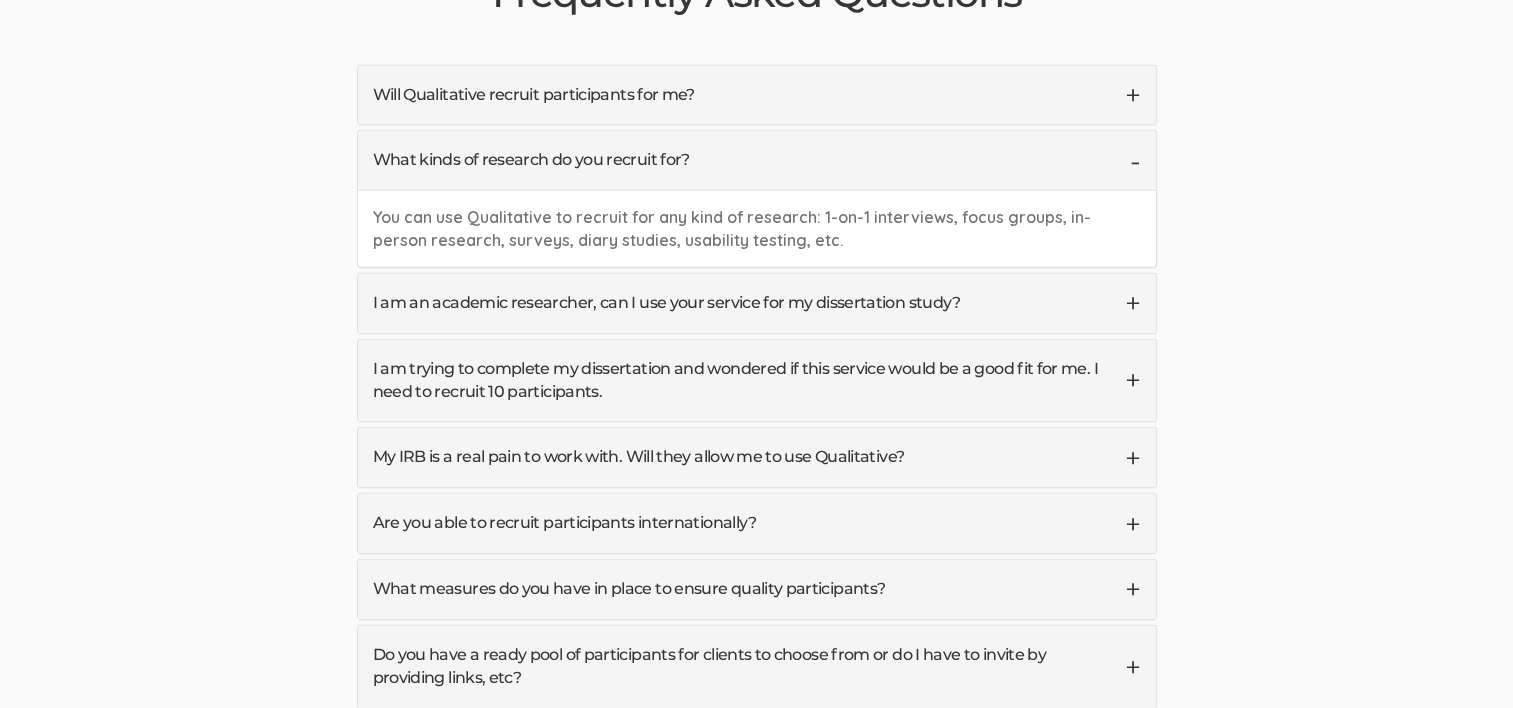 scroll, scrollTop: 5000, scrollLeft: 0, axis: vertical 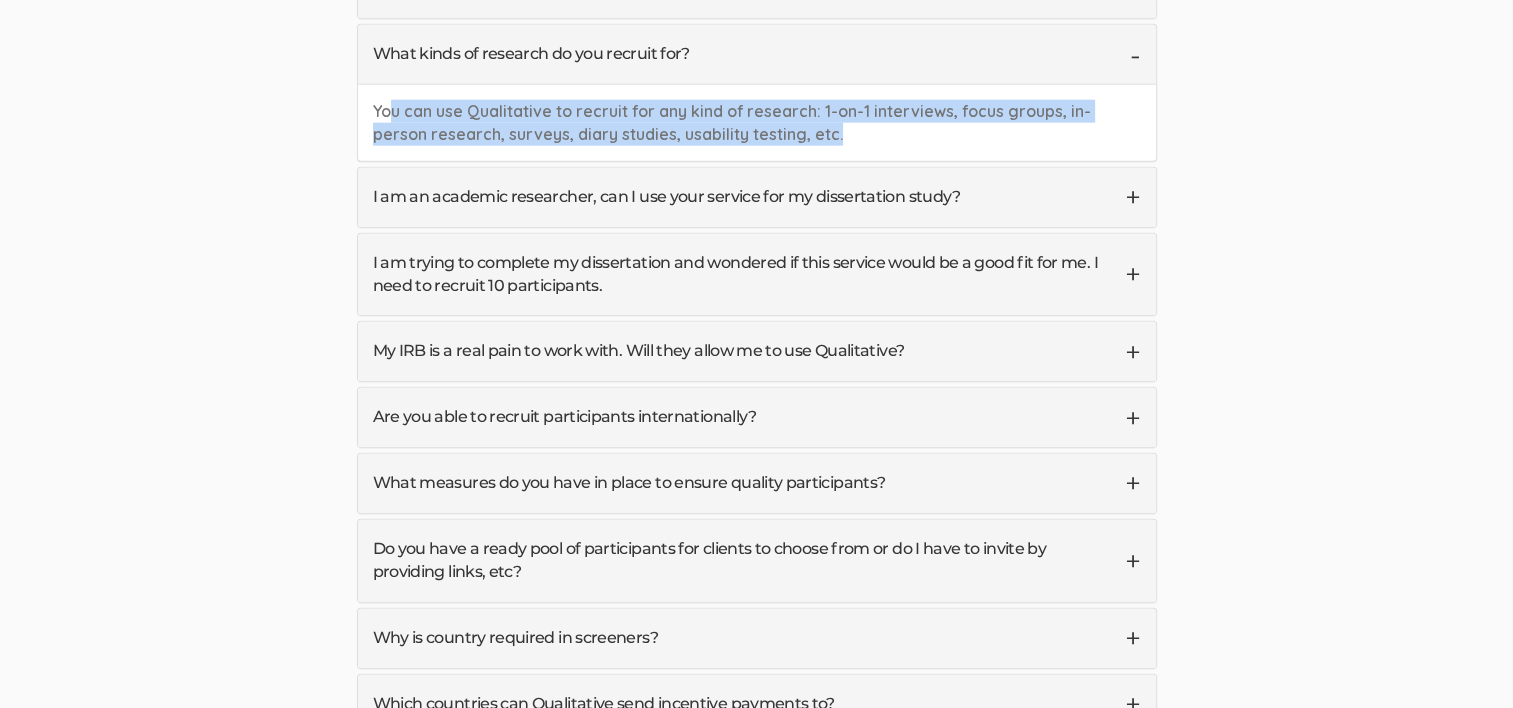 drag, startPoint x: 392, startPoint y: 31, endPoint x: 833, endPoint y: 44, distance: 441.19156 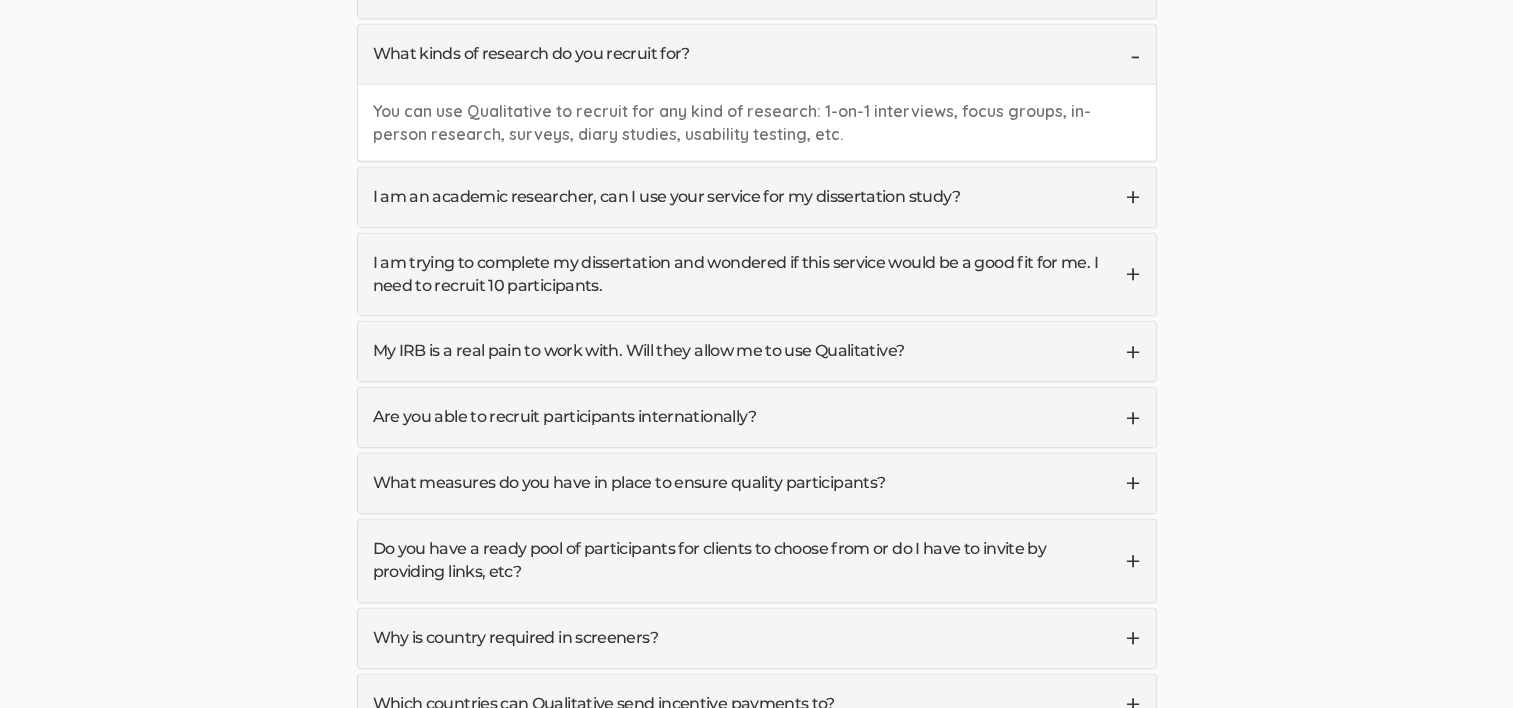 click on "I am an academic researcher, can I use your service for my dissertation study?" at bounding box center [757, 197] 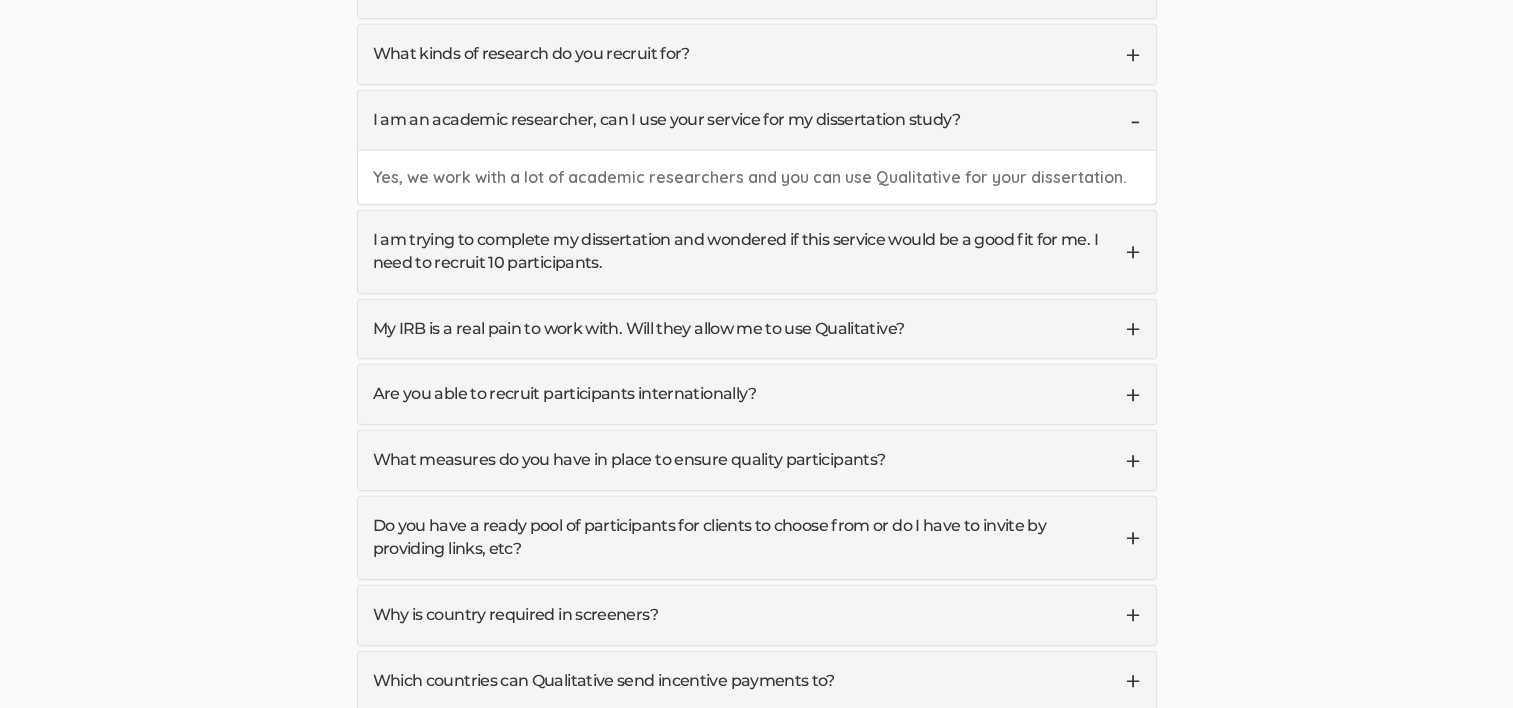 click on "I am trying to complete my dissertation and wondered if this service would be a good fit for me. I need to recruit 10 participants." at bounding box center (757, 252) 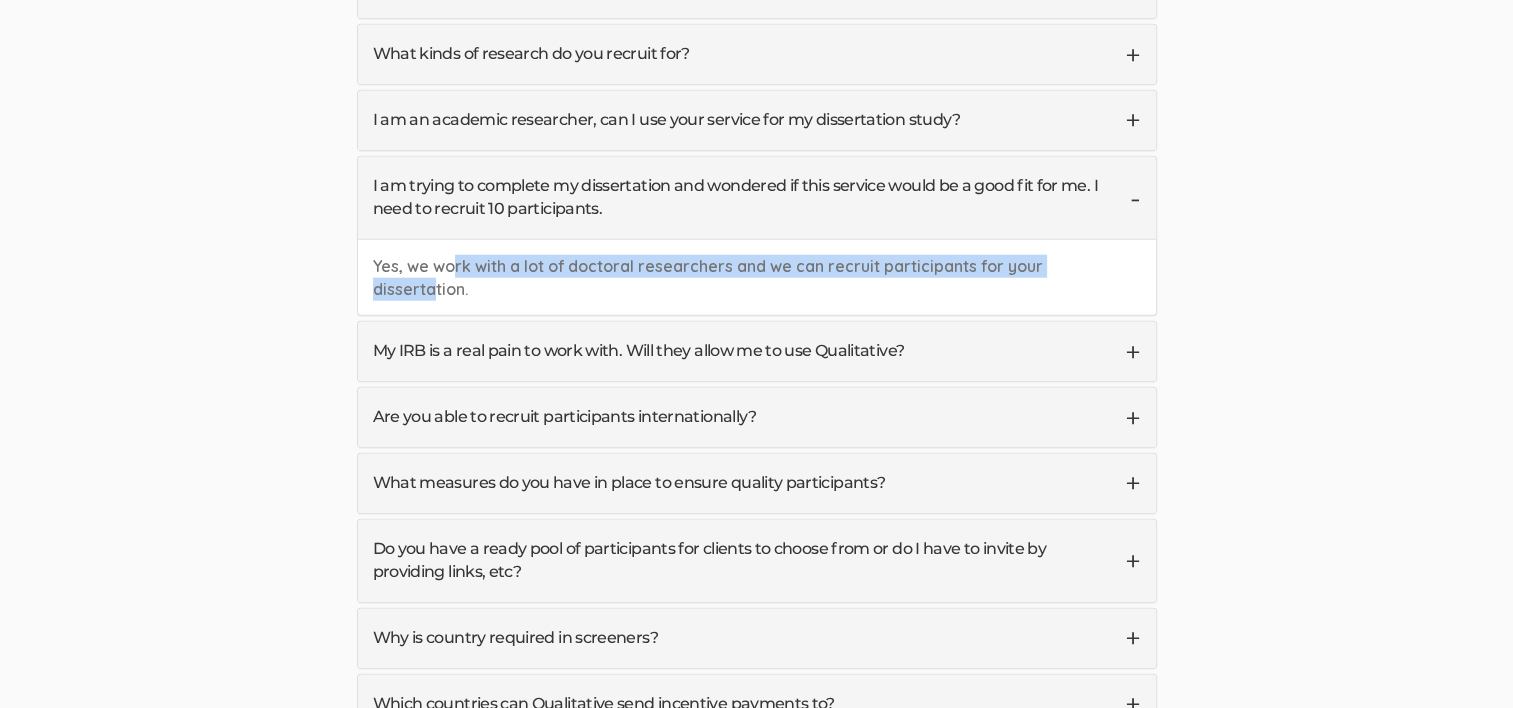 drag, startPoint x: 451, startPoint y: 177, endPoint x: 1101, endPoint y: 175, distance: 650.00305 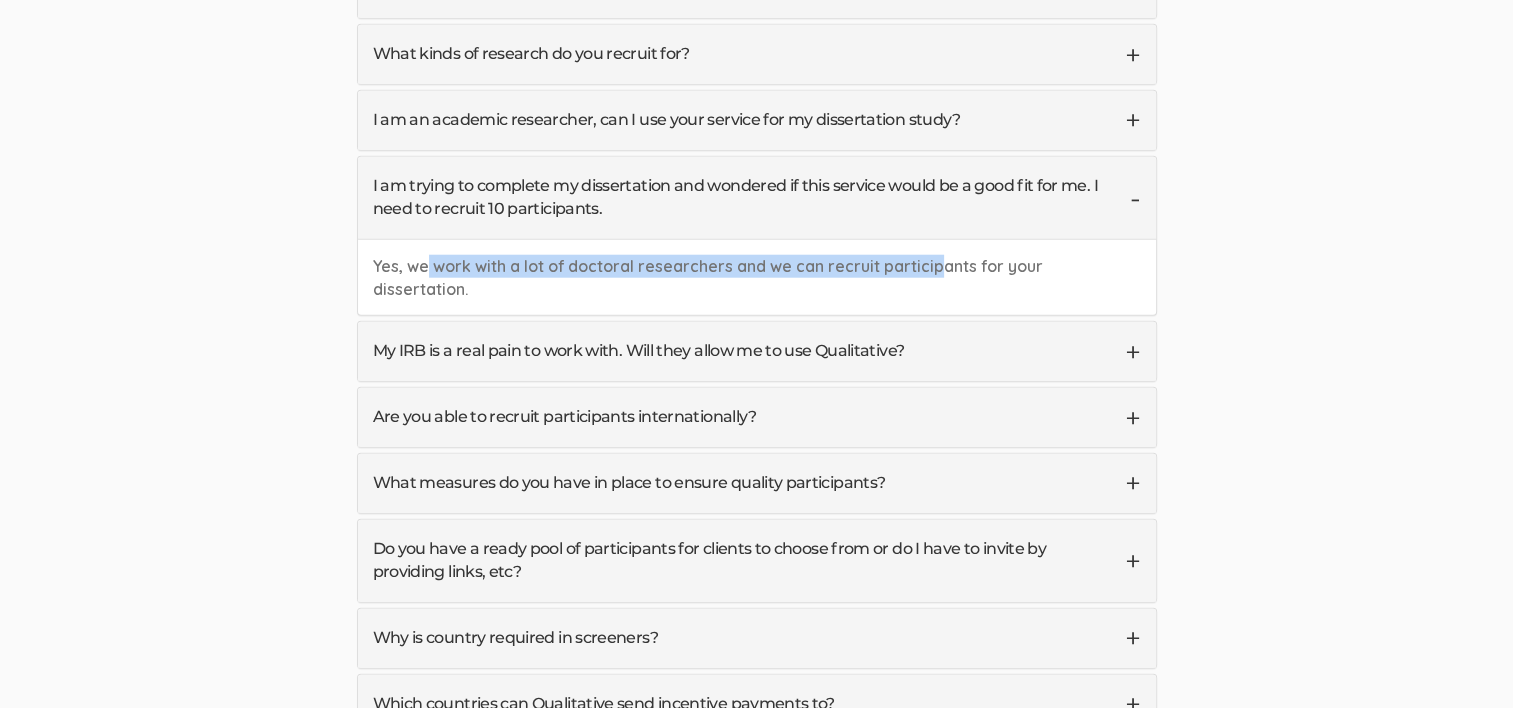 drag, startPoint x: 428, startPoint y: 181, endPoint x: 933, endPoint y: 178, distance: 505.0089 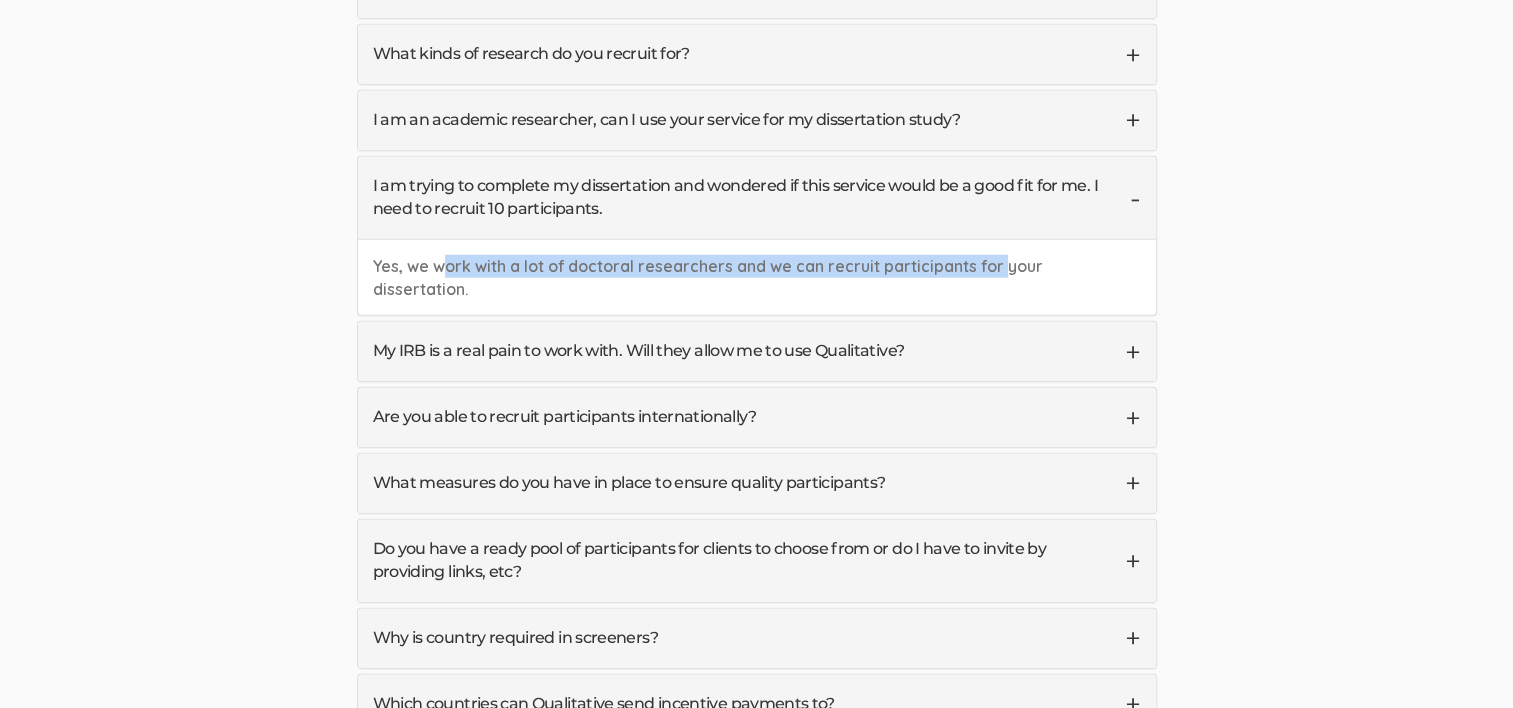 drag, startPoint x: 440, startPoint y: 178, endPoint x: 1000, endPoint y: 176, distance: 560.0036 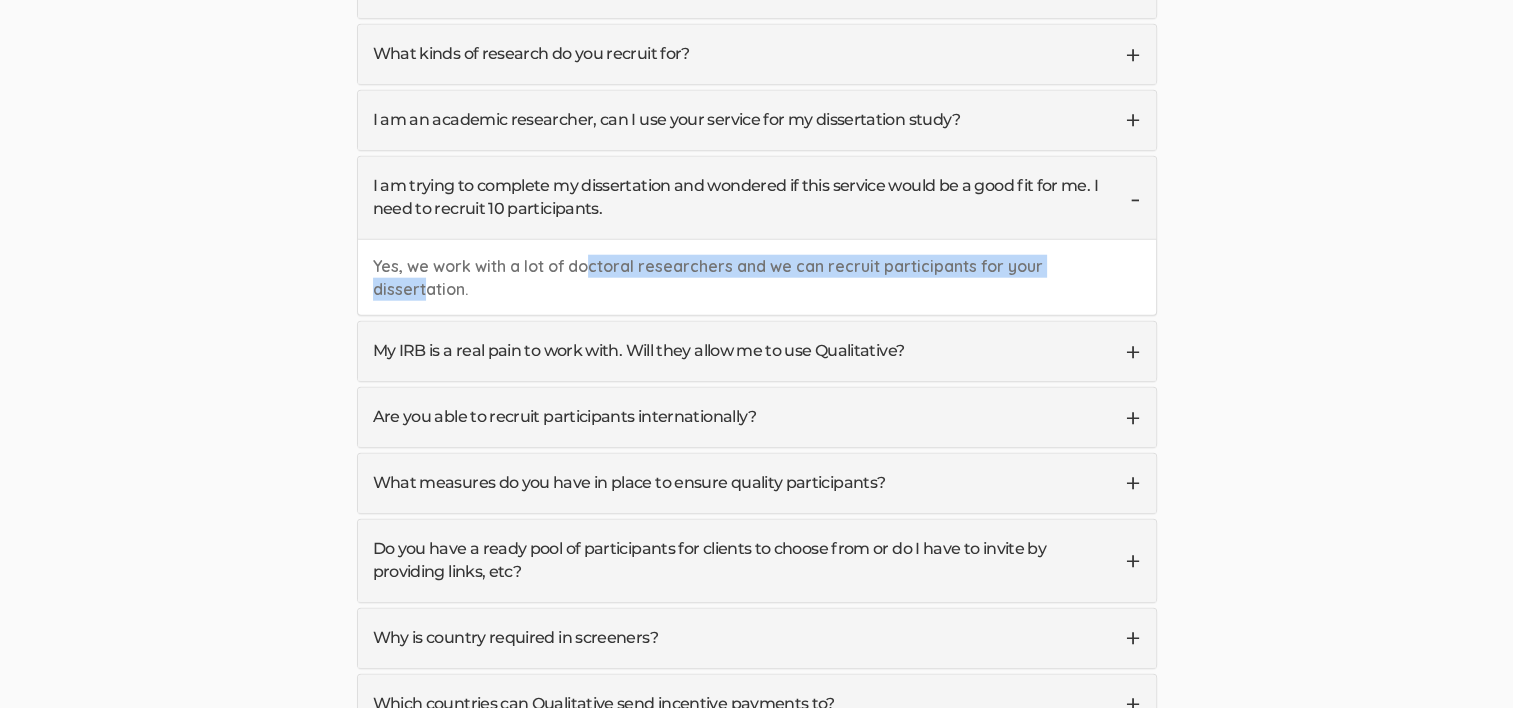 drag, startPoint x: 1090, startPoint y: 172, endPoint x: 587, endPoint y: 179, distance: 503.0487 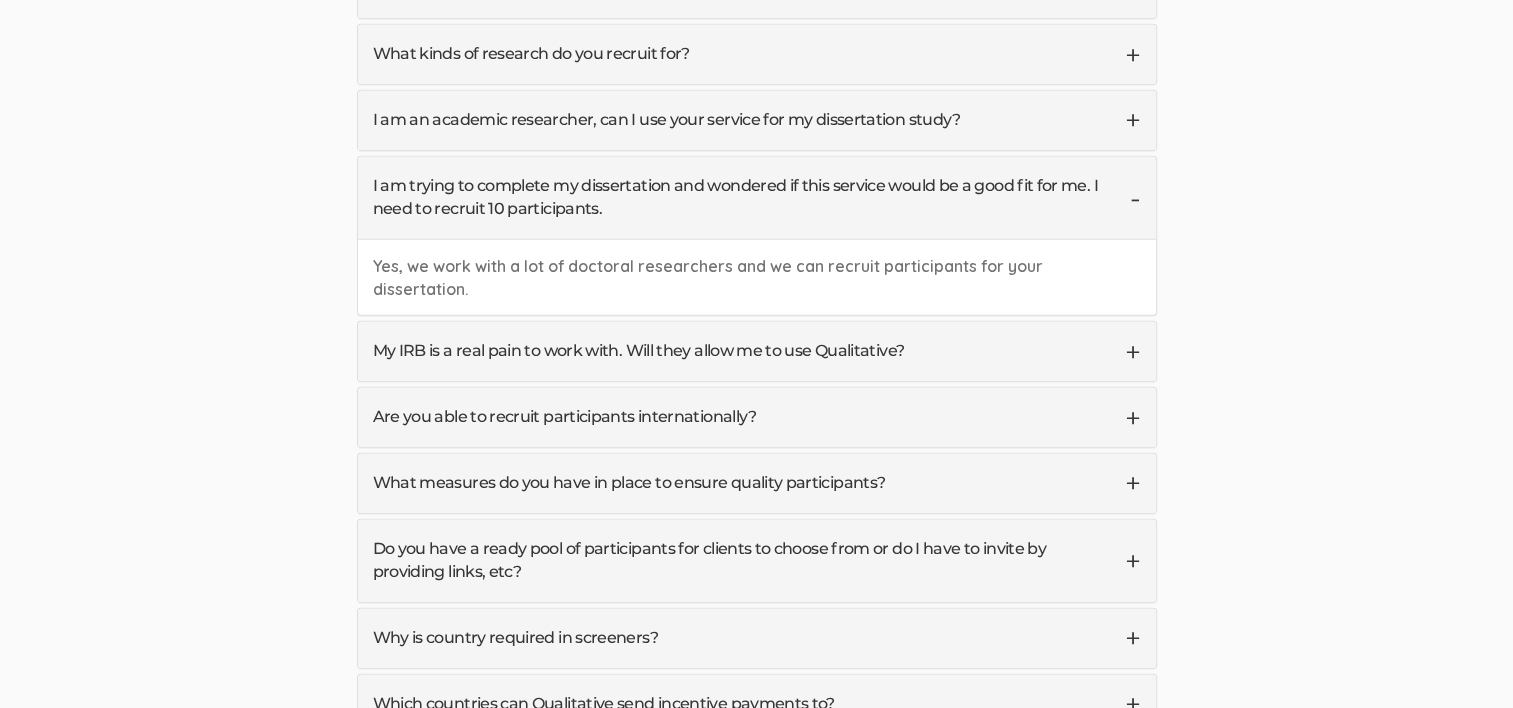 click on "Research Participant Recruitment For Doctoral Researchers
Book Free Consultation
We have helped doctoral researchers from
6" at bounding box center [756, -1409] 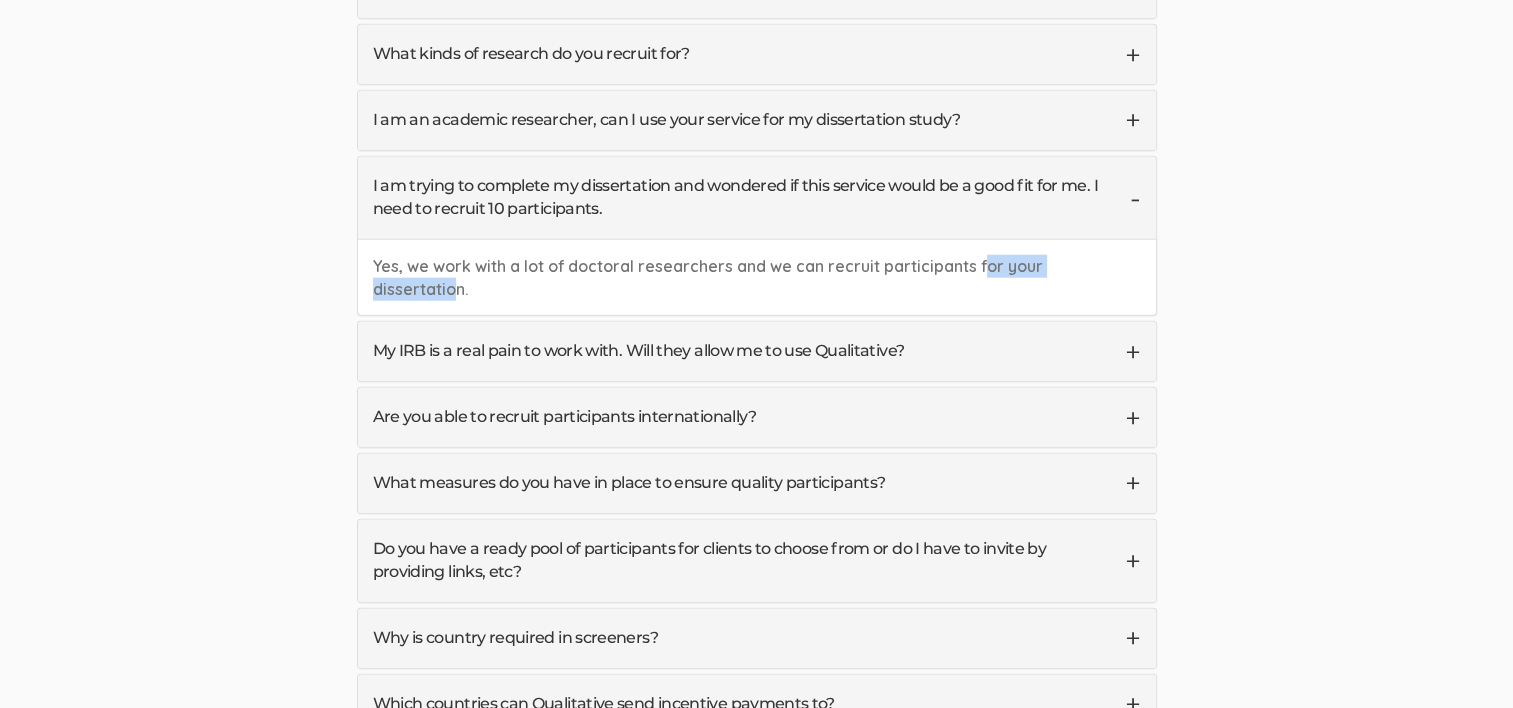 drag, startPoint x: 980, startPoint y: 178, endPoint x: 754, endPoint y: 184, distance: 226.07964 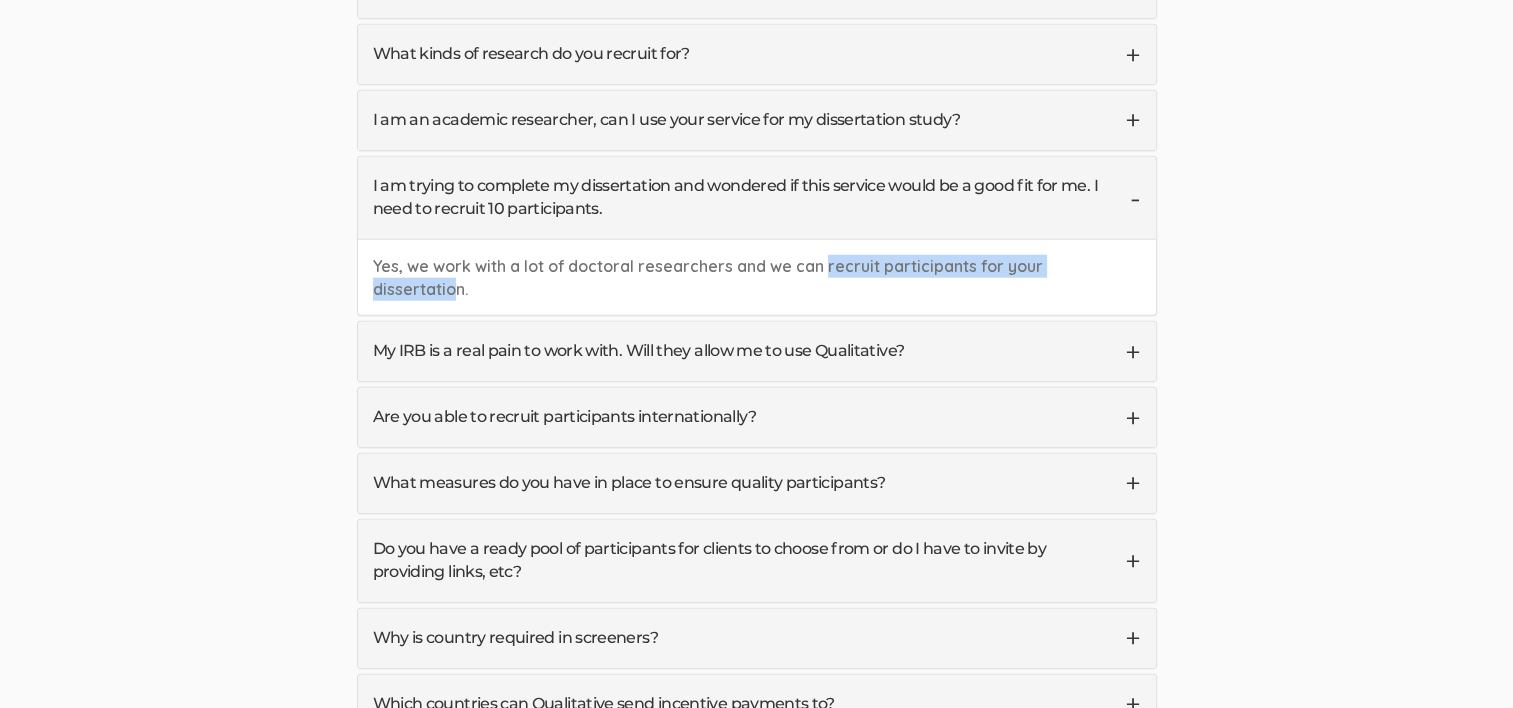 click on "My IRB is a real pain to work with. Will they allow me to use Qualitative?" at bounding box center [757, 351] 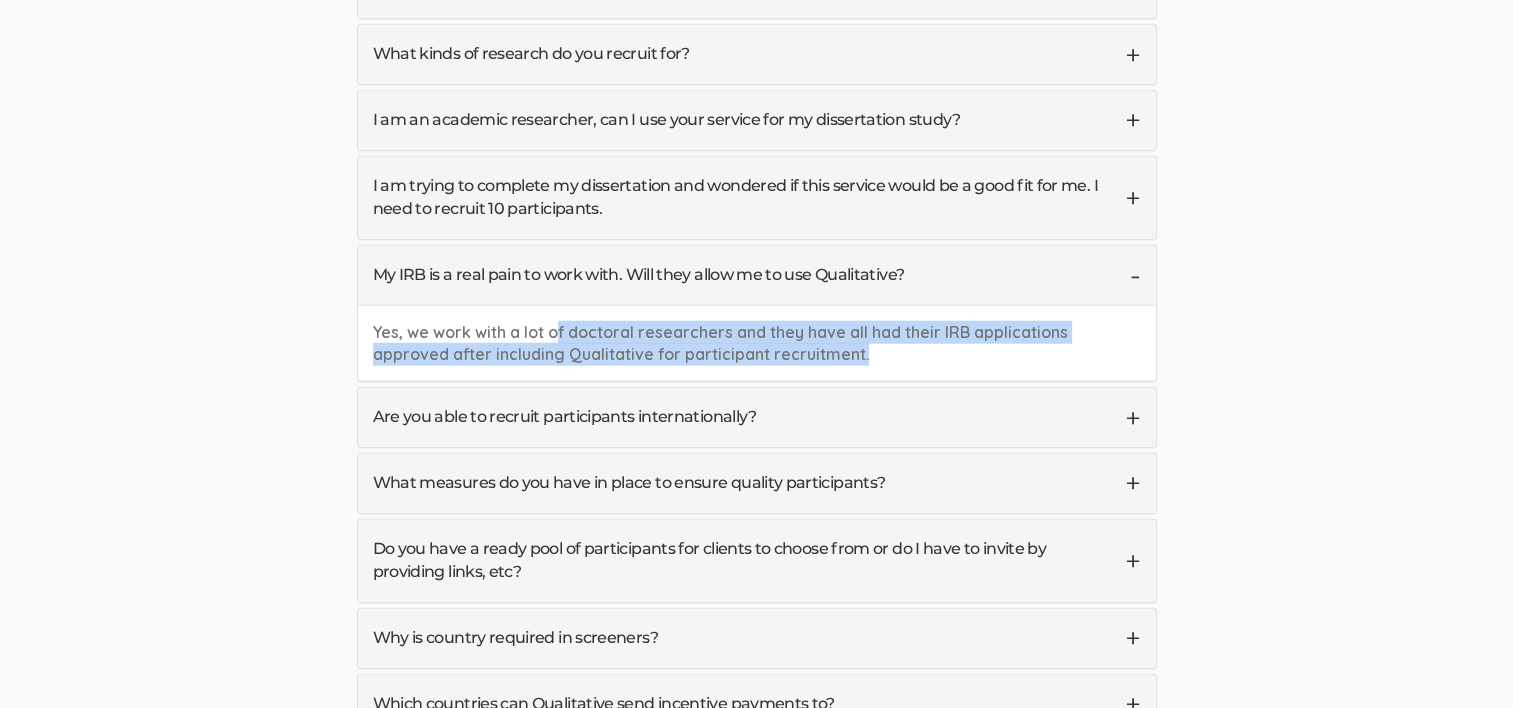 drag, startPoint x: 594, startPoint y: 252, endPoint x: 877, endPoint y: 271, distance: 283.6371 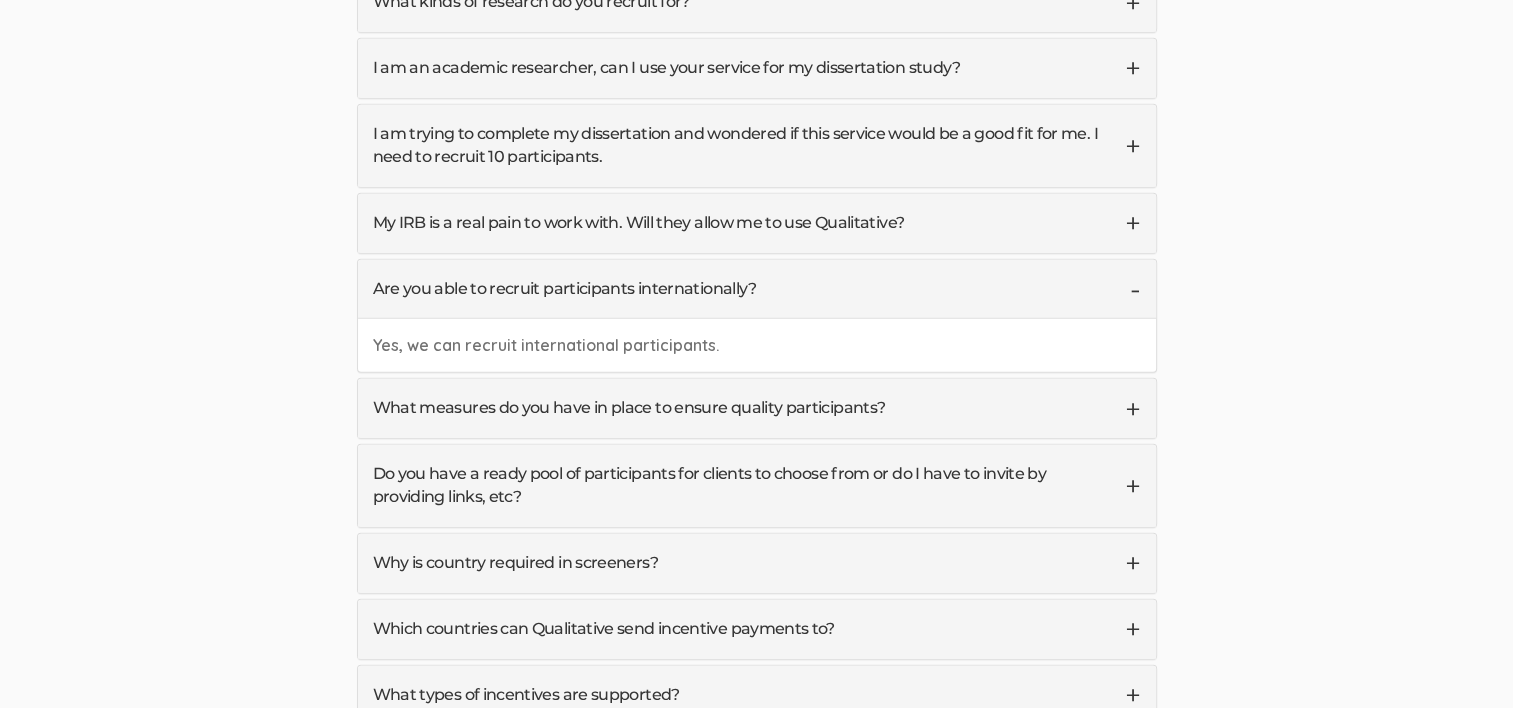 scroll, scrollTop: 5100, scrollLeft: 0, axis: vertical 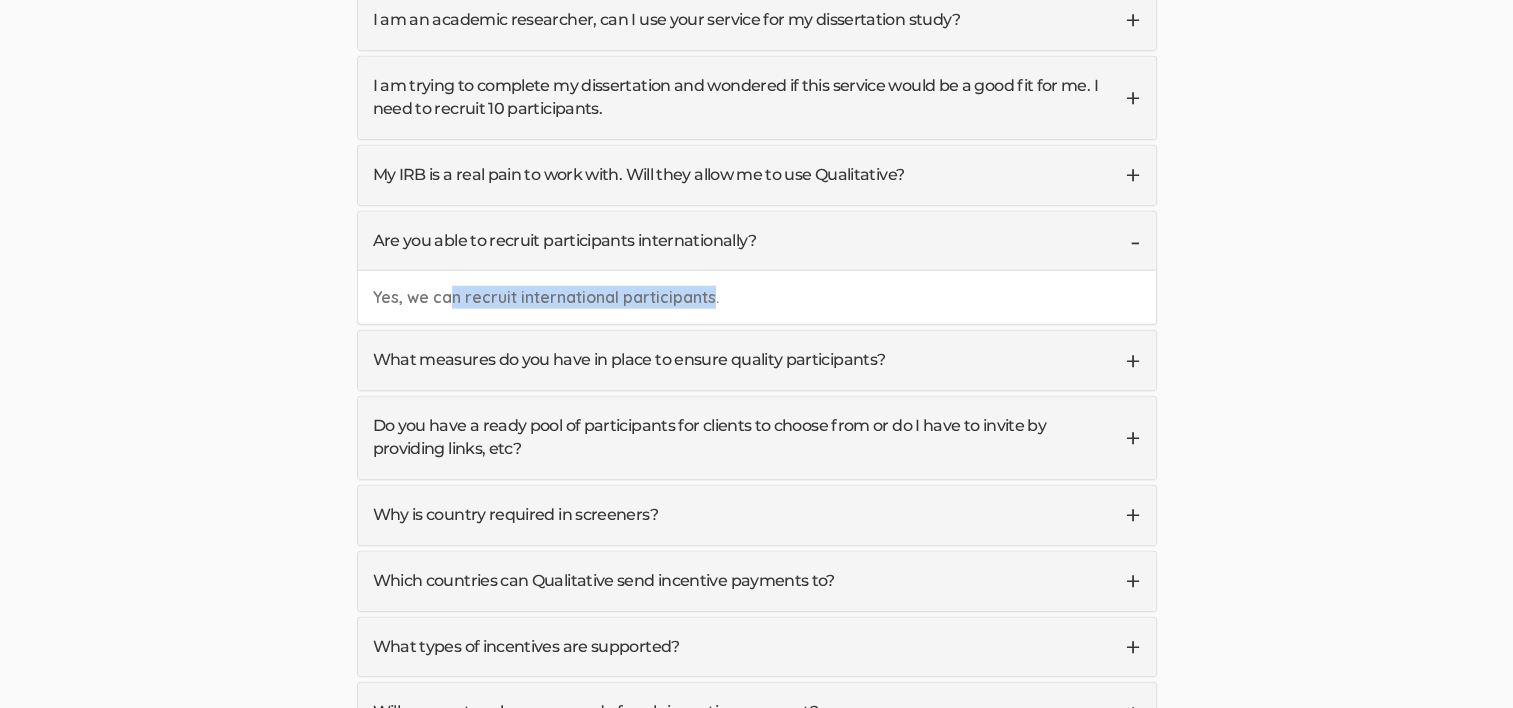 drag, startPoint x: 667, startPoint y: 212, endPoint x: 712, endPoint y: 212, distance: 45 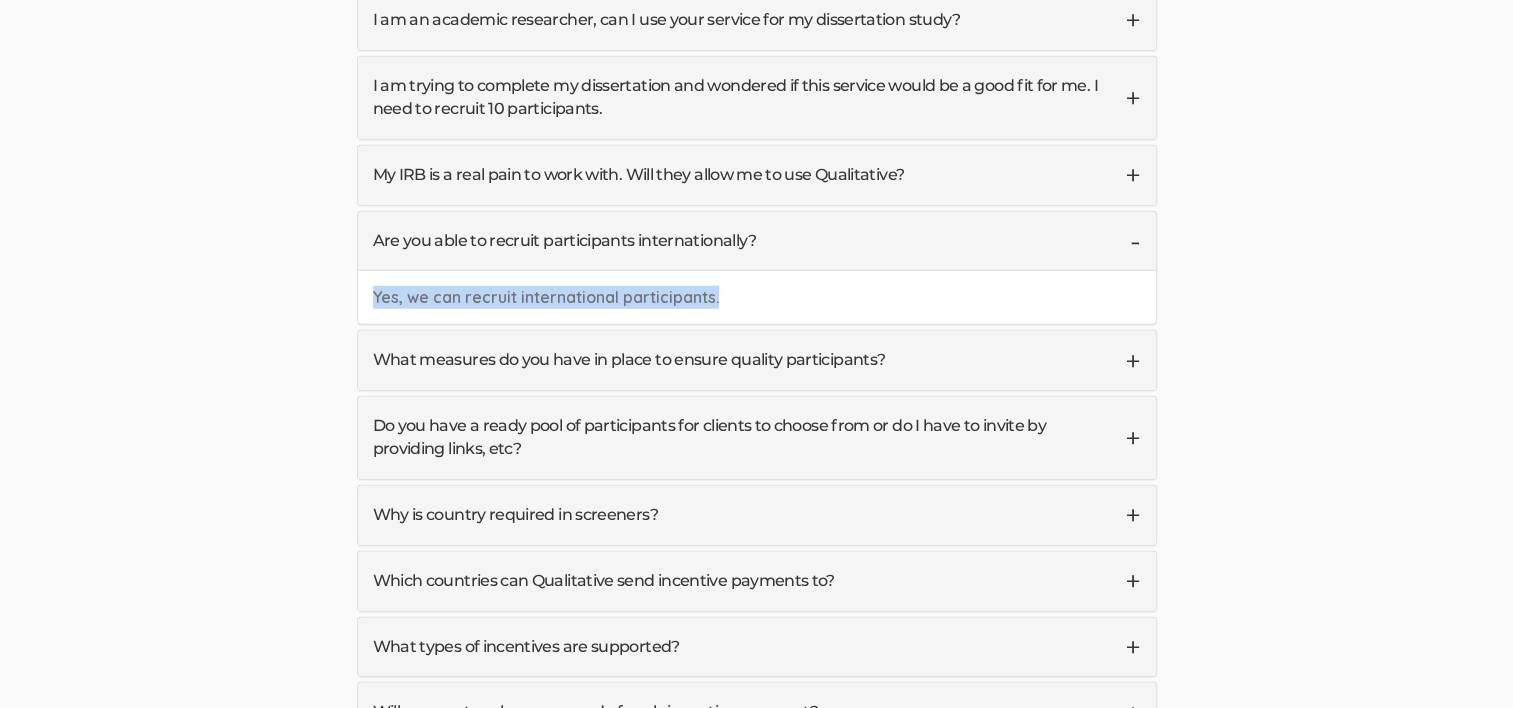 drag, startPoint x: 372, startPoint y: 218, endPoint x: 755, endPoint y: 219, distance: 383.0013 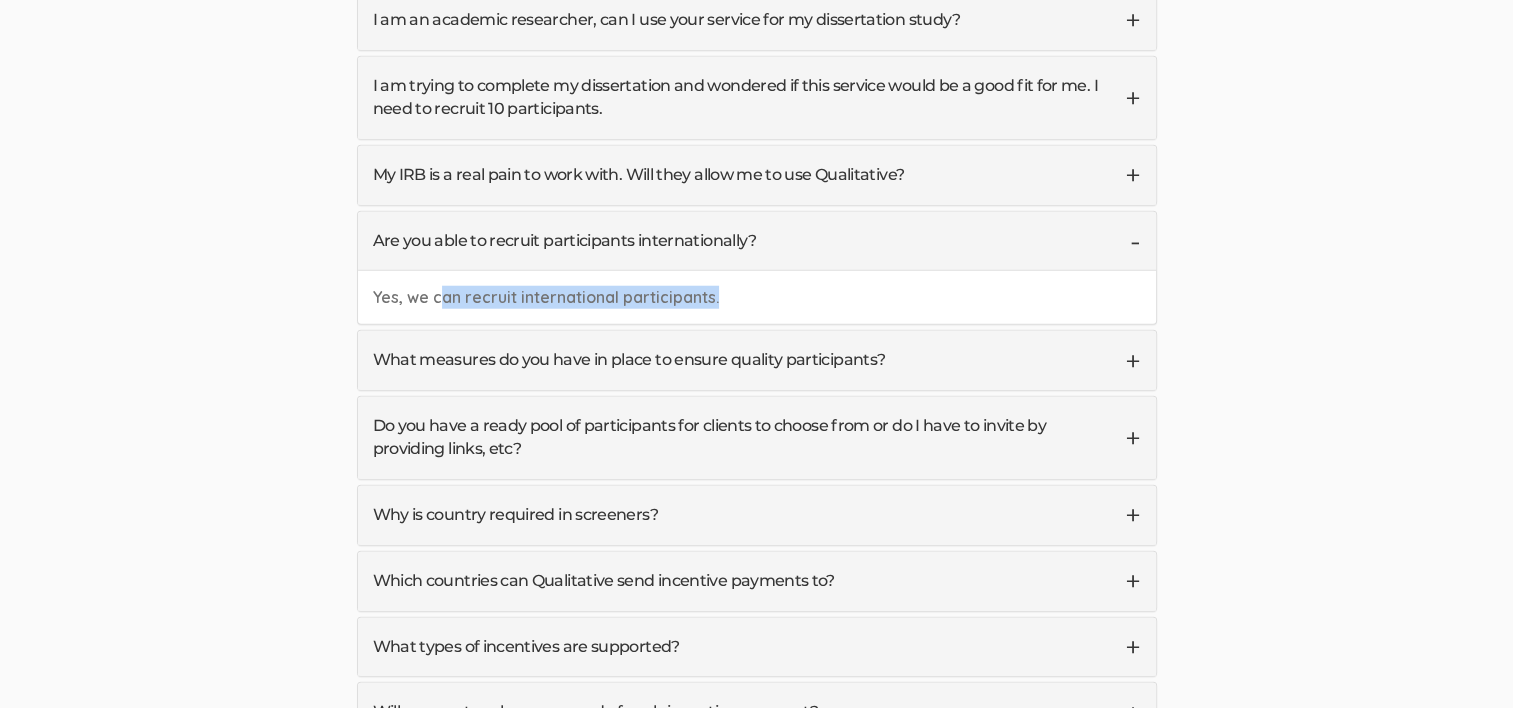 drag, startPoint x: 591, startPoint y: 213, endPoint x: 436, endPoint y: 205, distance: 155.20631 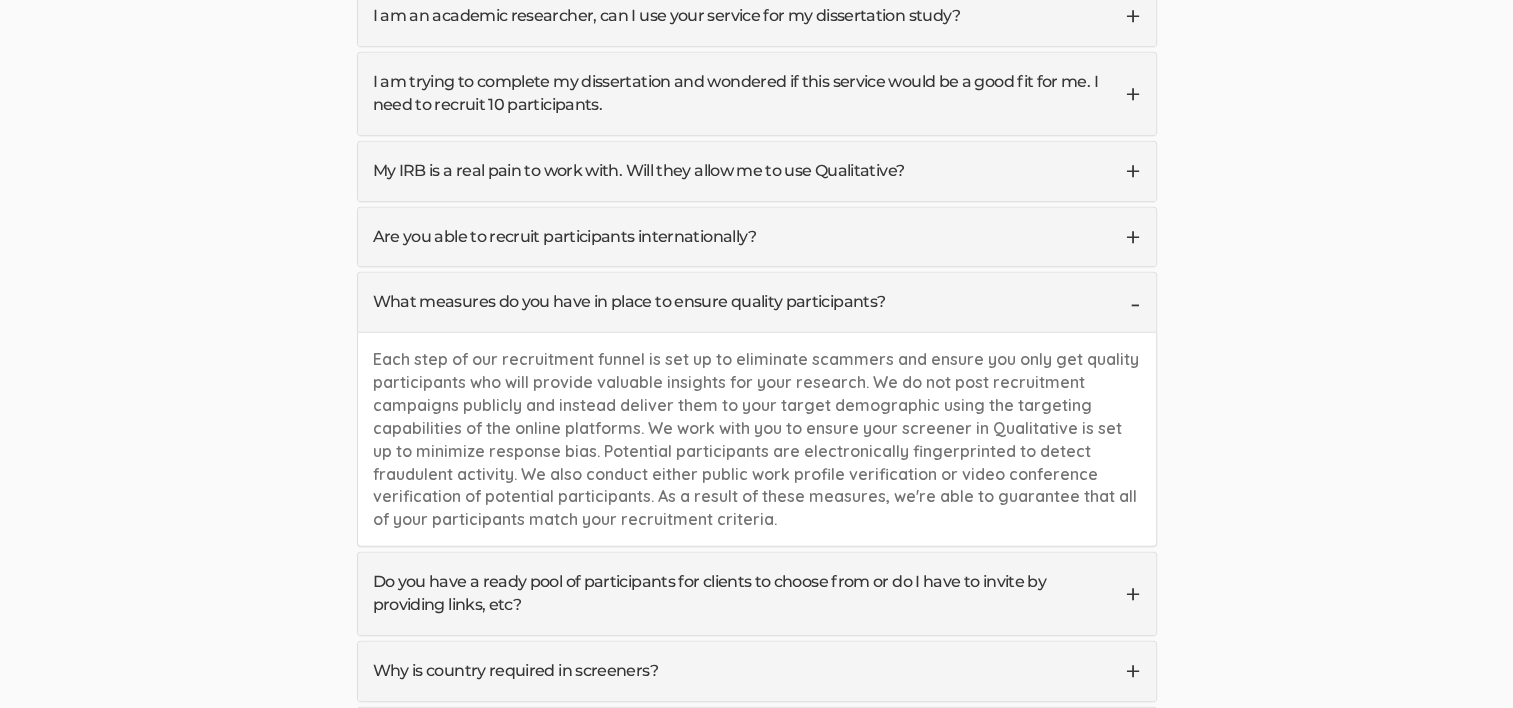 scroll, scrollTop: 5300, scrollLeft: 0, axis: vertical 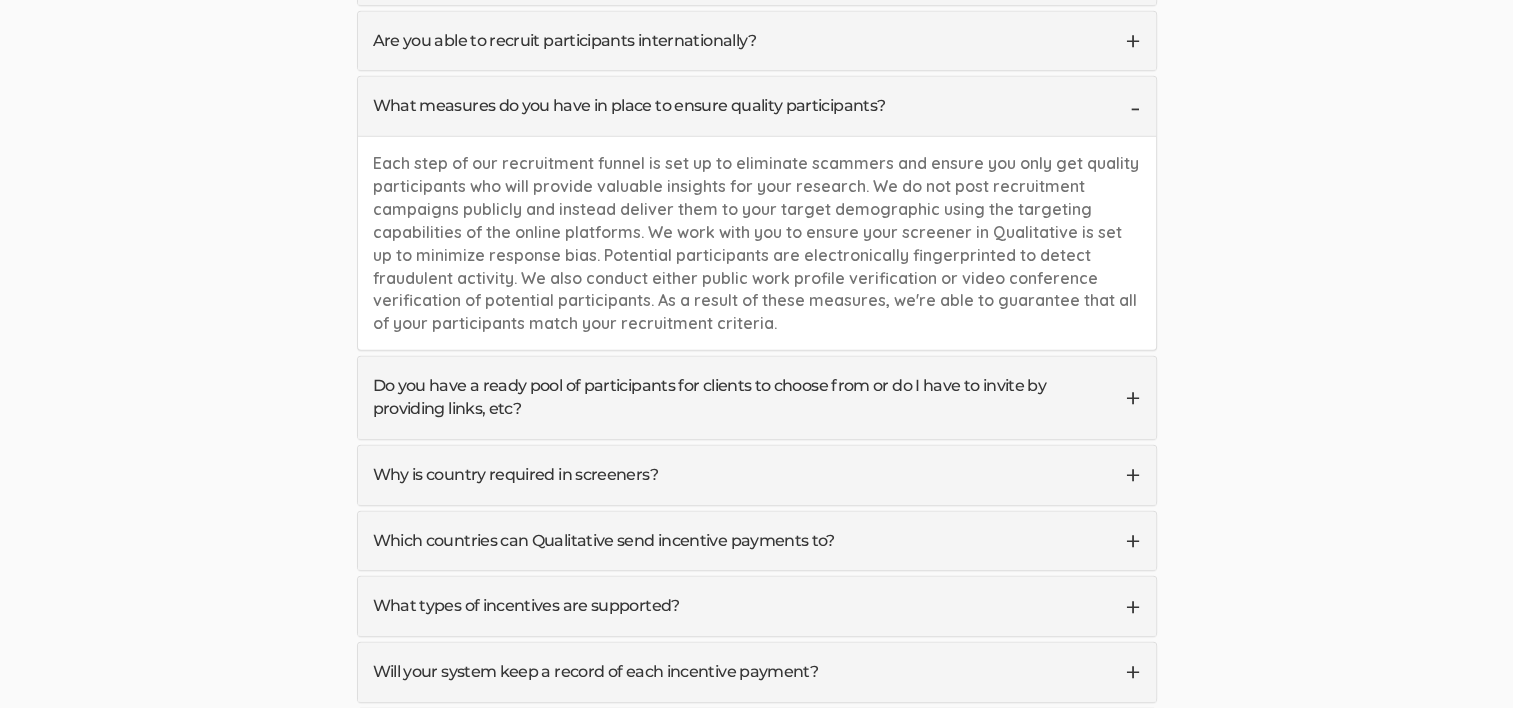 click on "Do you have a ready pool of participants for clients to choose from or do I have to invite by providing links, etc?" at bounding box center (757, 398) 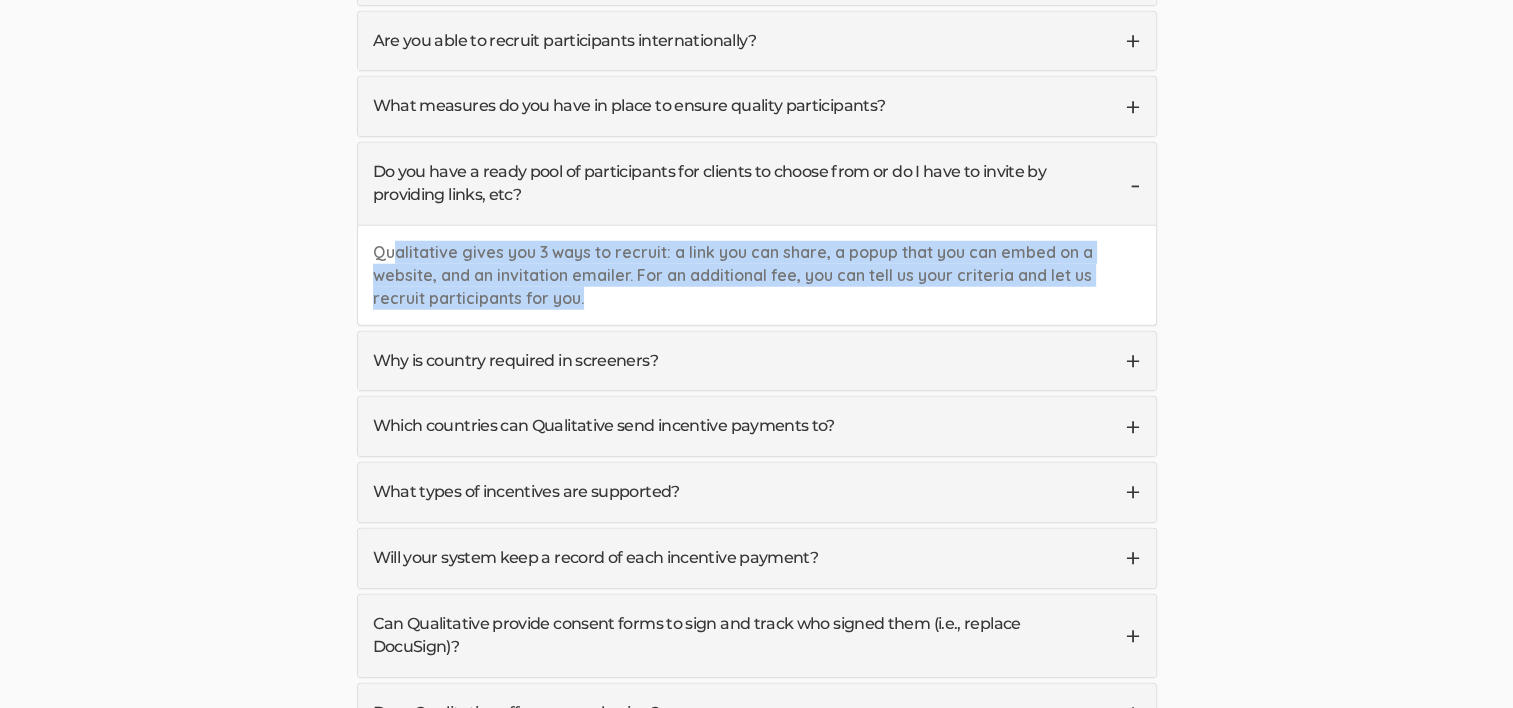drag, startPoint x: 434, startPoint y: 170, endPoint x: 706, endPoint y: 219, distance: 276.37836 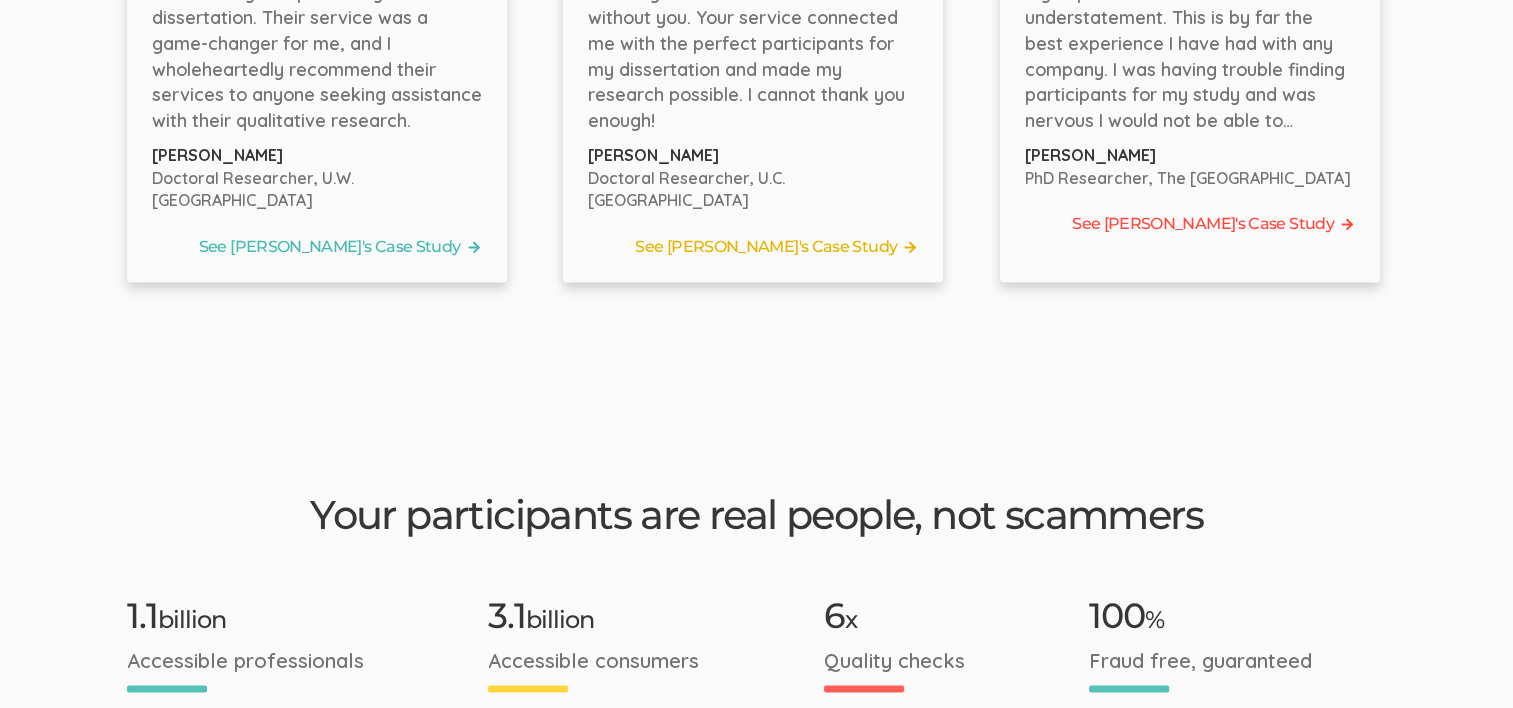 scroll, scrollTop: 3165, scrollLeft: 0, axis: vertical 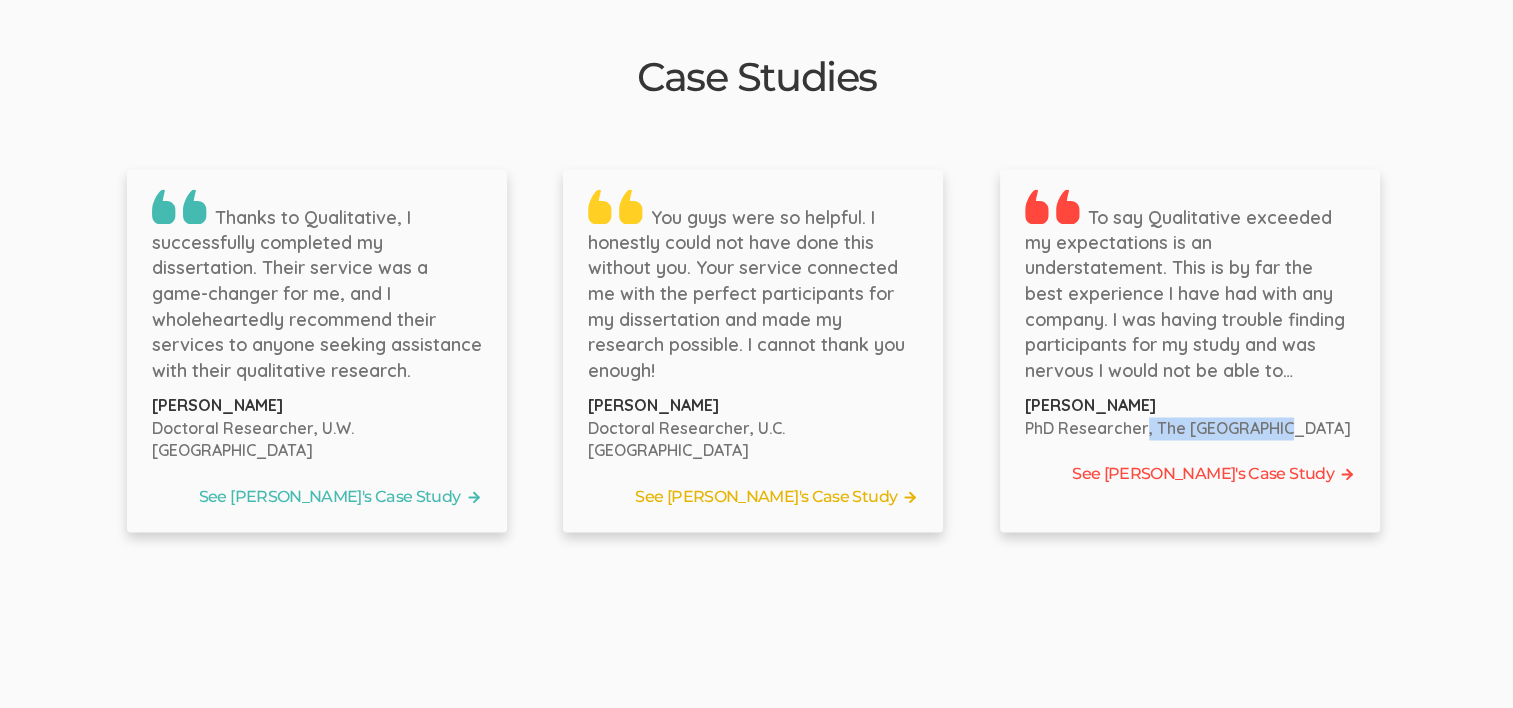 drag, startPoint x: 1145, startPoint y: 368, endPoint x: 1276, endPoint y: 364, distance: 131.06105 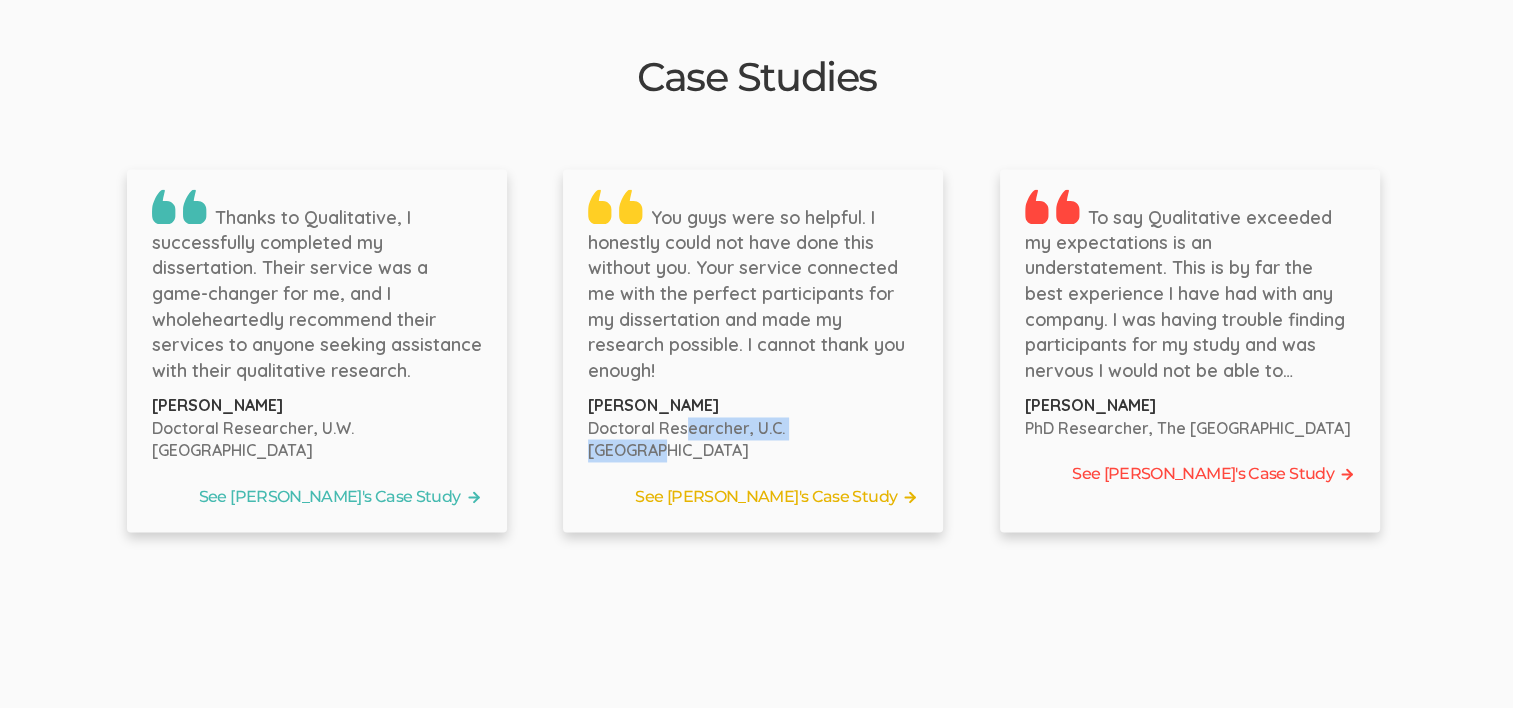 drag, startPoint x: 693, startPoint y: 370, endPoint x: 877, endPoint y: 370, distance: 184 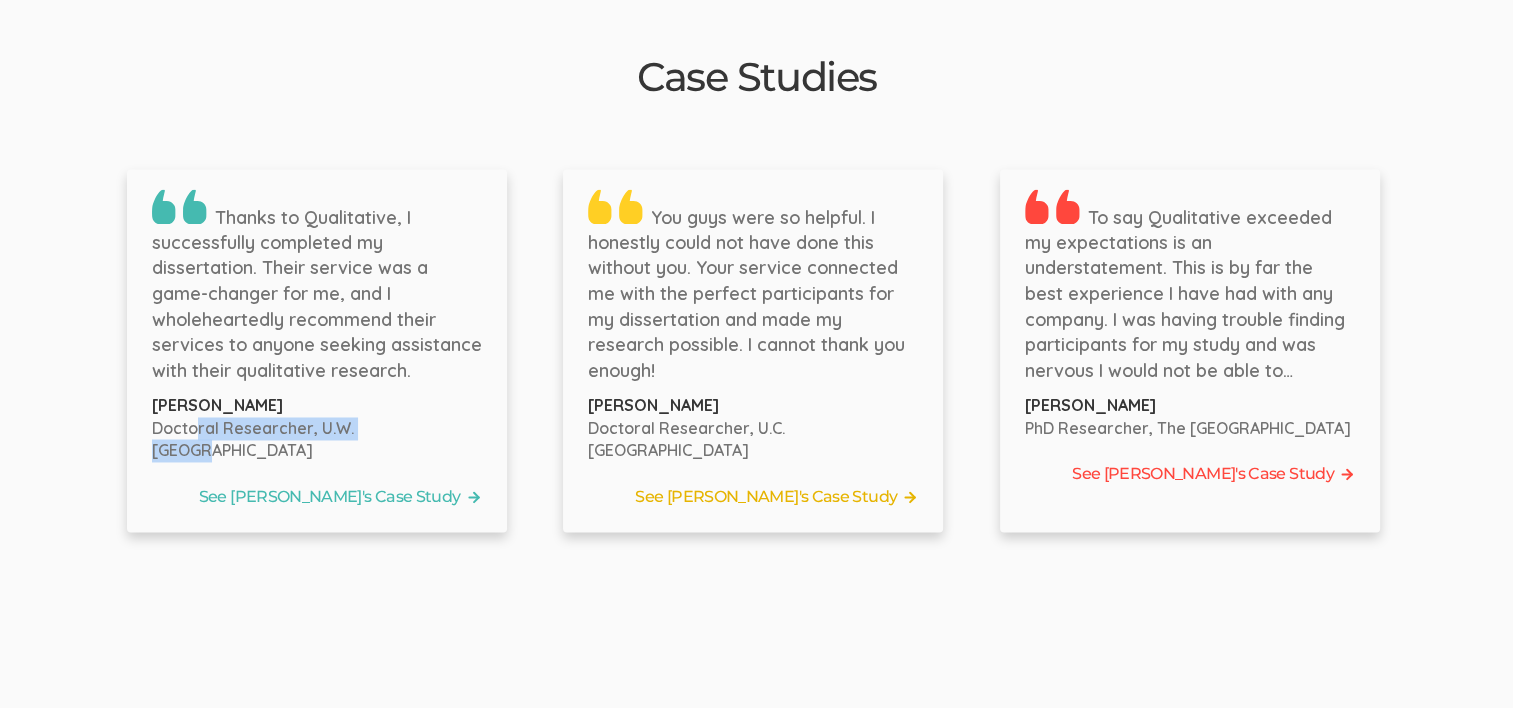 drag, startPoint x: 200, startPoint y: 363, endPoint x: 404, endPoint y: 365, distance: 204.0098 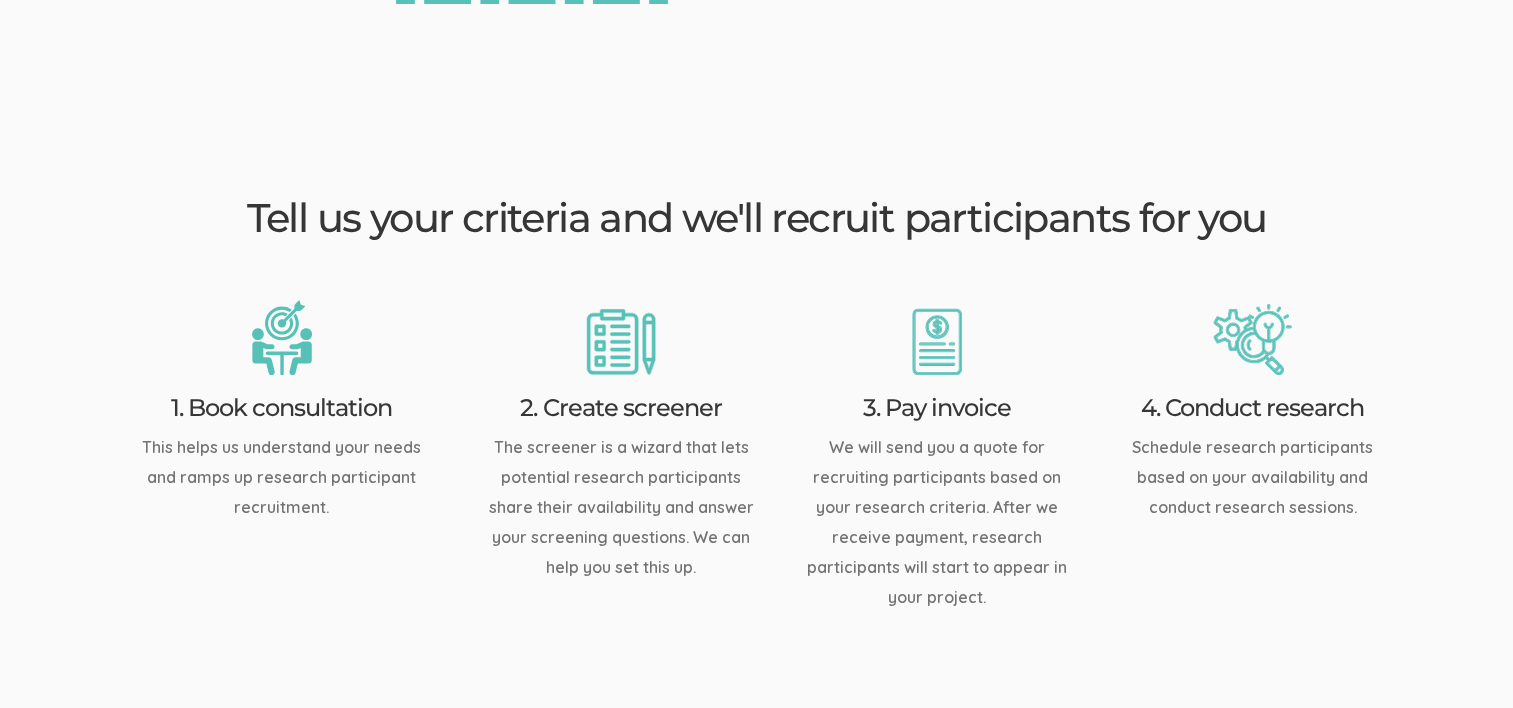 scroll, scrollTop: 2383, scrollLeft: 0, axis: vertical 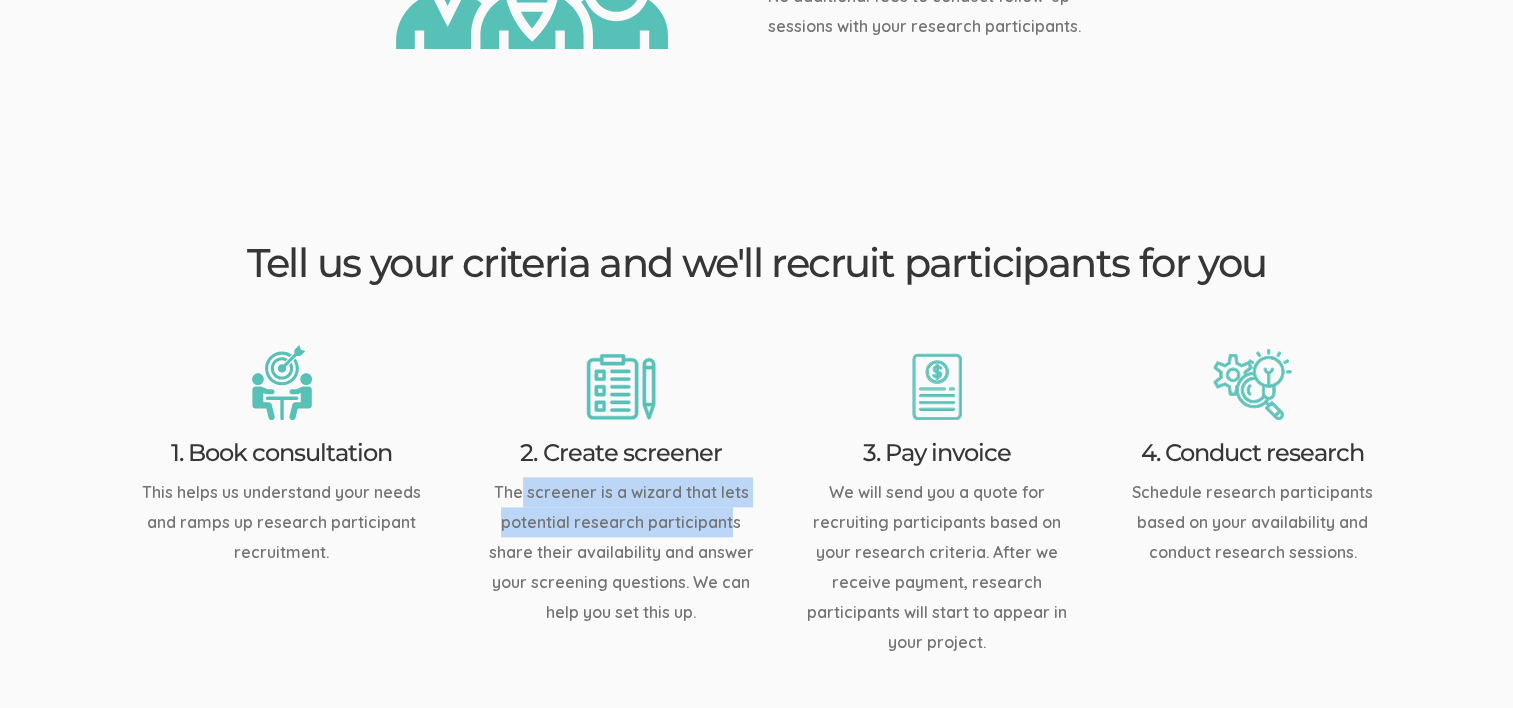 drag, startPoint x: 524, startPoint y: 420, endPoint x: 732, endPoint y: 460, distance: 211.81123 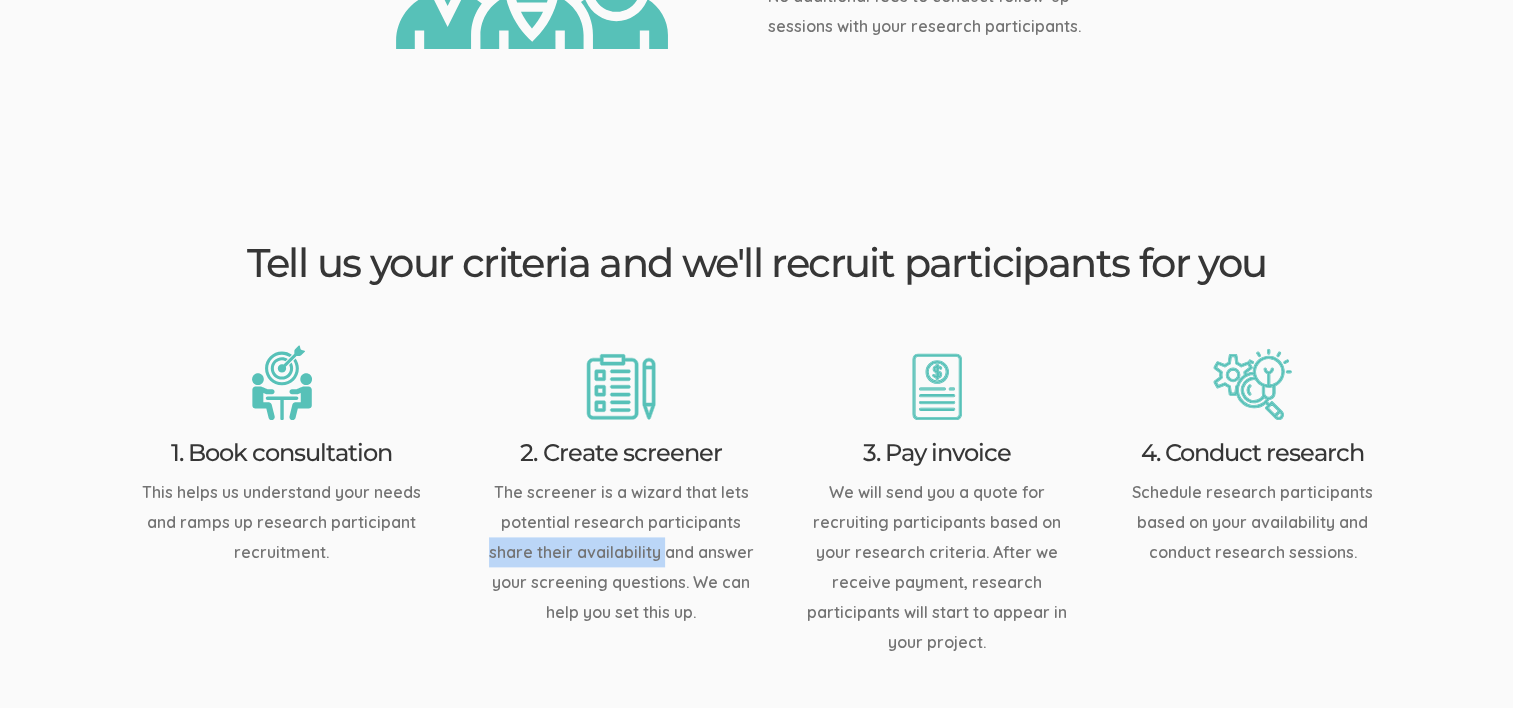 drag, startPoint x: 492, startPoint y: 497, endPoint x: 666, endPoint y: 492, distance: 174.07182 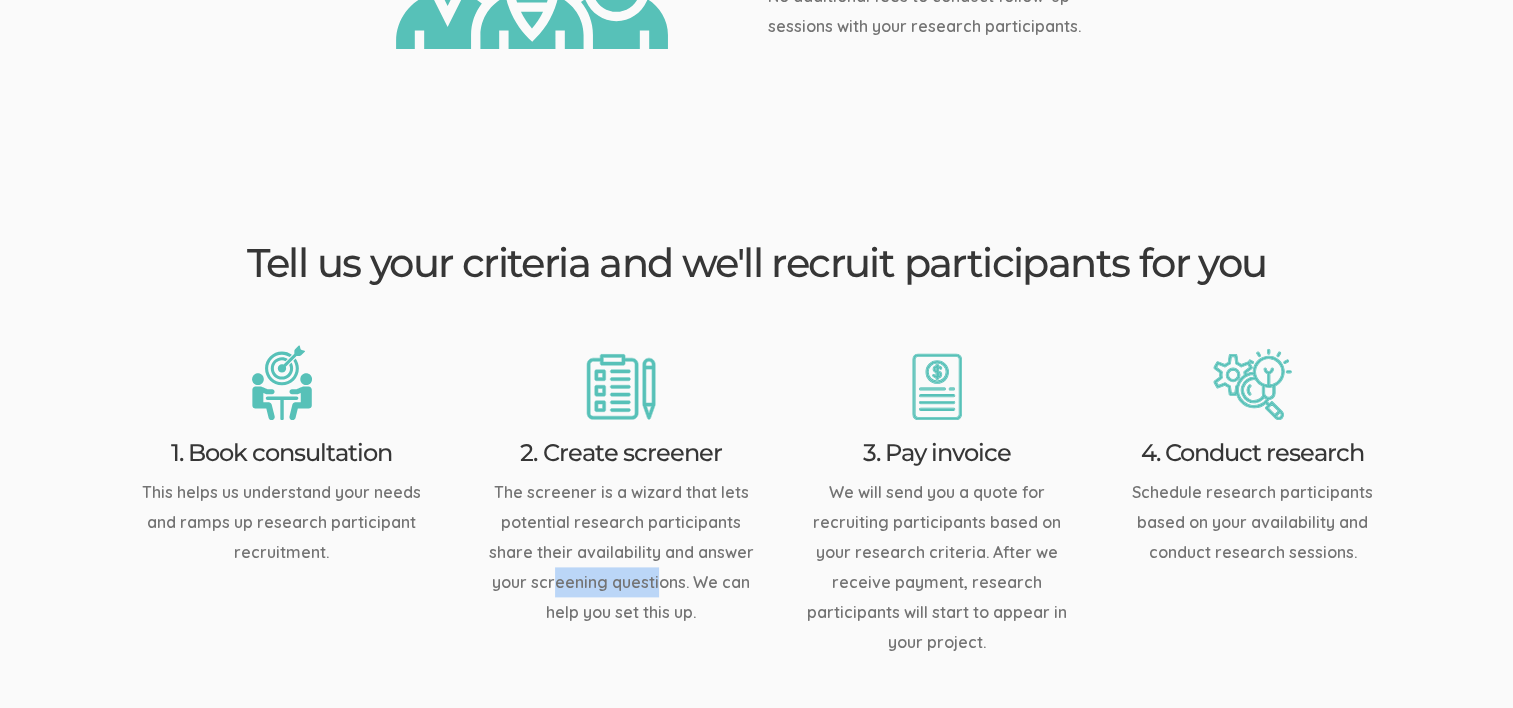 drag, startPoint x: 554, startPoint y: 508, endPoint x: 661, endPoint y: 509, distance: 107.00467 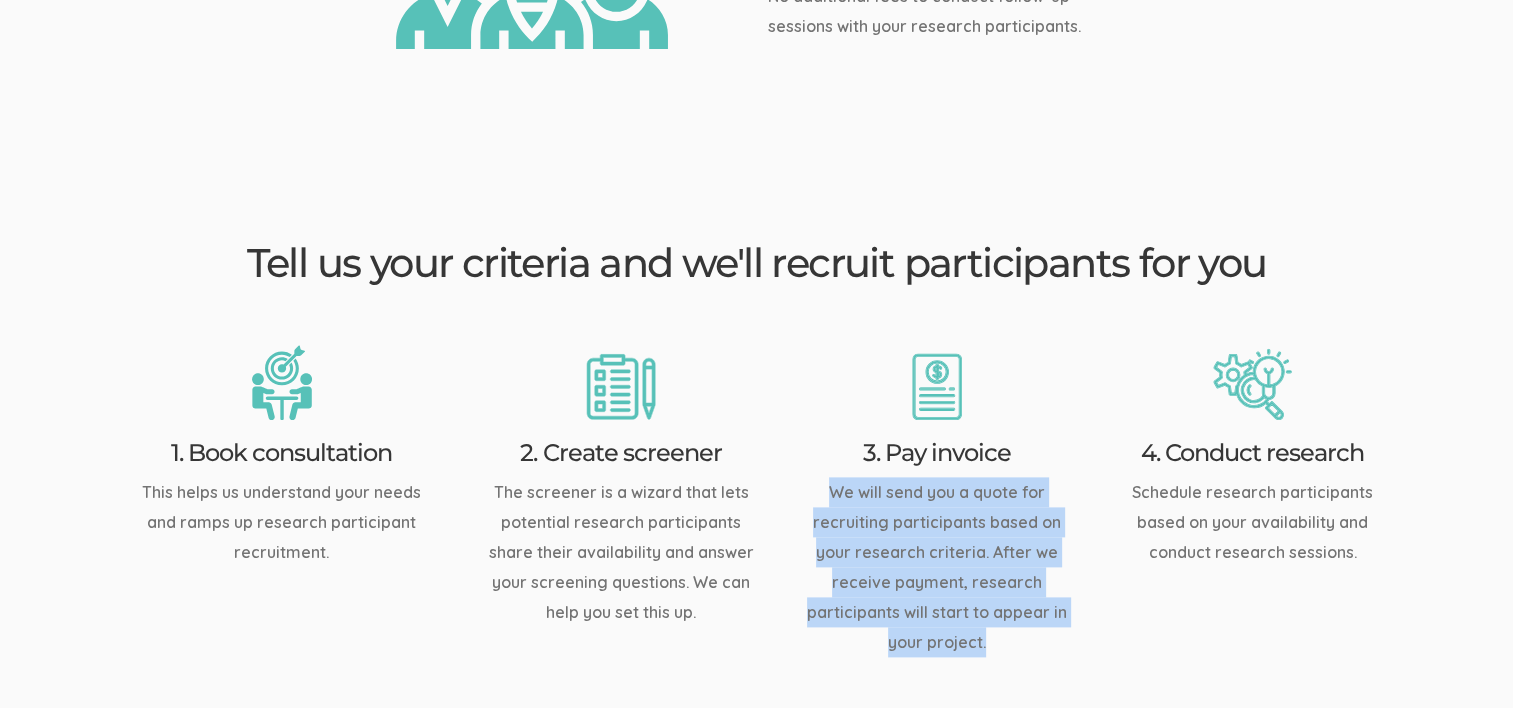 drag, startPoint x: 832, startPoint y: 430, endPoint x: 1017, endPoint y: 571, distance: 232.60696 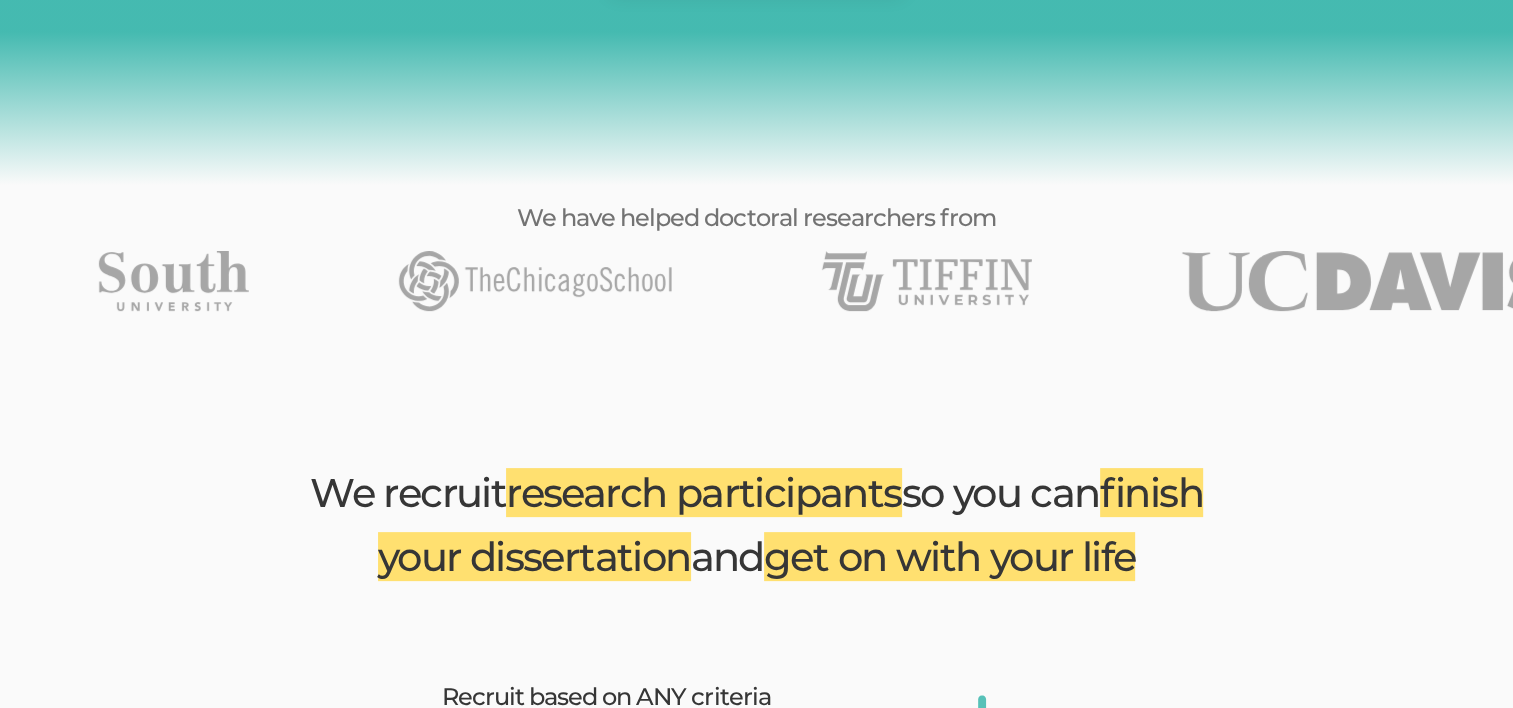 scroll, scrollTop: 258, scrollLeft: 0, axis: vertical 